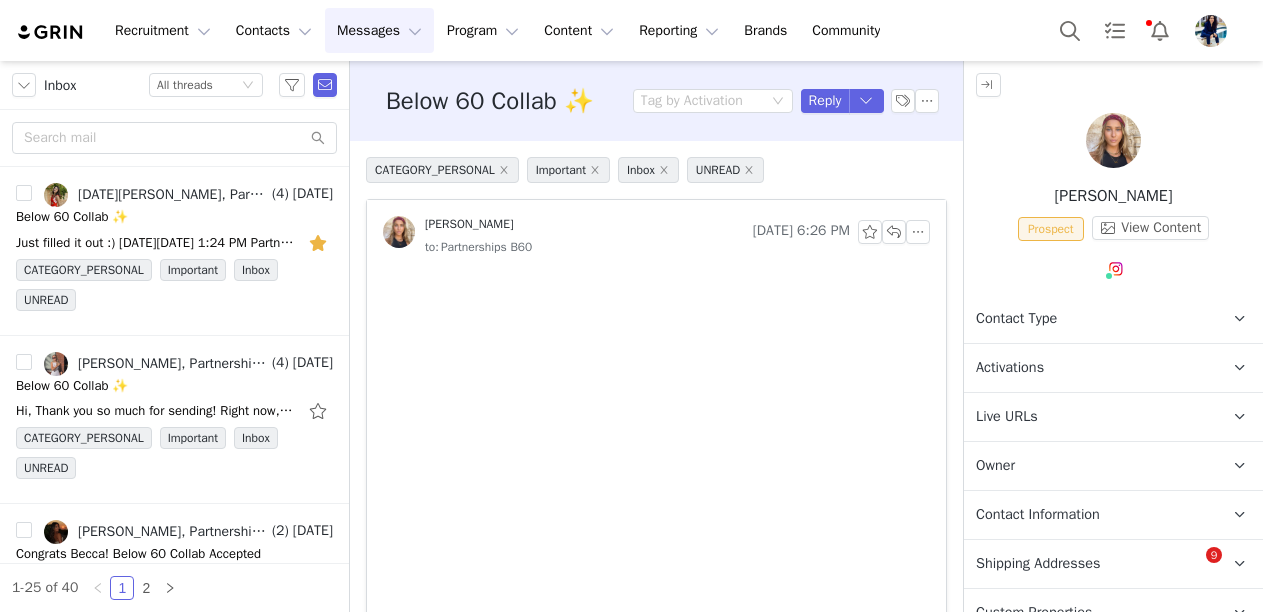 scroll, scrollTop: 0, scrollLeft: 0, axis: both 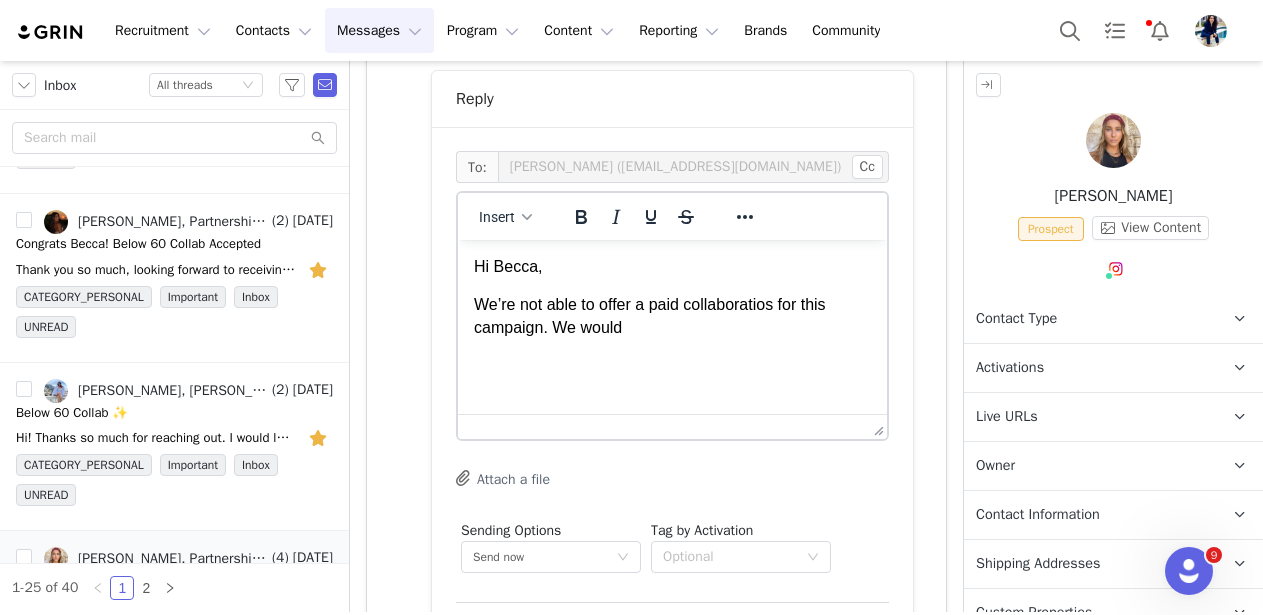 click on "We’re not able to offer a paid collaboratios for this campaign. We would" at bounding box center [672, 316] 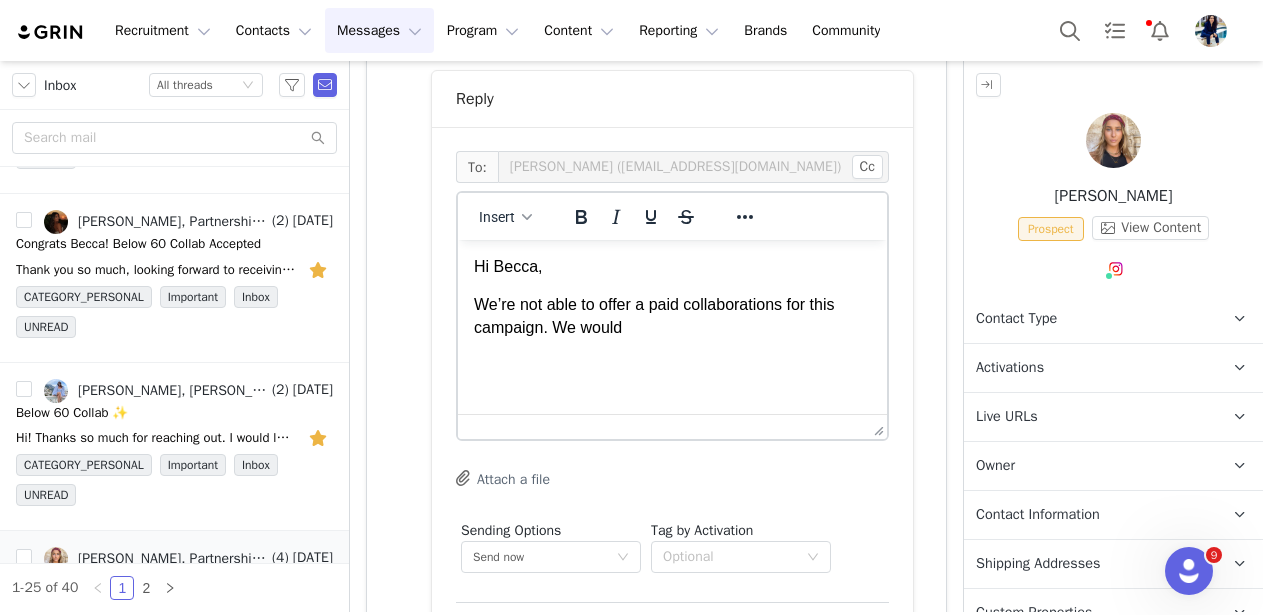 click on "We’re not able to offer a paid collaborations for this campaign. We would" at bounding box center (672, 316) 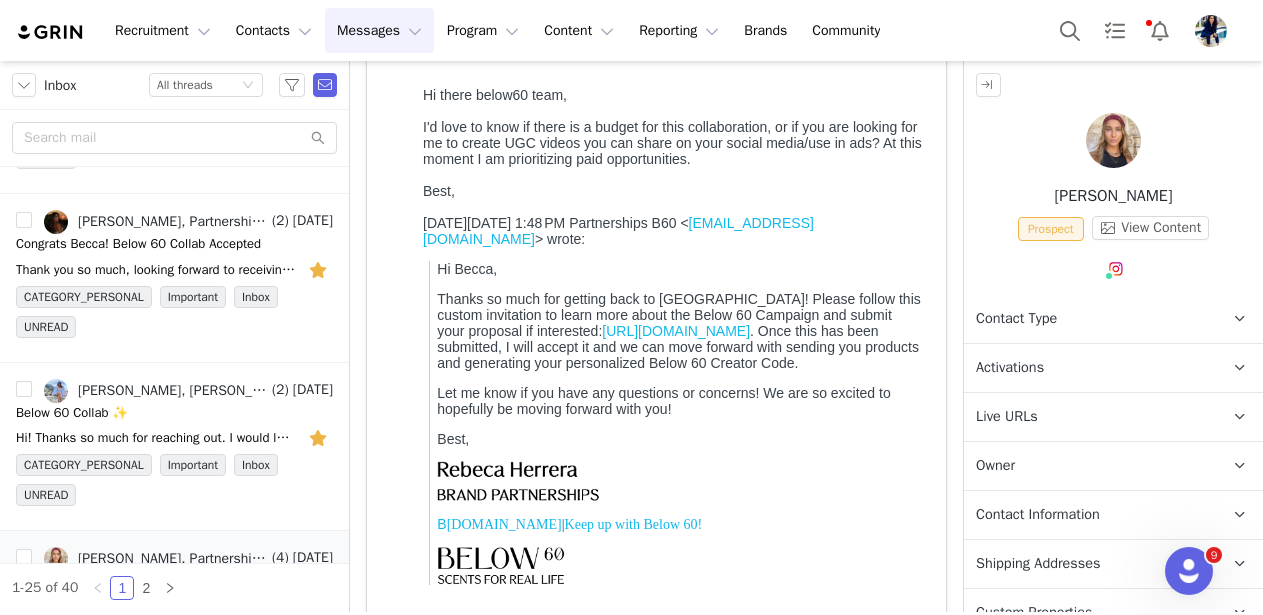 scroll, scrollTop: 196, scrollLeft: 0, axis: vertical 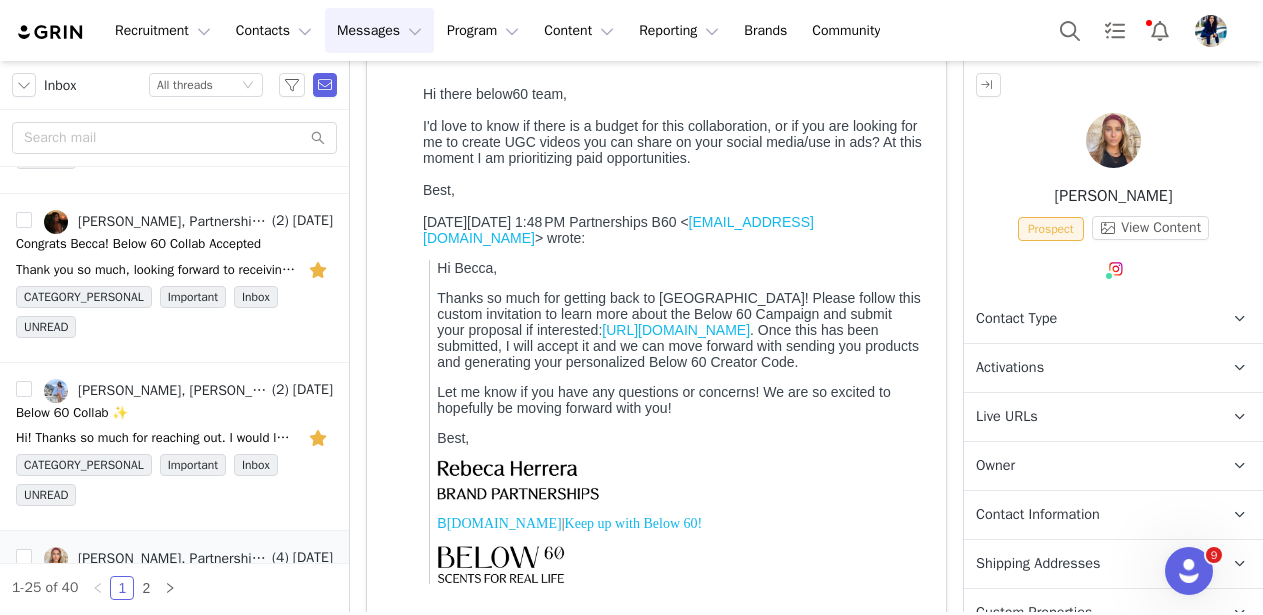 click on "[URL][DOMAIN_NAME]" at bounding box center (676, 330) 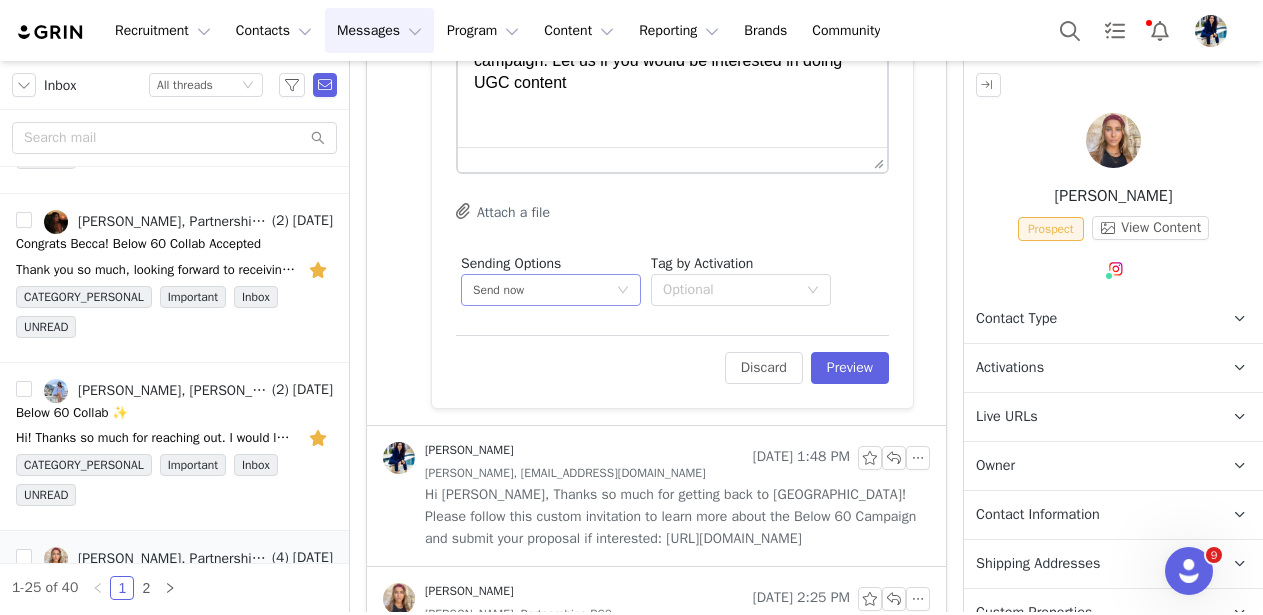 scroll, scrollTop: 1107, scrollLeft: 0, axis: vertical 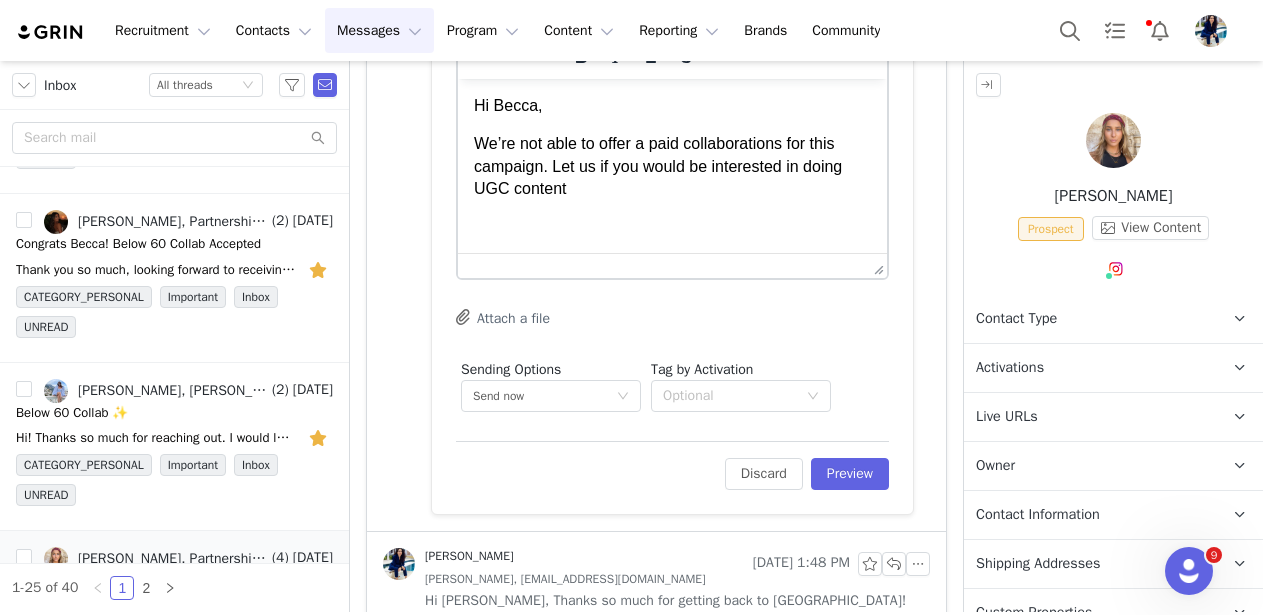 click on "We’re not able to offer a paid collaborations for this campaign. Let us if you would be interested in doing UGC content" at bounding box center (672, 166) 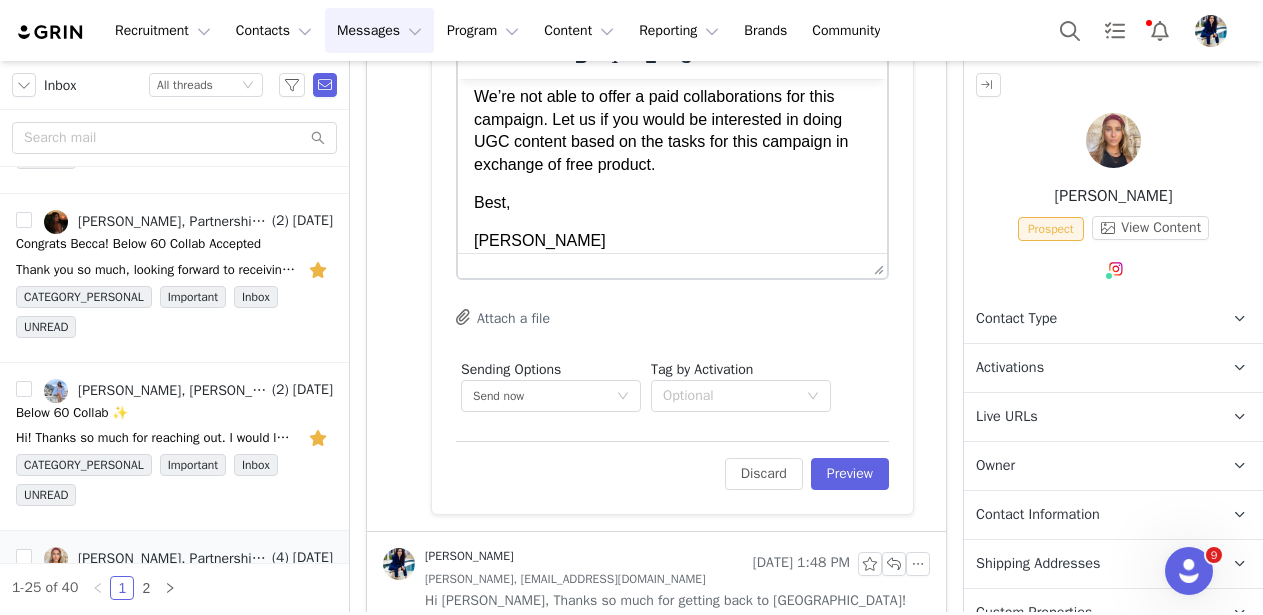 scroll, scrollTop: 0, scrollLeft: 0, axis: both 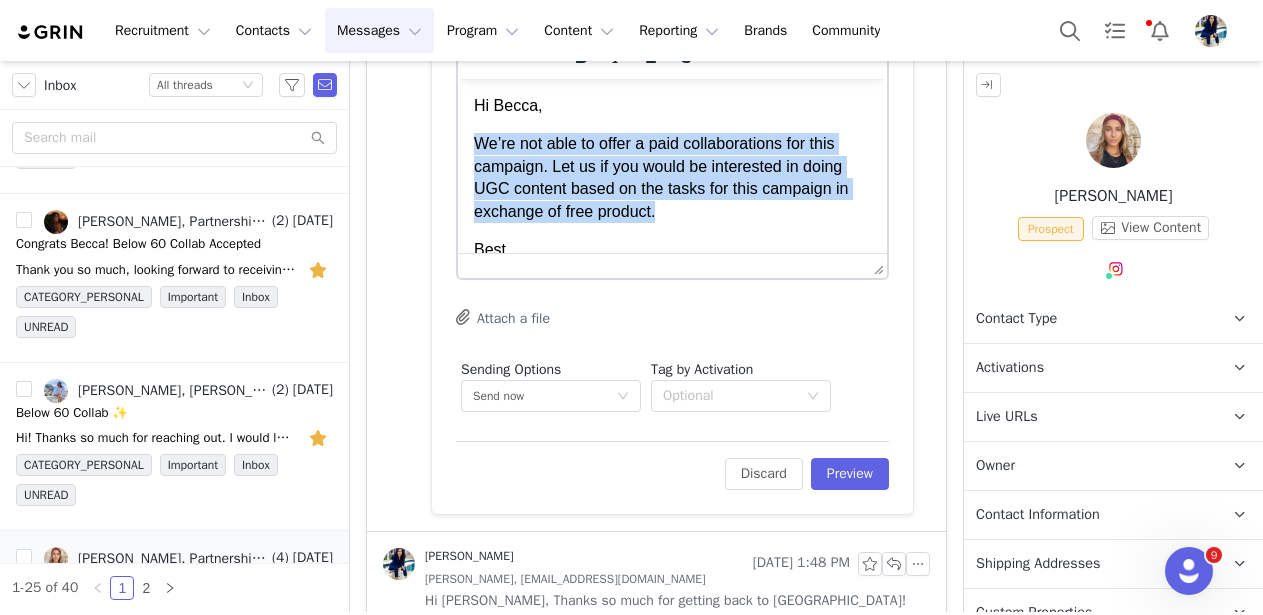 drag, startPoint x: 477, startPoint y: 143, endPoint x: 664, endPoint y: 213, distance: 199.67223 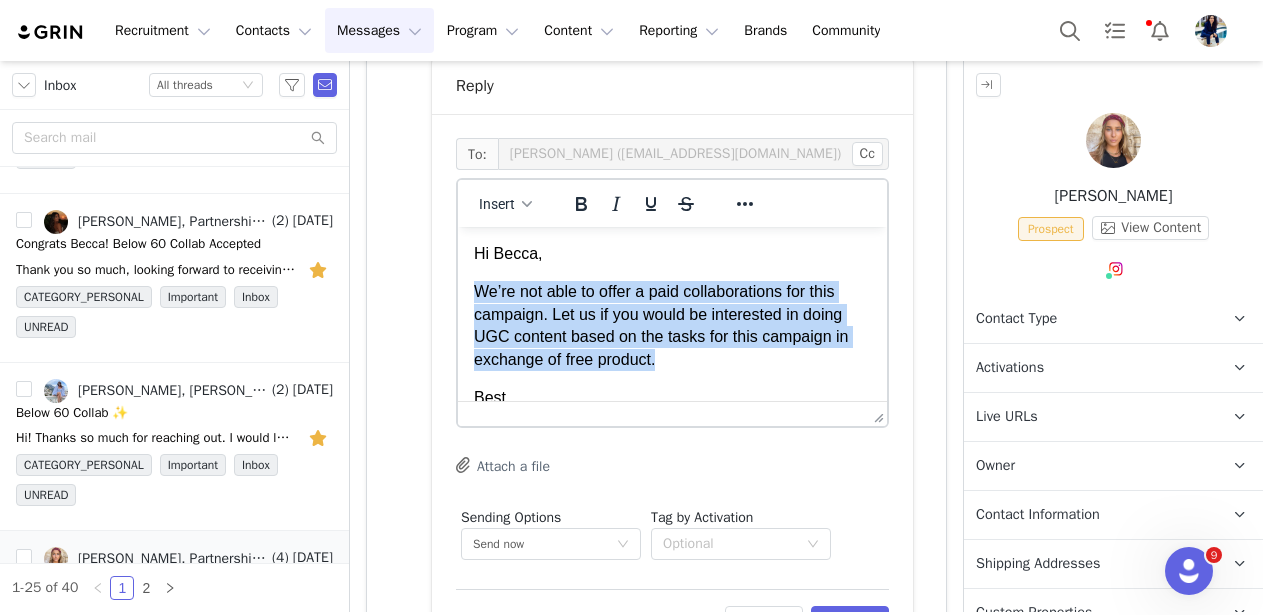 scroll, scrollTop: 999, scrollLeft: 0, axis: vertical 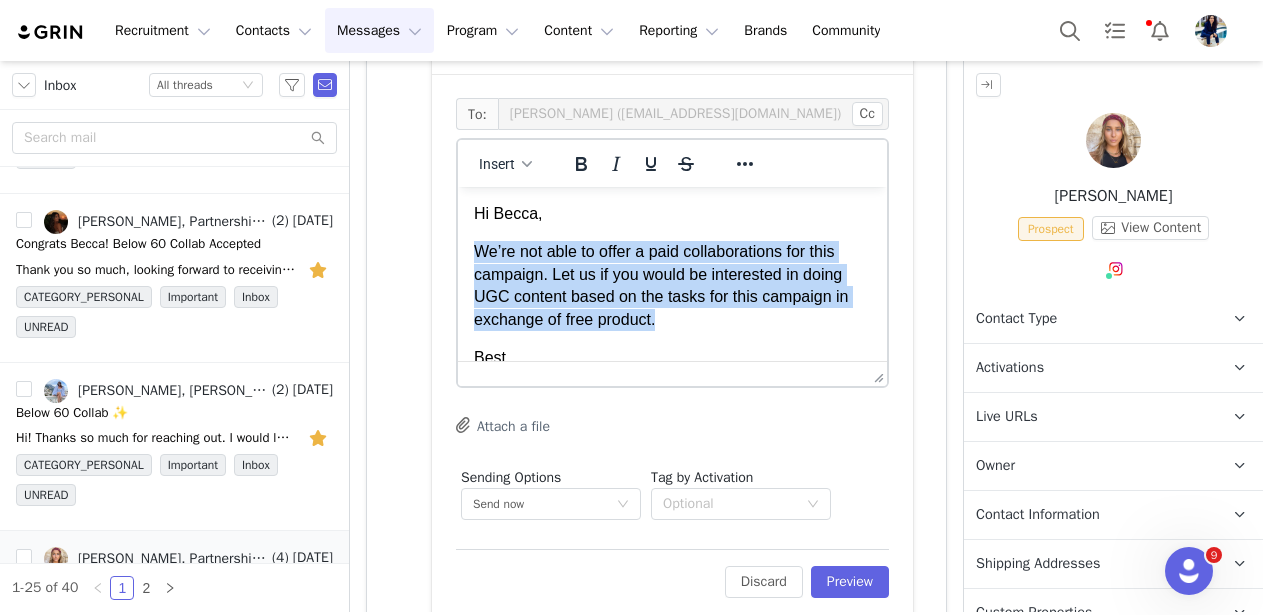 click on "We’re not able to offer a paid collaborations for this campaign. Let us if you would be interested in doing UGC content based on the tasks for this campaign in exchange of free product." at bounding box center [672, 286] 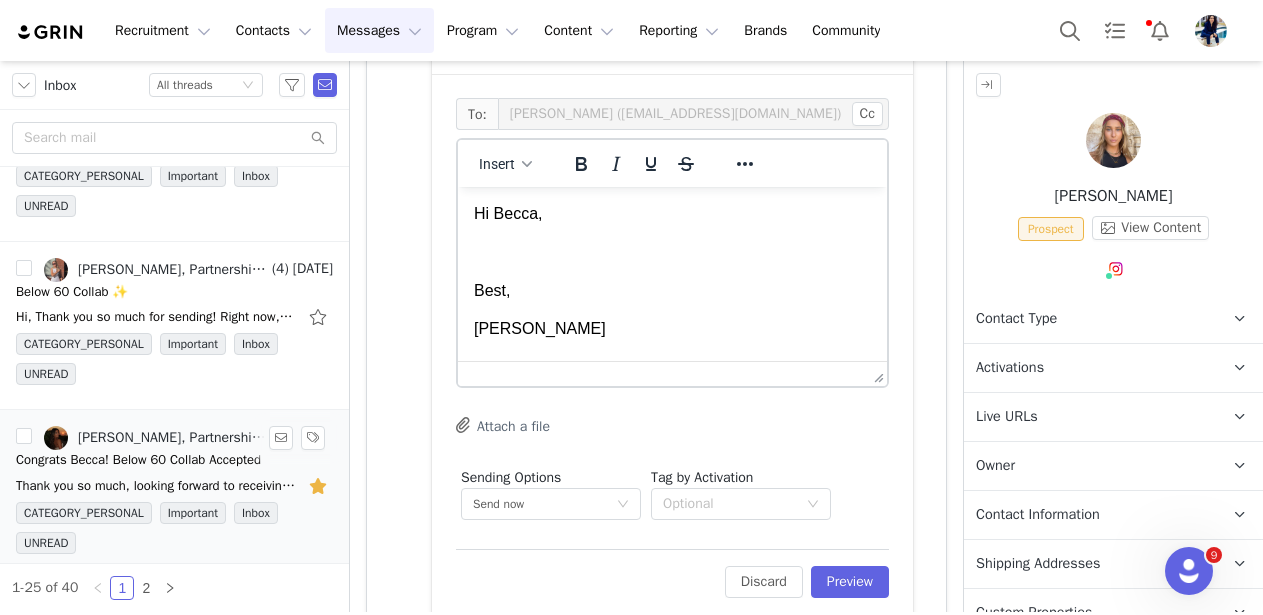 scroll, scrollTop: 0, scrollLeft: 0, axis: both 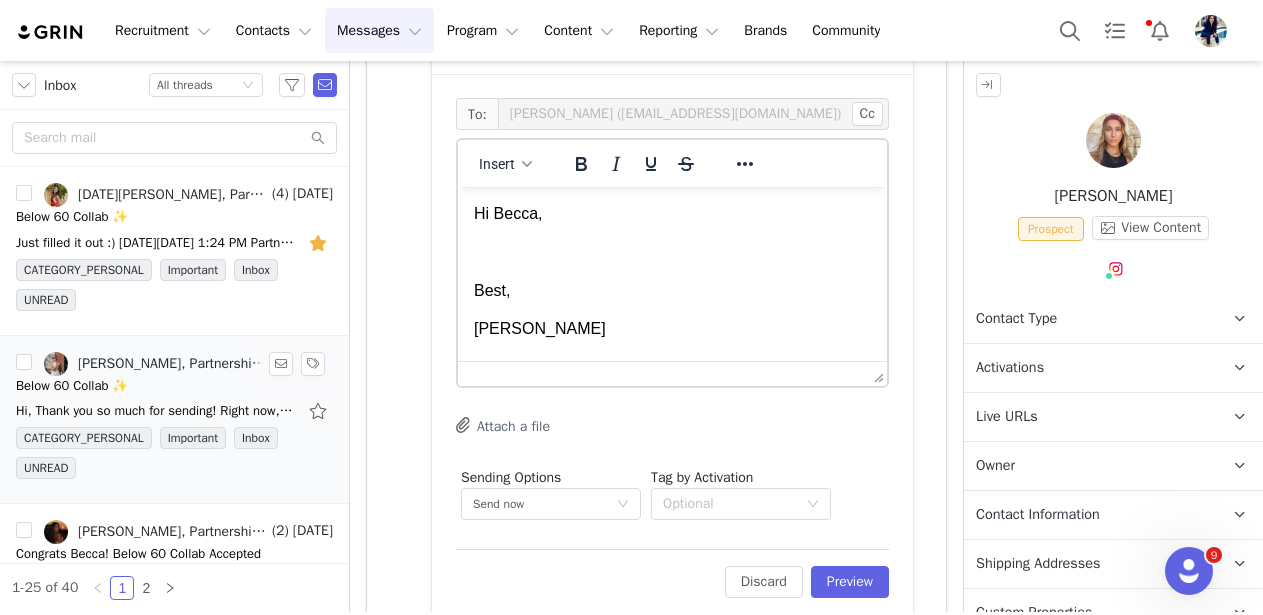 click on "[PERSON_NAME], Partnerships B60" at bounding box center [156, 364] 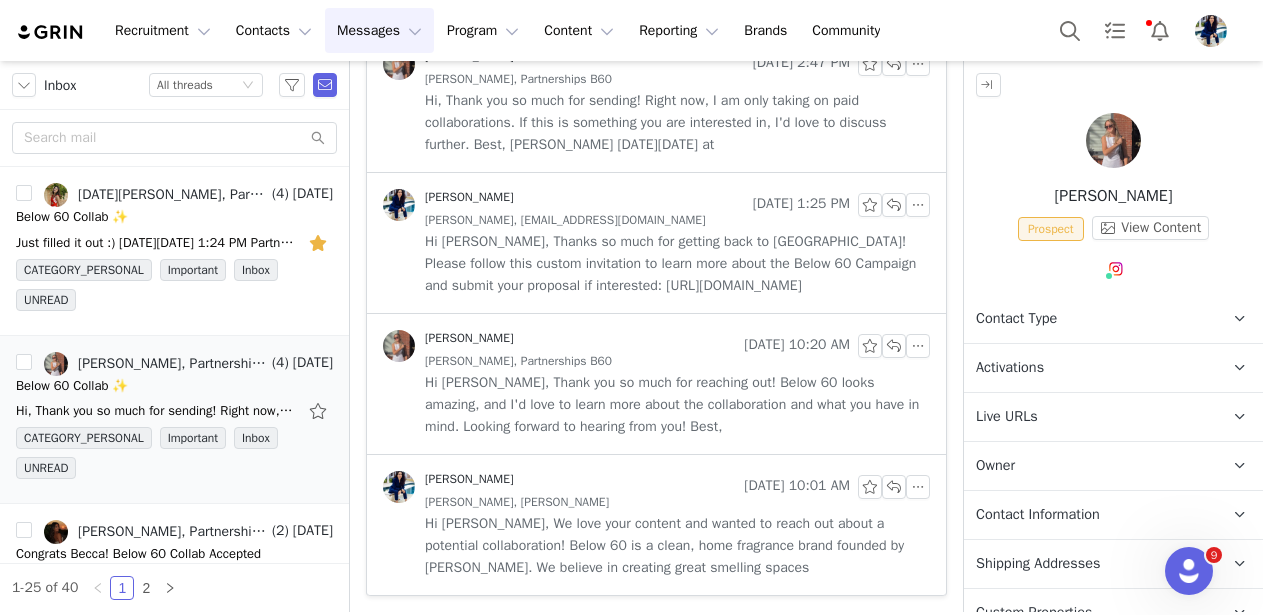 scroll, scrollTop: 436, scrollLeft: 0, axis: vertical 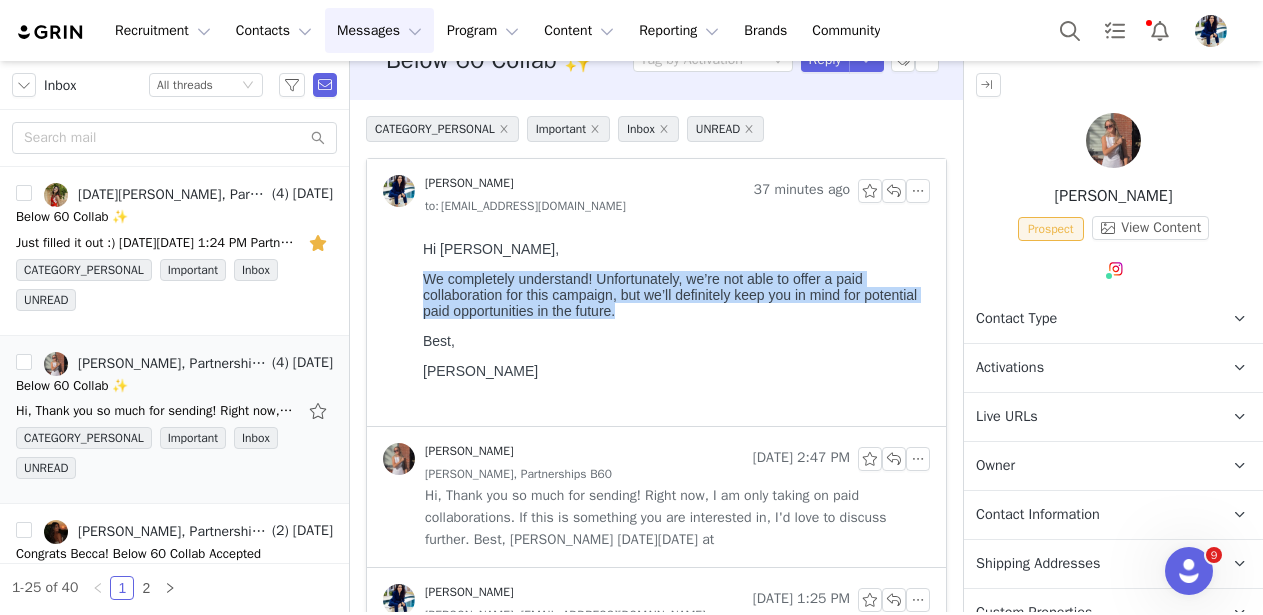 drag, startPoint x: 424, startPoint y: 278, endPoint x: 742, endPoint y: 315, distance: 320.1453 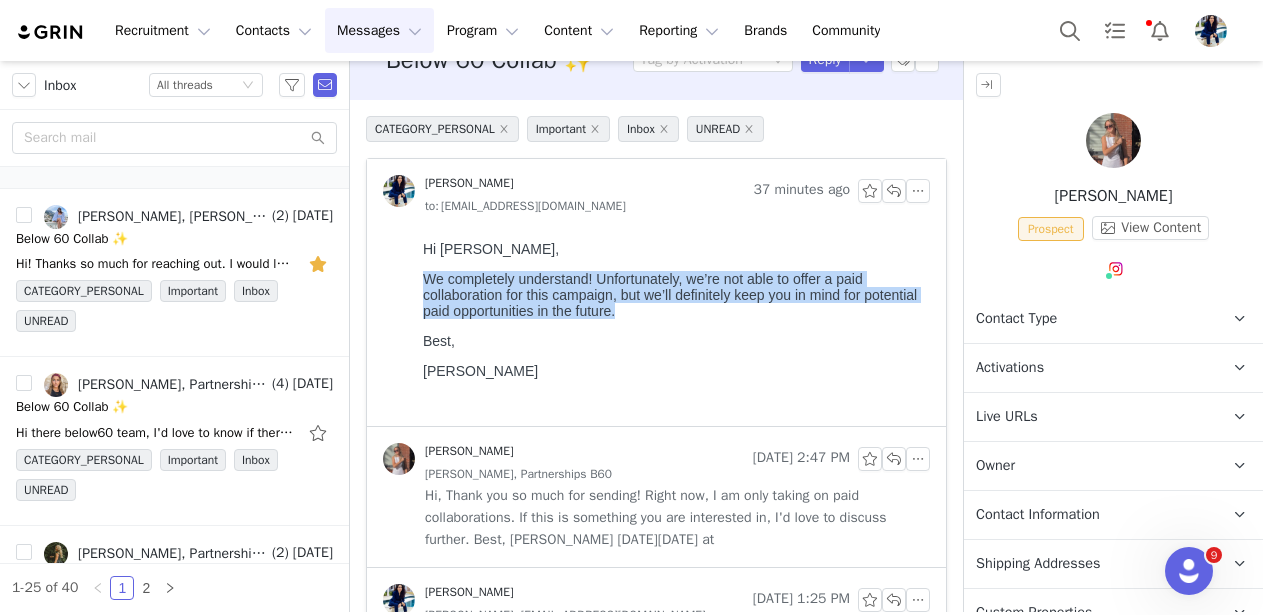 scroll, scrollTop: 519, scrollLeft: 0, axis: vertical 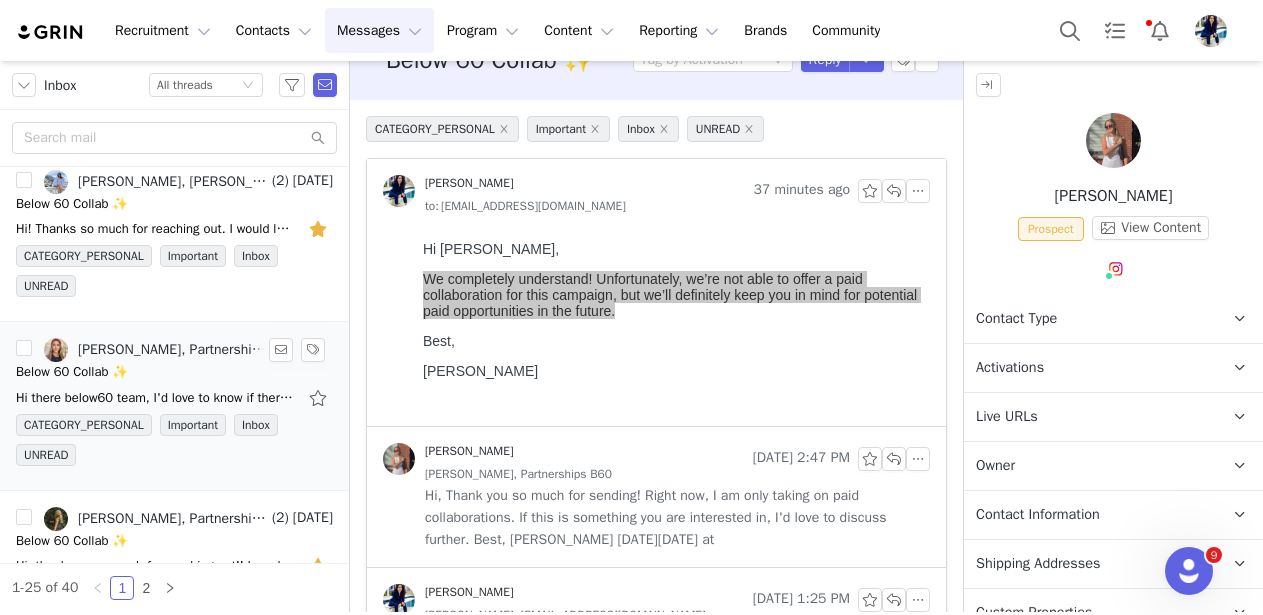 click on "Below 60 Collab ✨" at bounding box center (174, 372) 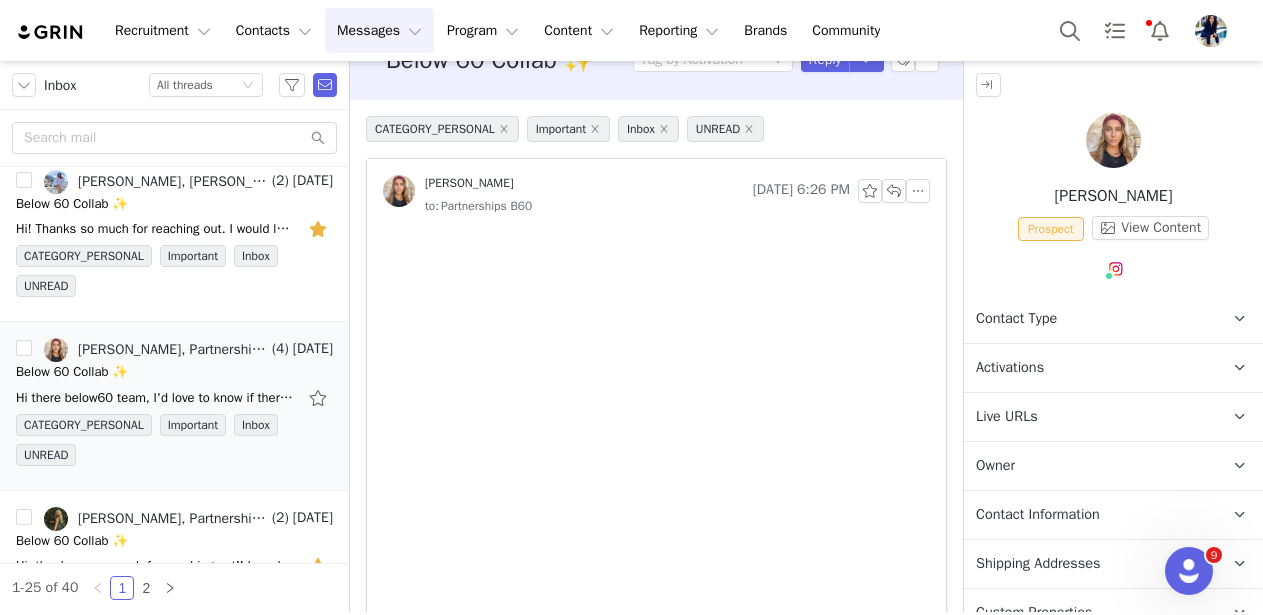 scroll, scrollTop: 106, scrollLeft: 0, axis: vertical 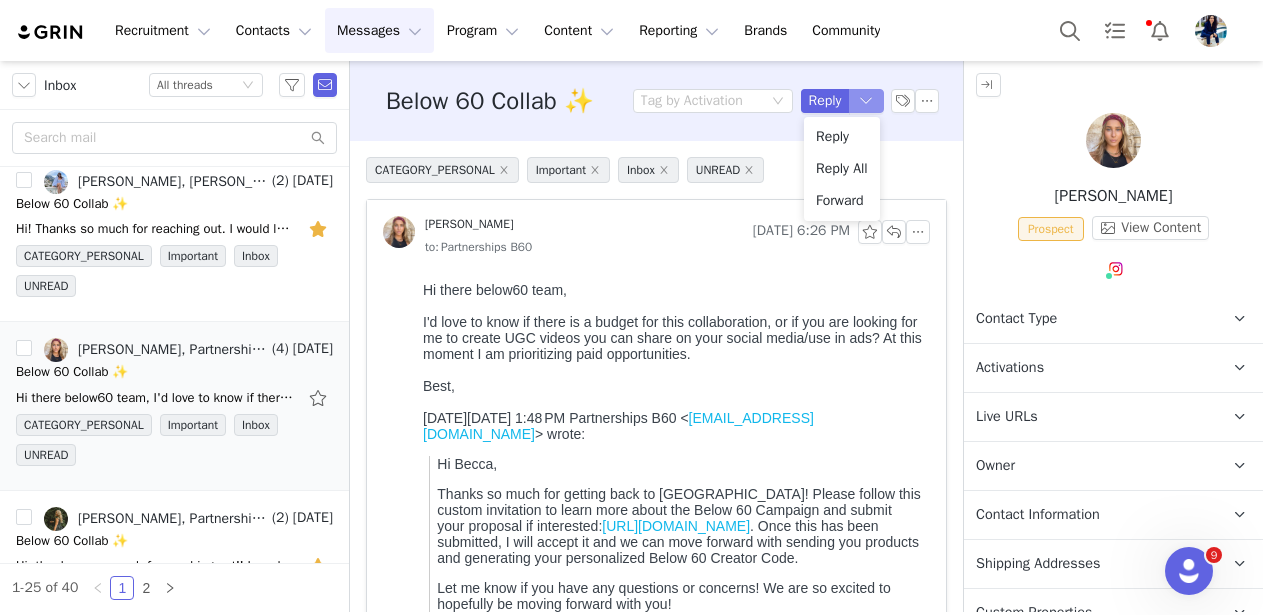 click at bounding box center [867, 101] 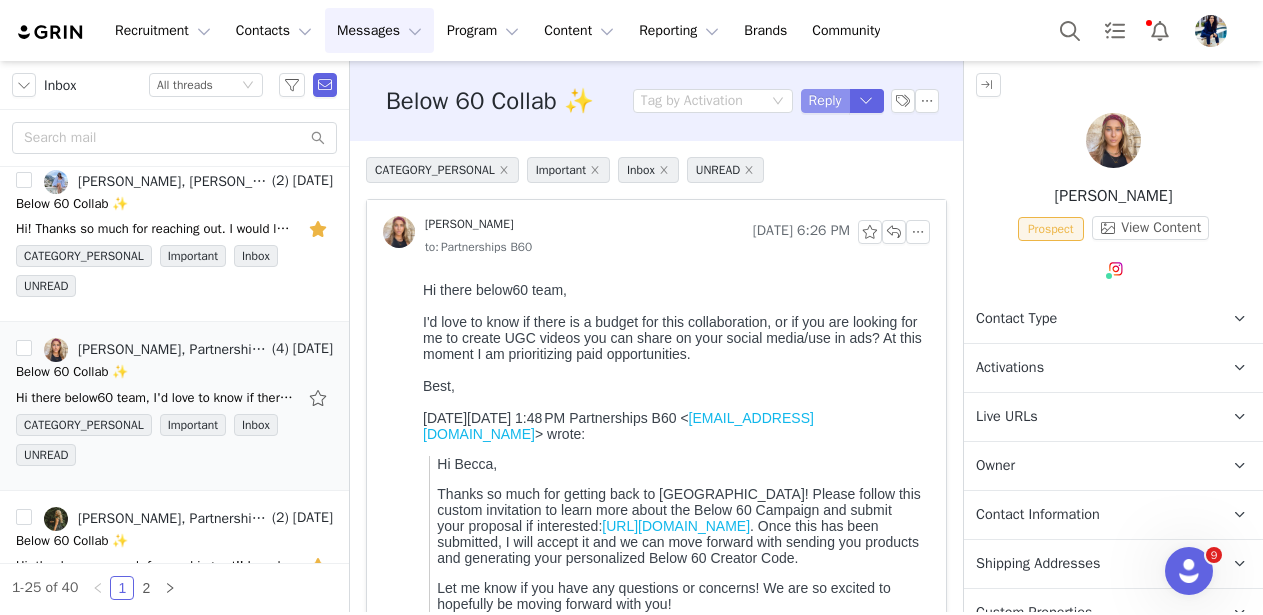 click on "Reply" at bounding box center [825, 101] 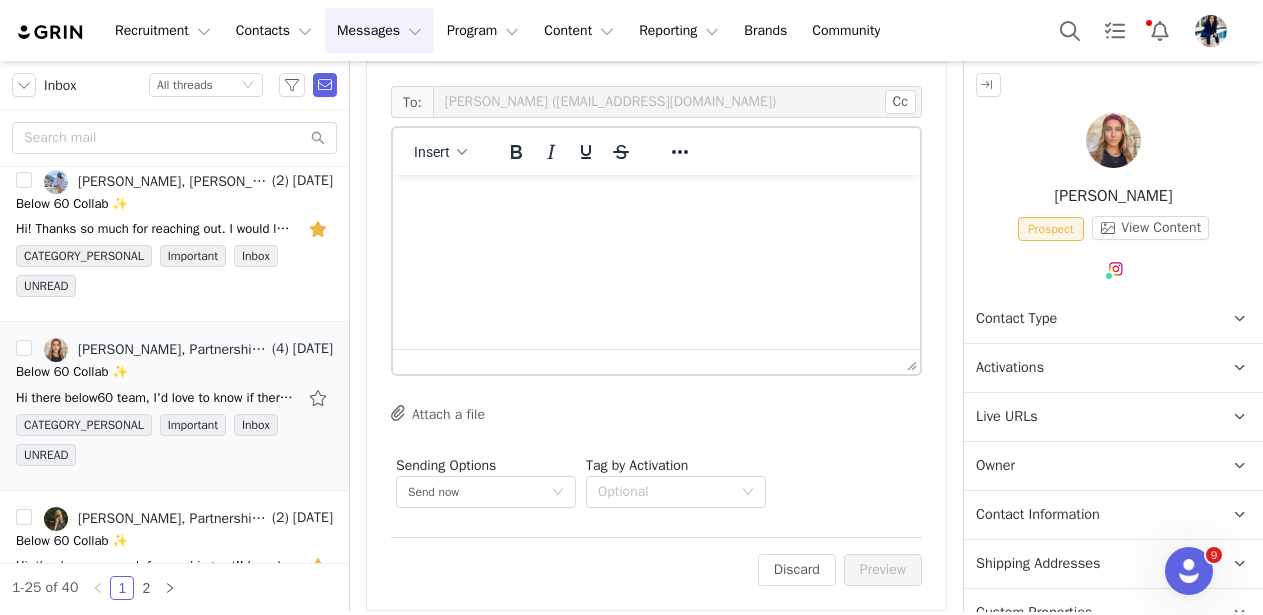 scroll, scrollTop: 1440, scrollLeft: 0, axis: vertical 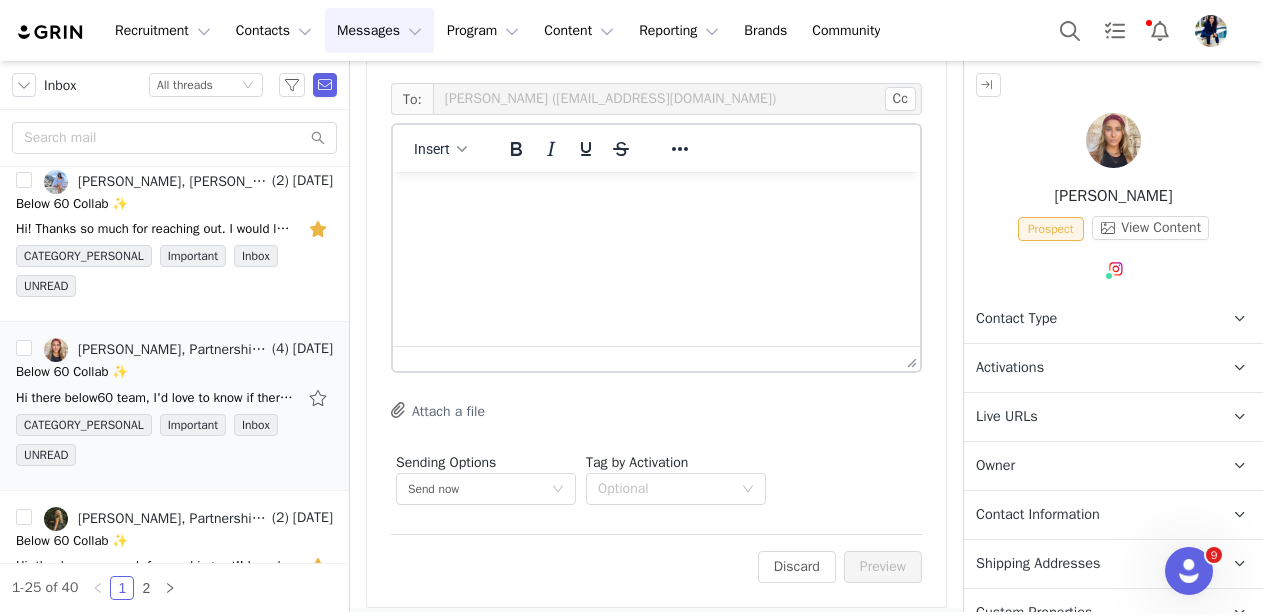 click at bounding box center (656, 199) 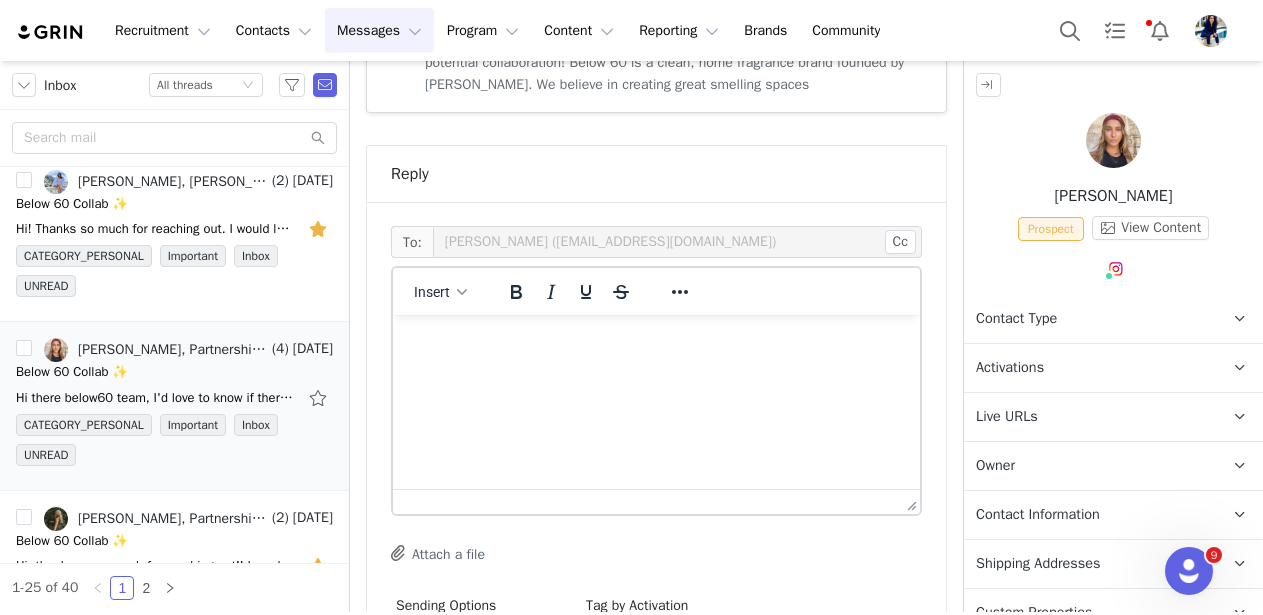scroll, scrollTop: 1313, scrollLeft: 0, axis: vertical 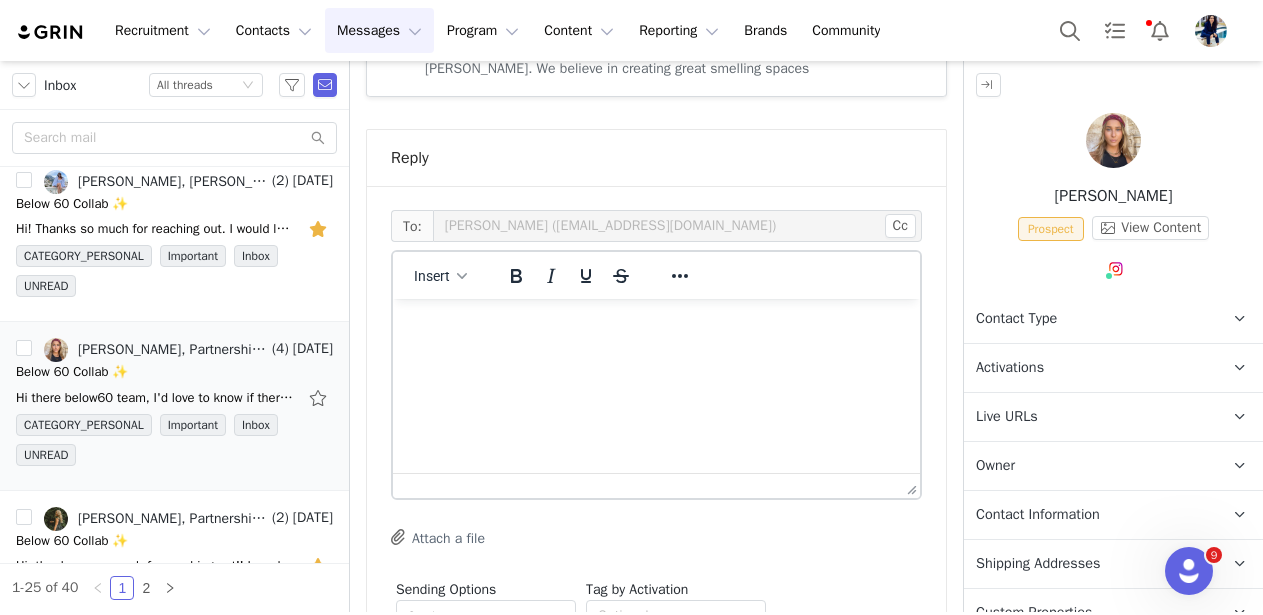 type 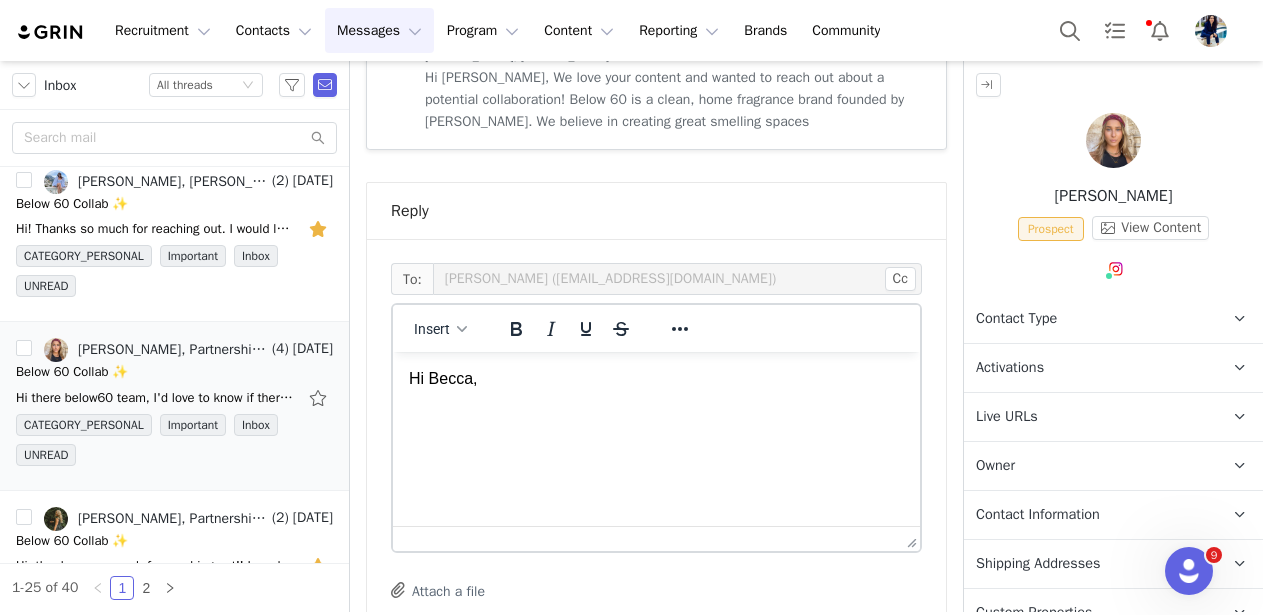 scroll, scrollTop: 1341, scrollLeft: 0, axis: vertical 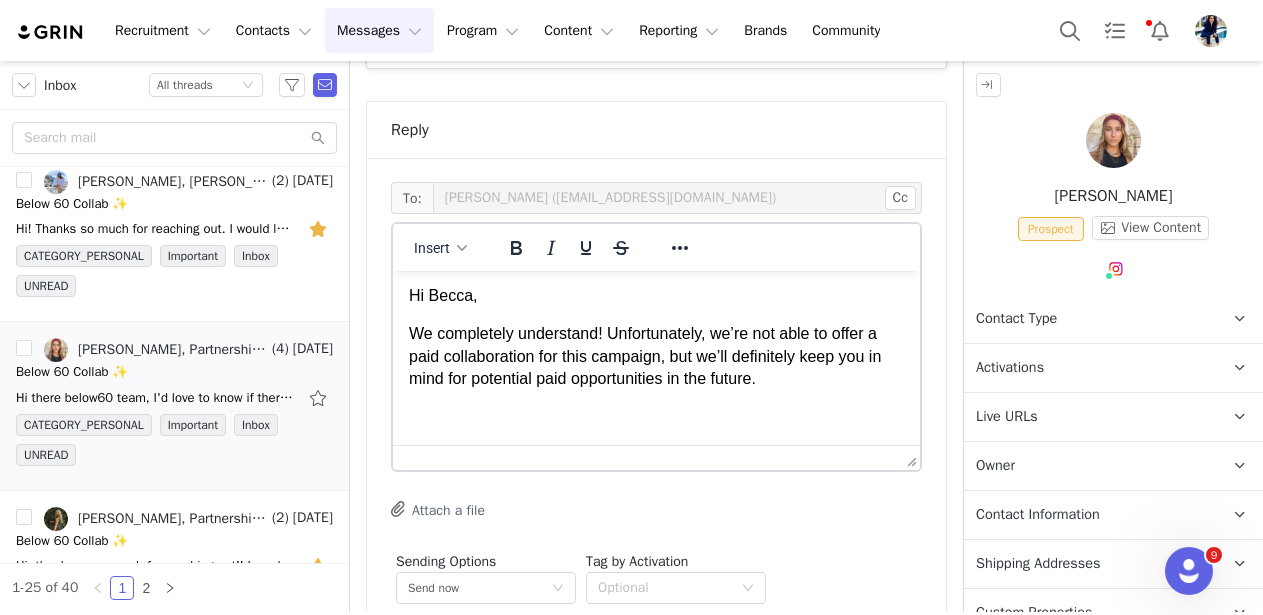 click on "We completely understand! Unfortunately, we’re not able to offer a paid collaboration for this campaign, but we’ll definitely keep you in mind for potential paid opportunities in the future." at bounding box center [656, 356] 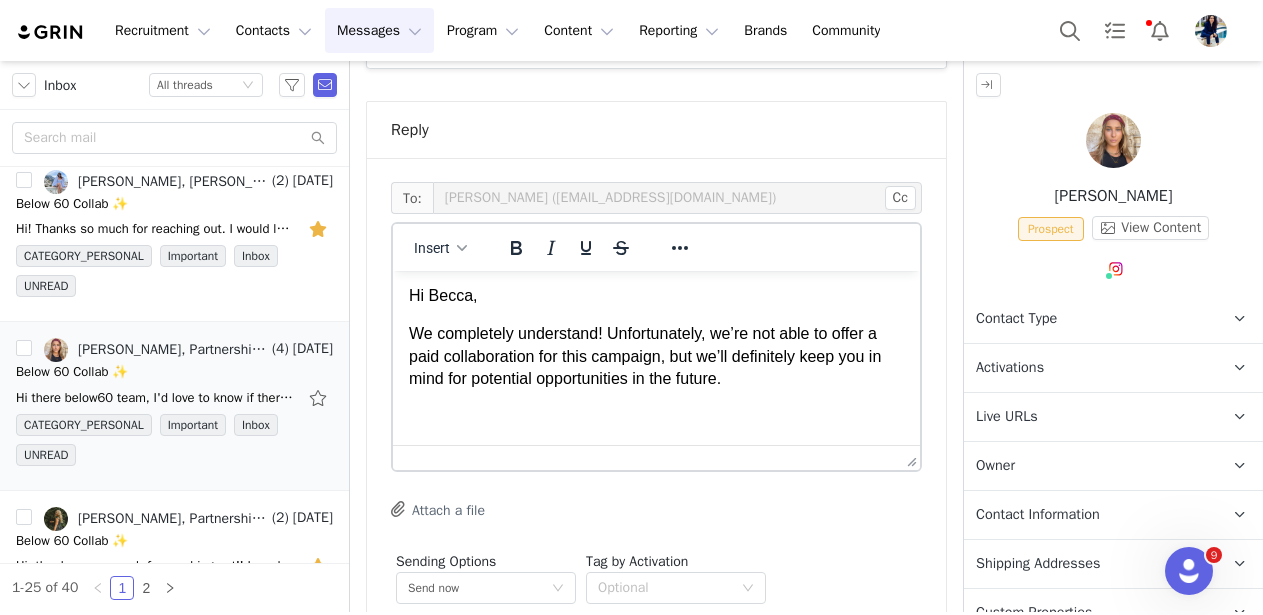 click on "We completely understand! Unfortunately, we’re not able to offer a paid collaboration for this campaign, but we’ll definitely keep you in mind for potential opportunities in the future." at bounding box center [656, 356] 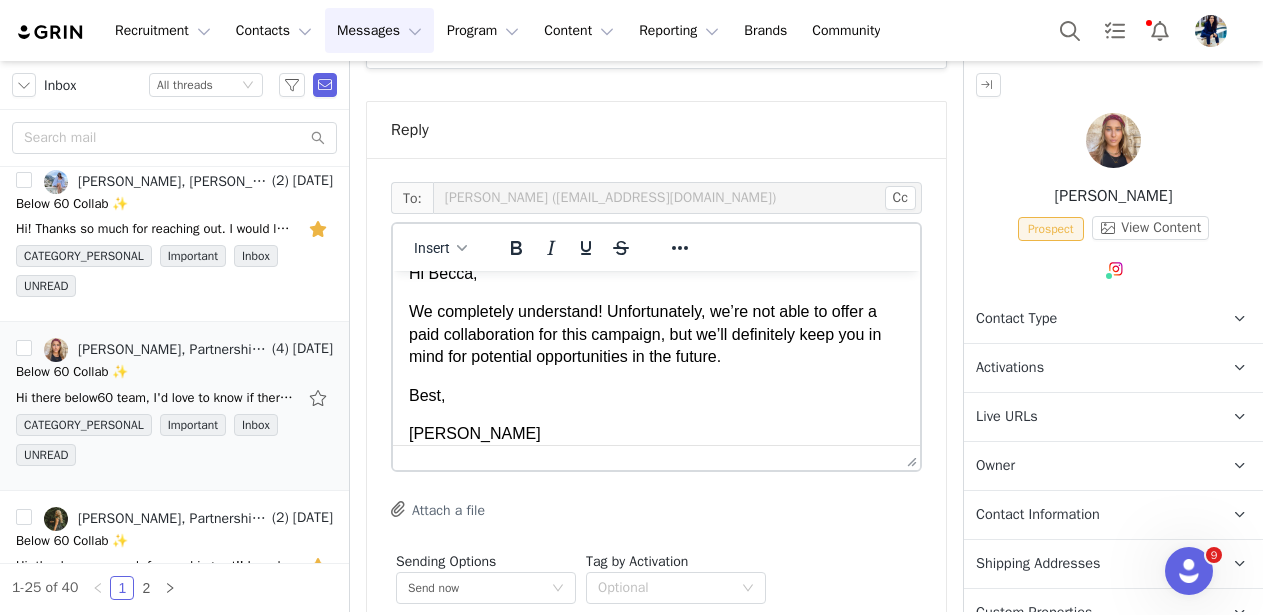 click on "Attach a file" at bounding box center (656, 510) 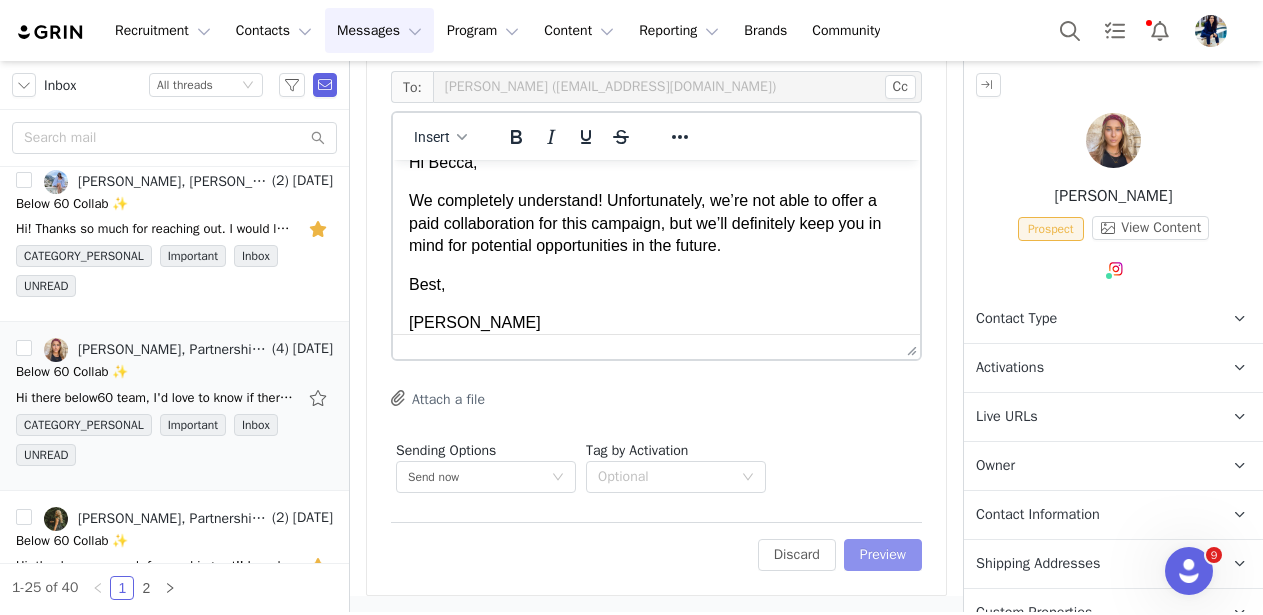 click on "Preview" at bounding box center (883, 555) 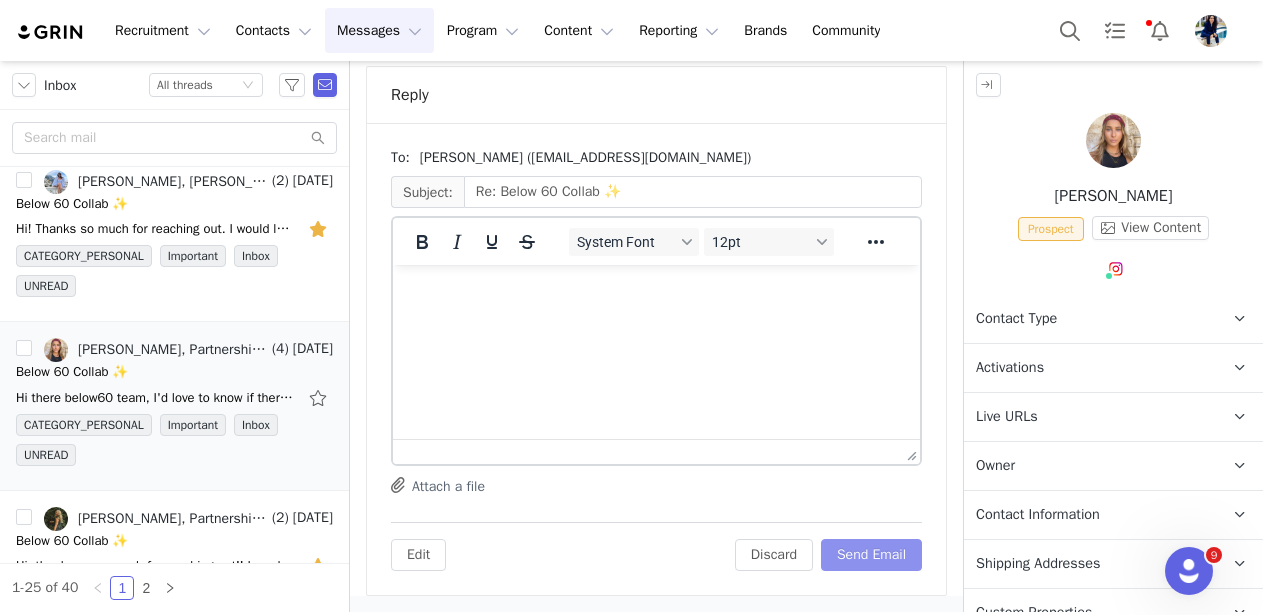 scroll, scrollTop: 1376, scrollLeft: 0, axis: vertical 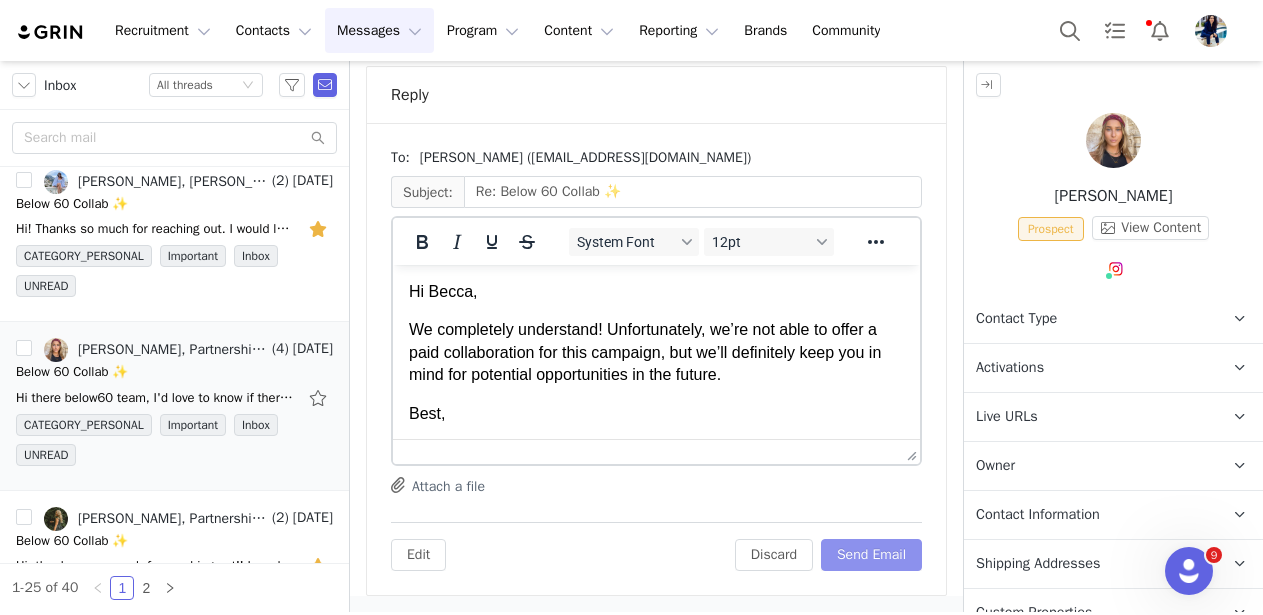 click on "Send Email" at bounding box center [871, 555] 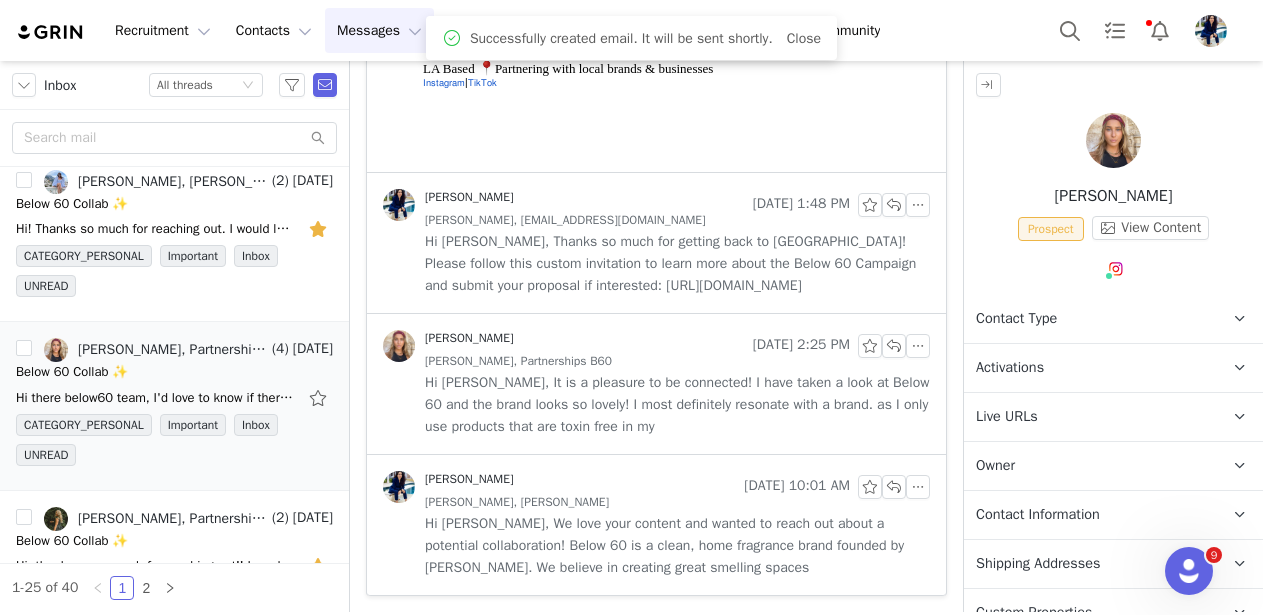 scroll, scrollTop: 814, scrollLeft: 0, axis: vertical 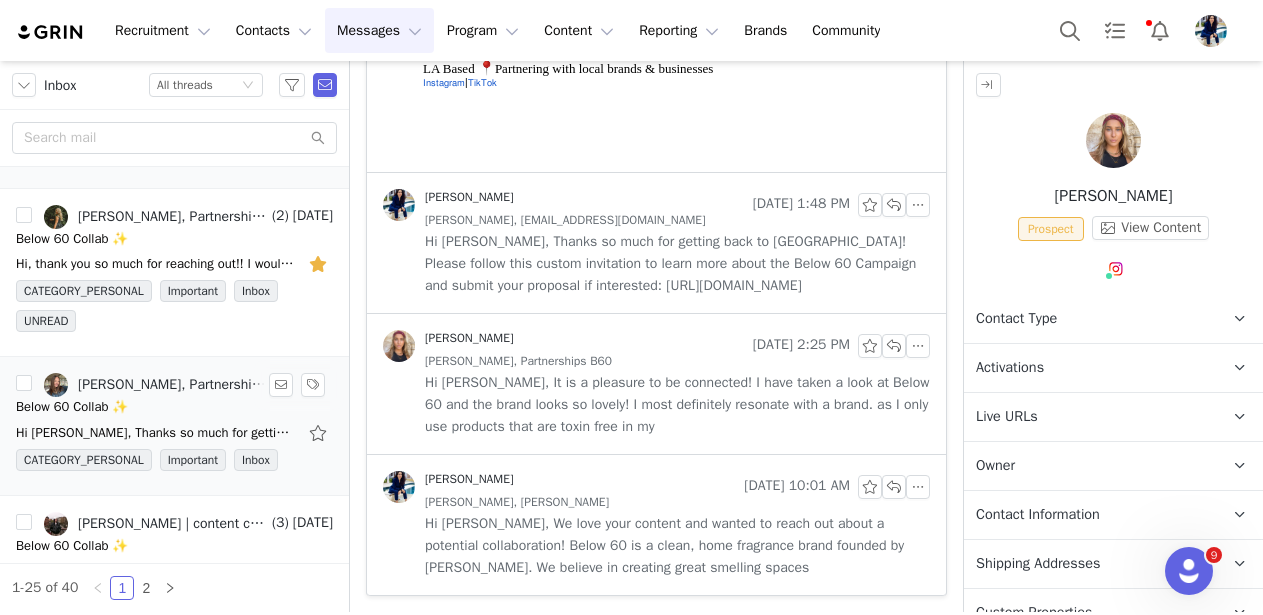 click on "[PERSON_NAME], Partnerships B60" at bounding box center (156, 385) 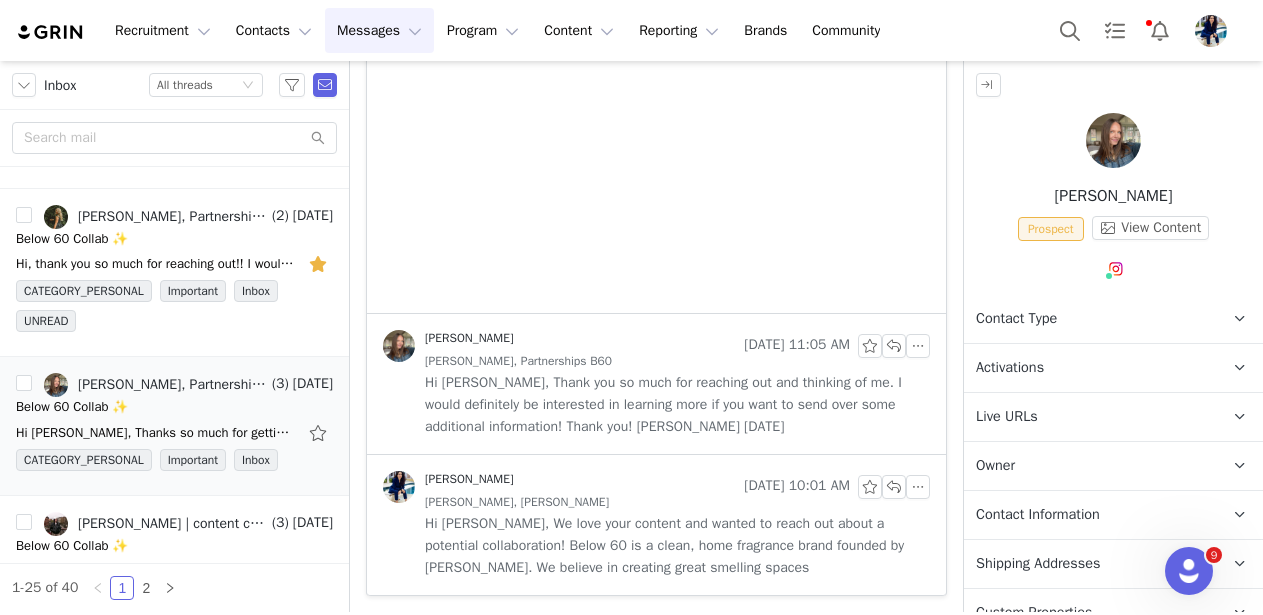 scroll, scrollTop: 0, scrollLeft: 0, axis: both 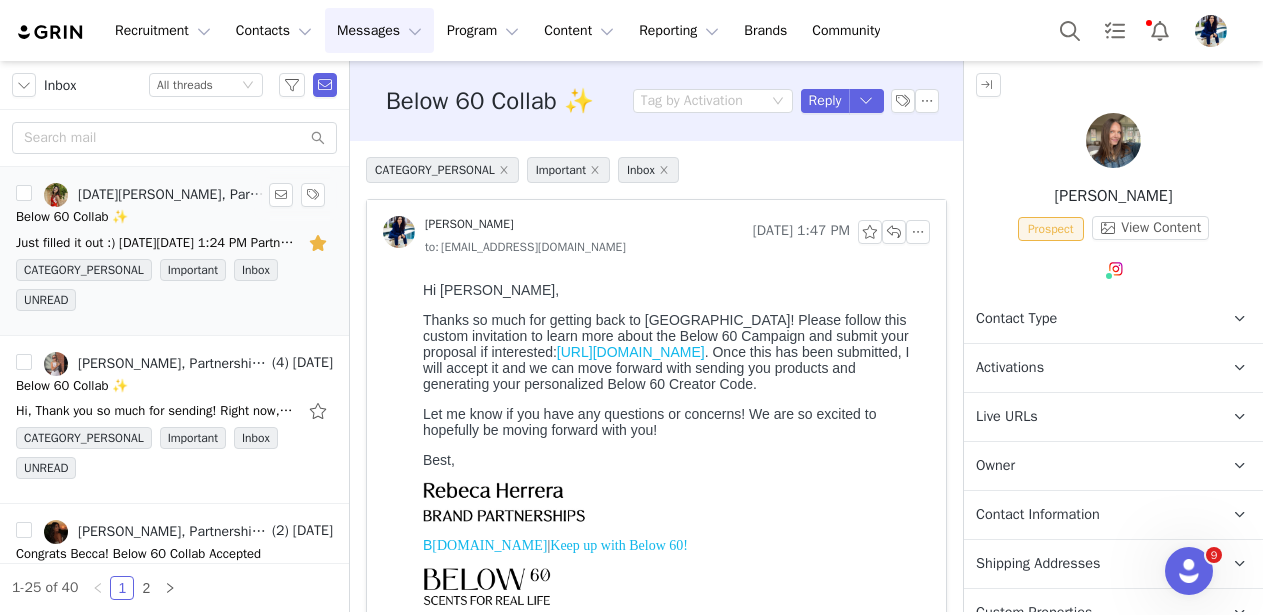 click on "[DATE][PERSON_NAME], Partnerships B60" at bounding box center [173, 195] 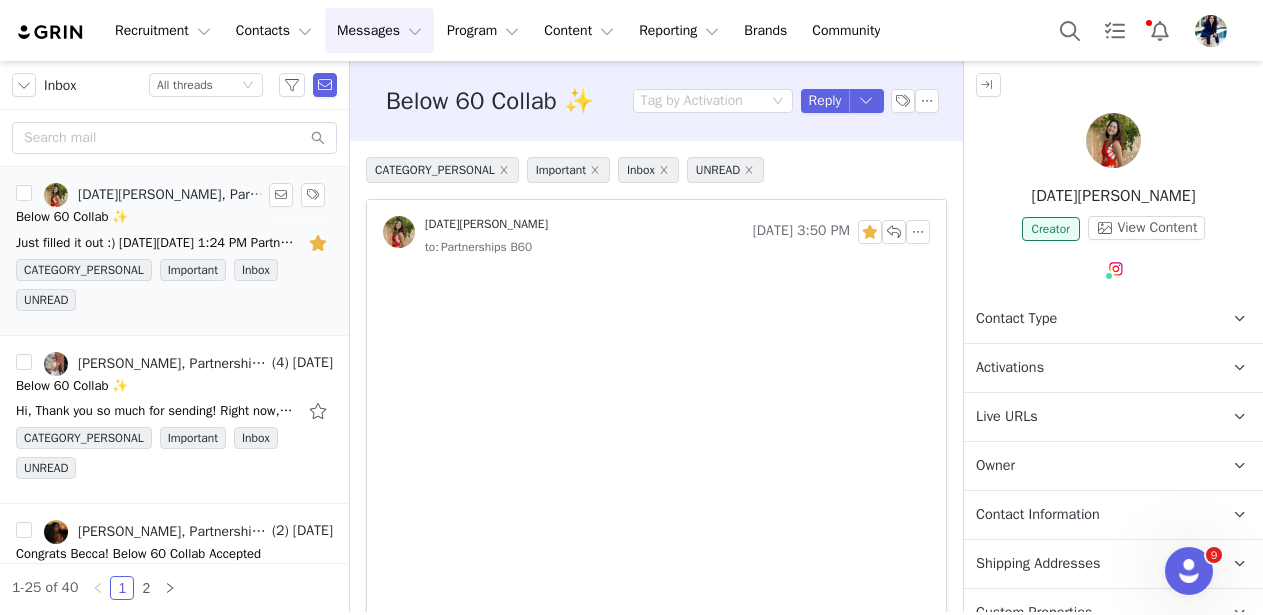 scroll, scrollTop: 167, scrollLeft: 0, axis: vertical 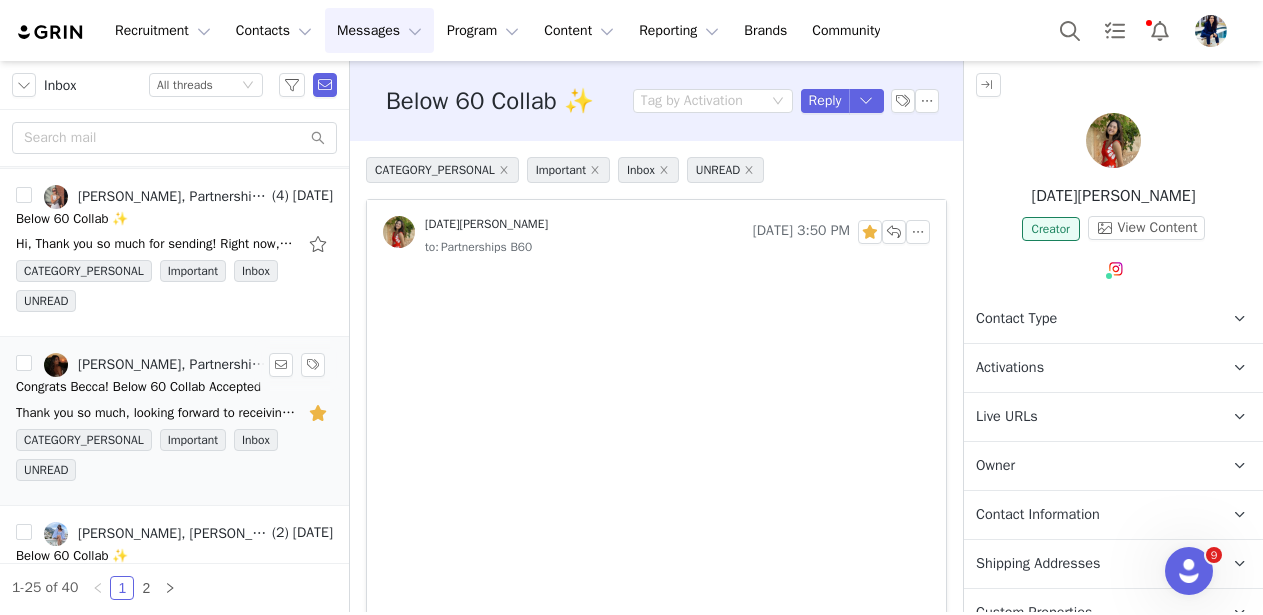 click on "[PERSON_NAME], Partnerships B60, [PERSON_NAME]" at bounding box center (173, 365) 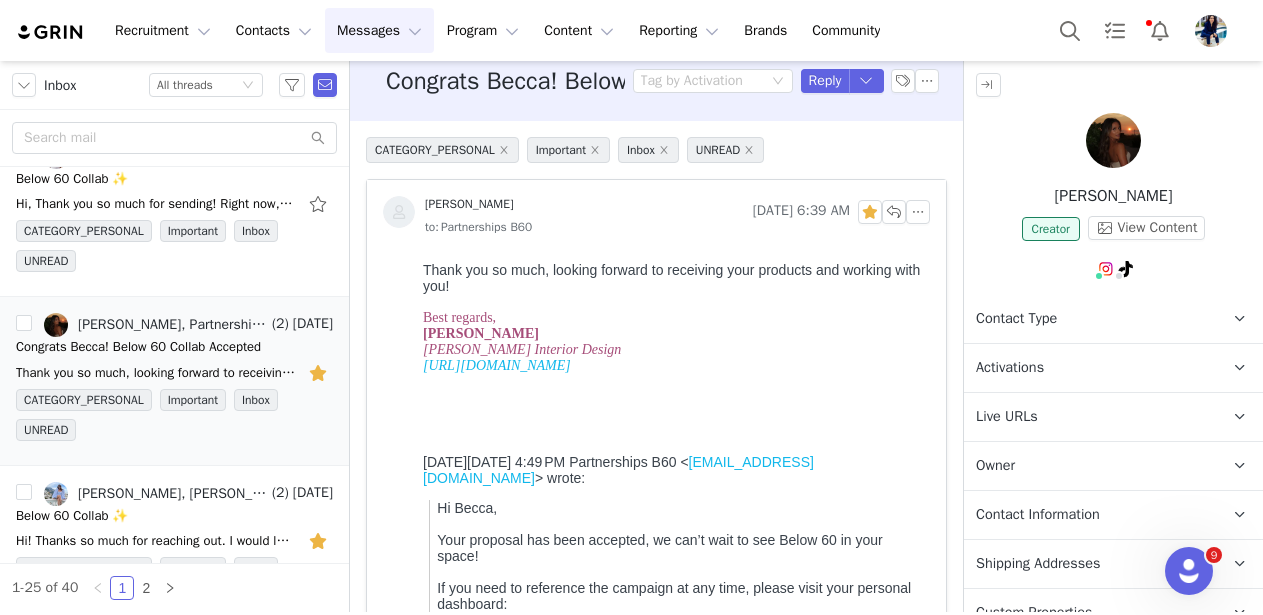 scroll, scrollTop: 0, scrollLeft: 0, axis: both 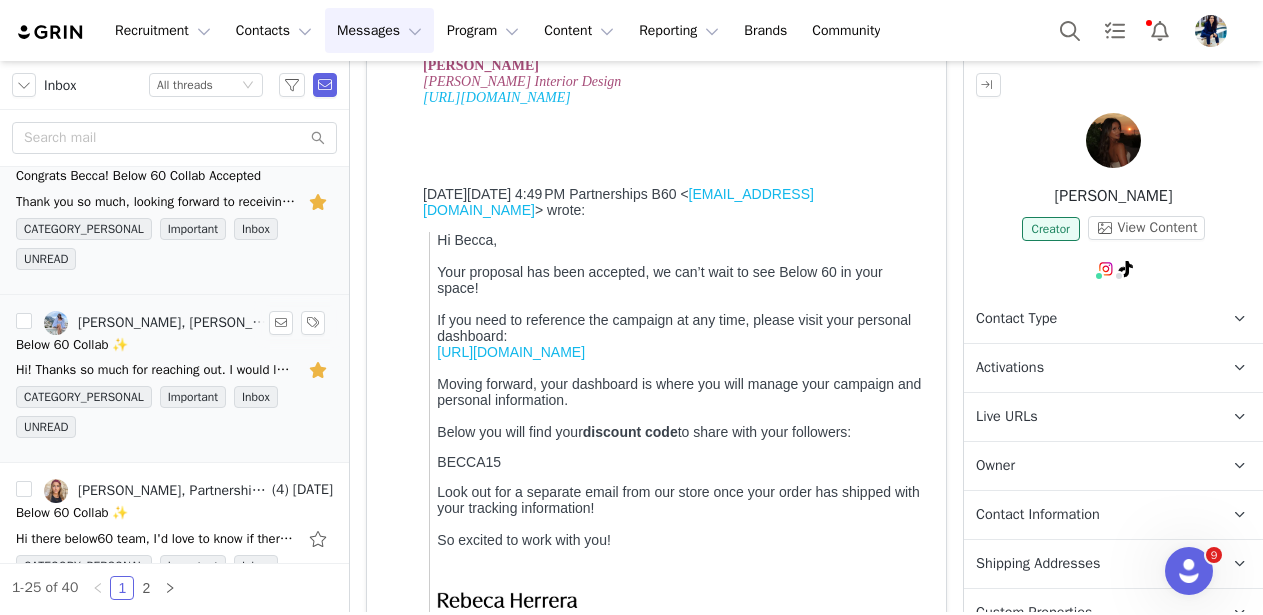 click on "[PERSON_NAME], [PERSON_NAME], Partnerships B60" at bounding box center (173, 323) 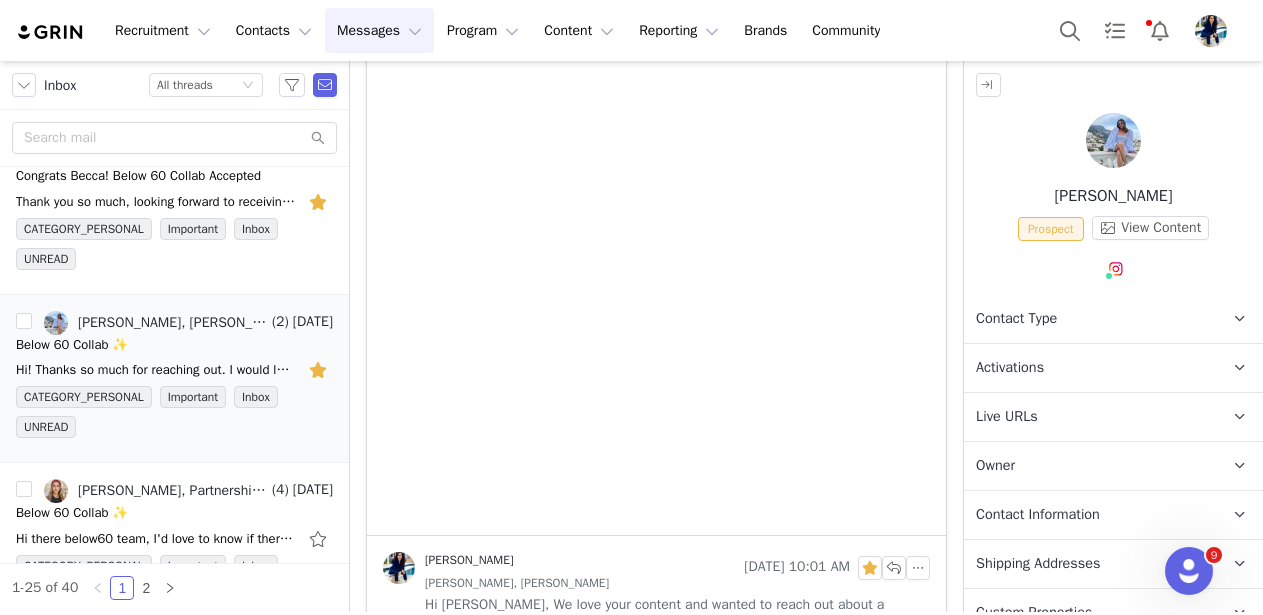 scroll, scrollTop: 0, scrollLeft: 0, axis: both 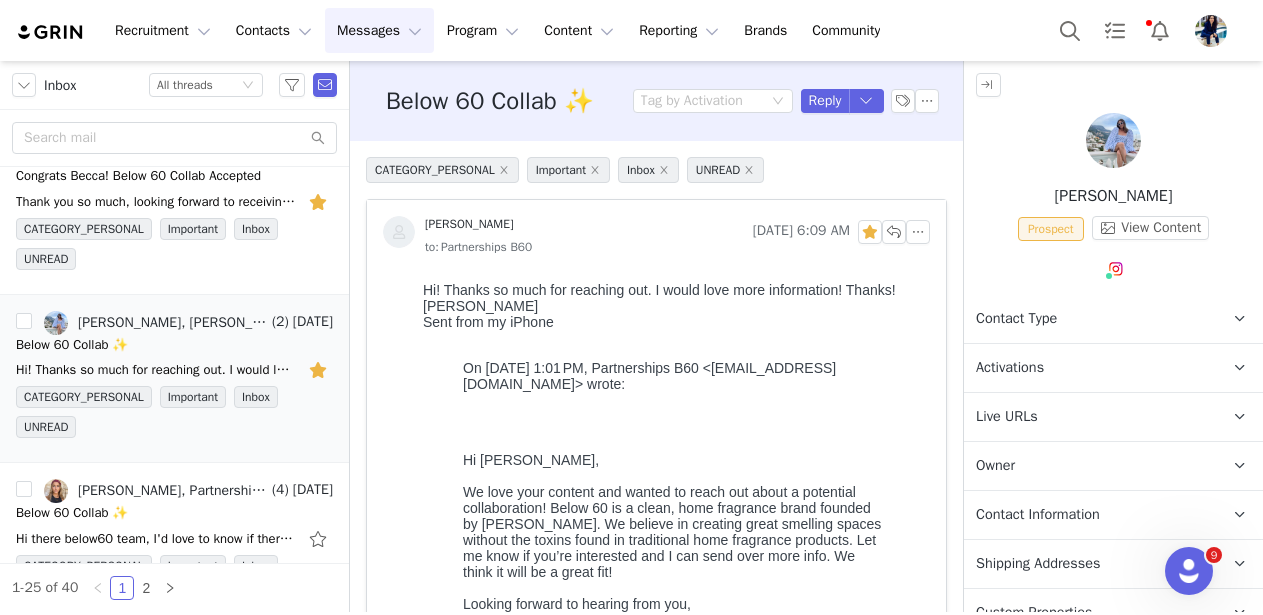 click on "Messages Messages" at bounding box center [379, 30] 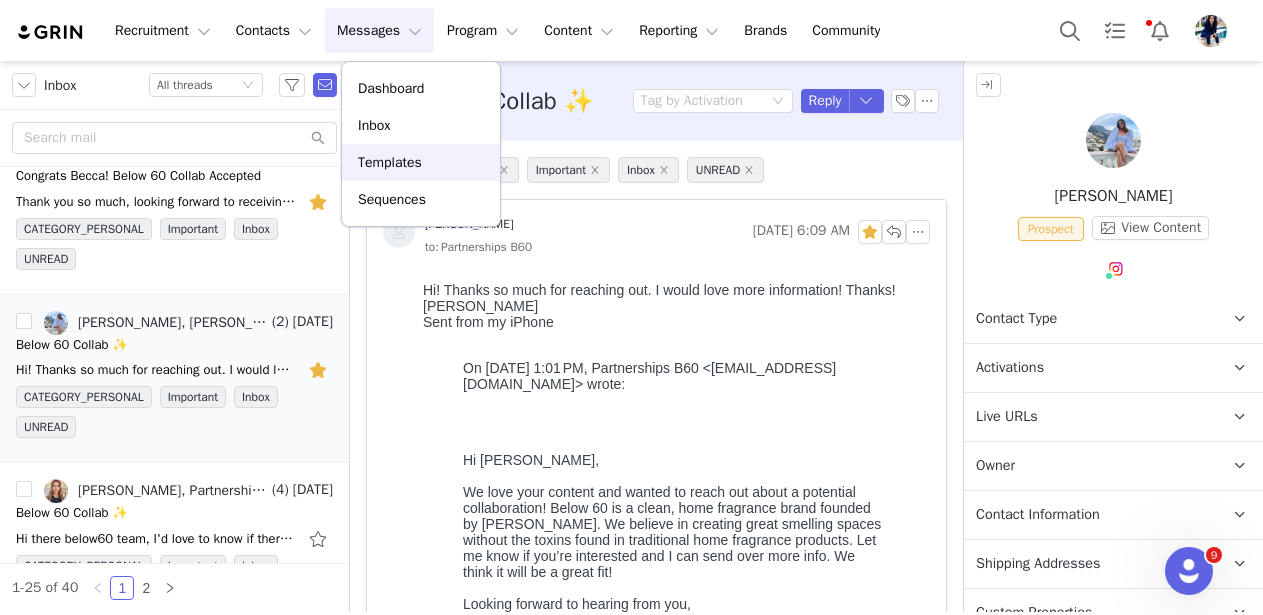 click on "Templates" at bounding box center [421, 162] 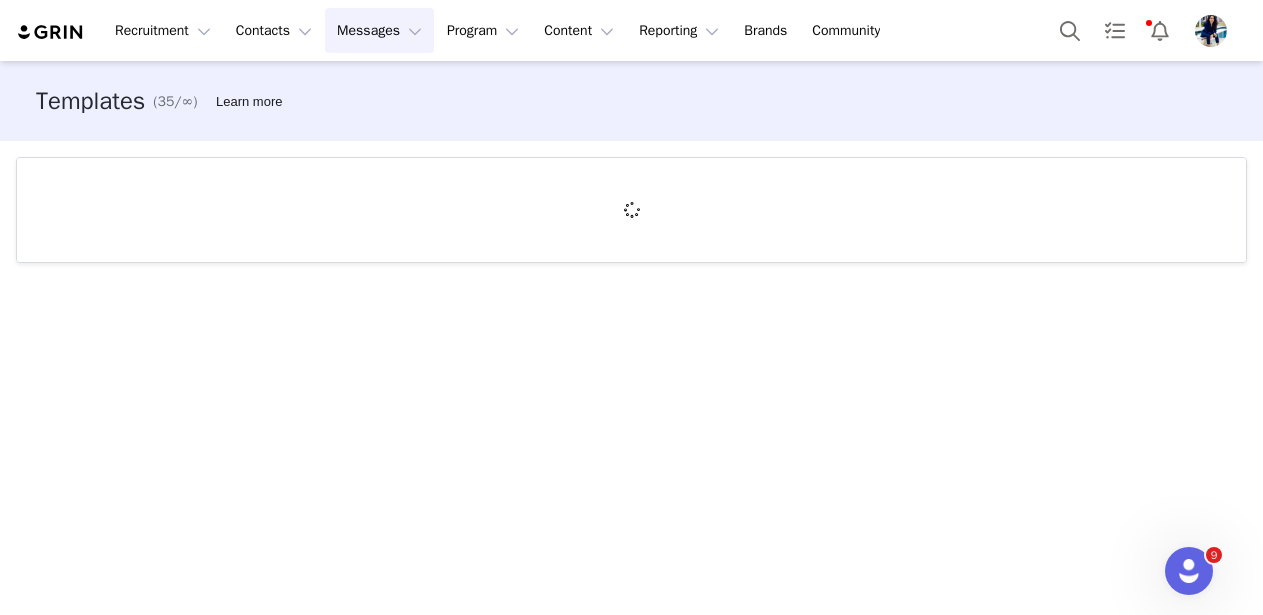 click on "Messages Messages" at bounding box center (379, 30) 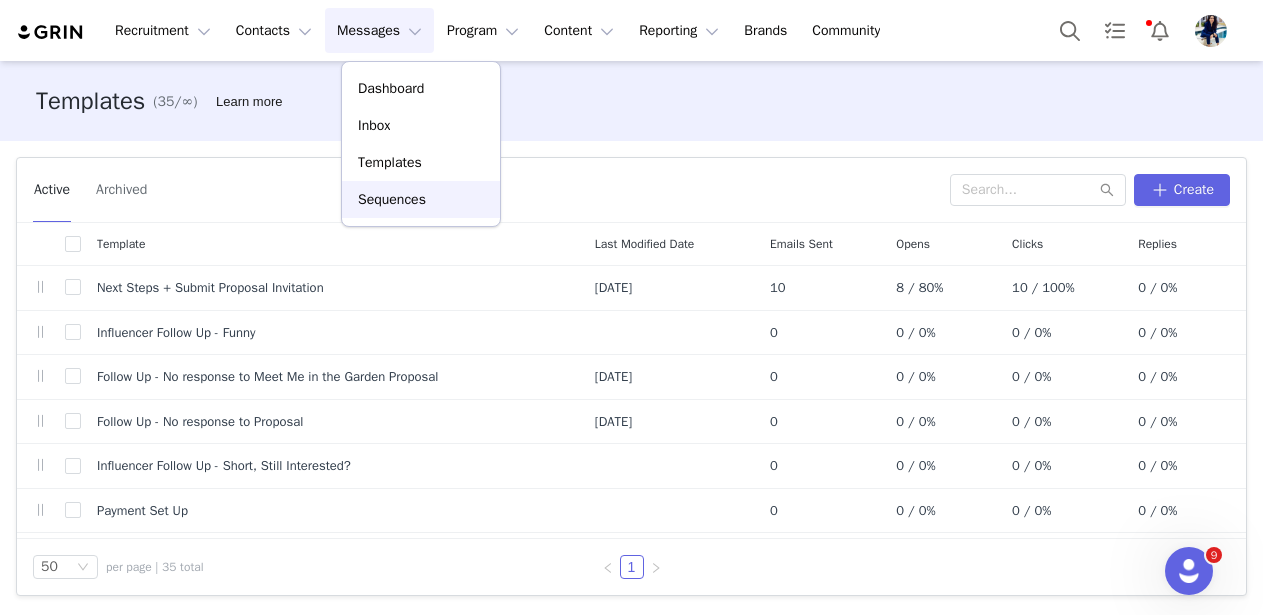 click on "Sequences" at bounding box center [421, 199] 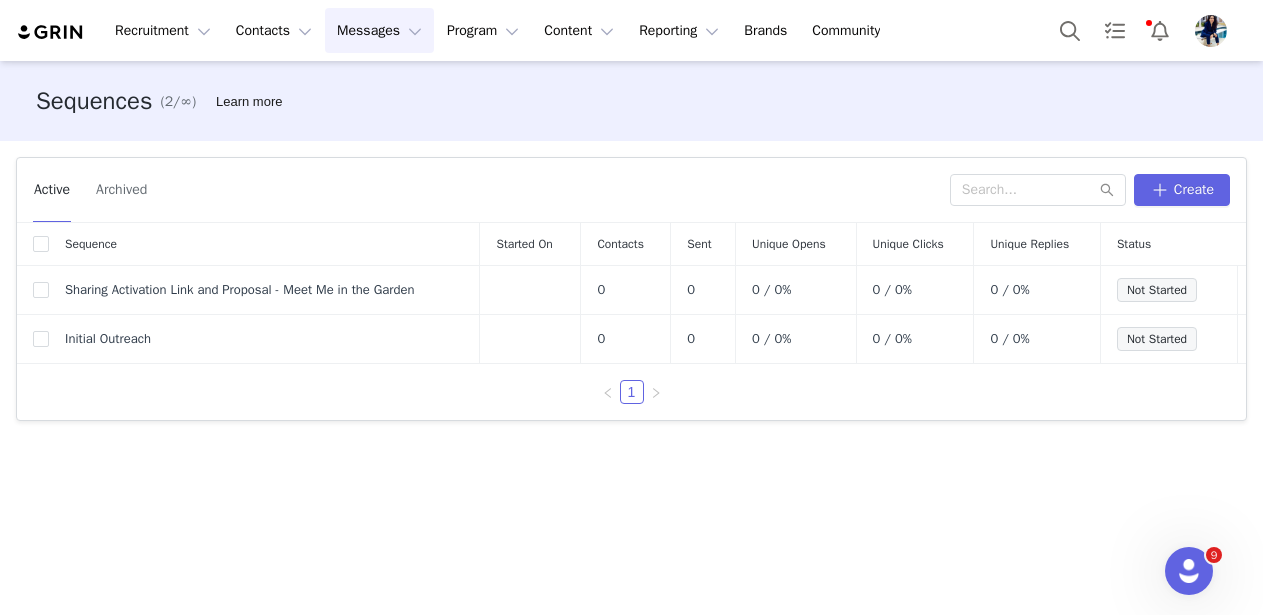 click on "Messages Messages" at bounding box center (379, 30) 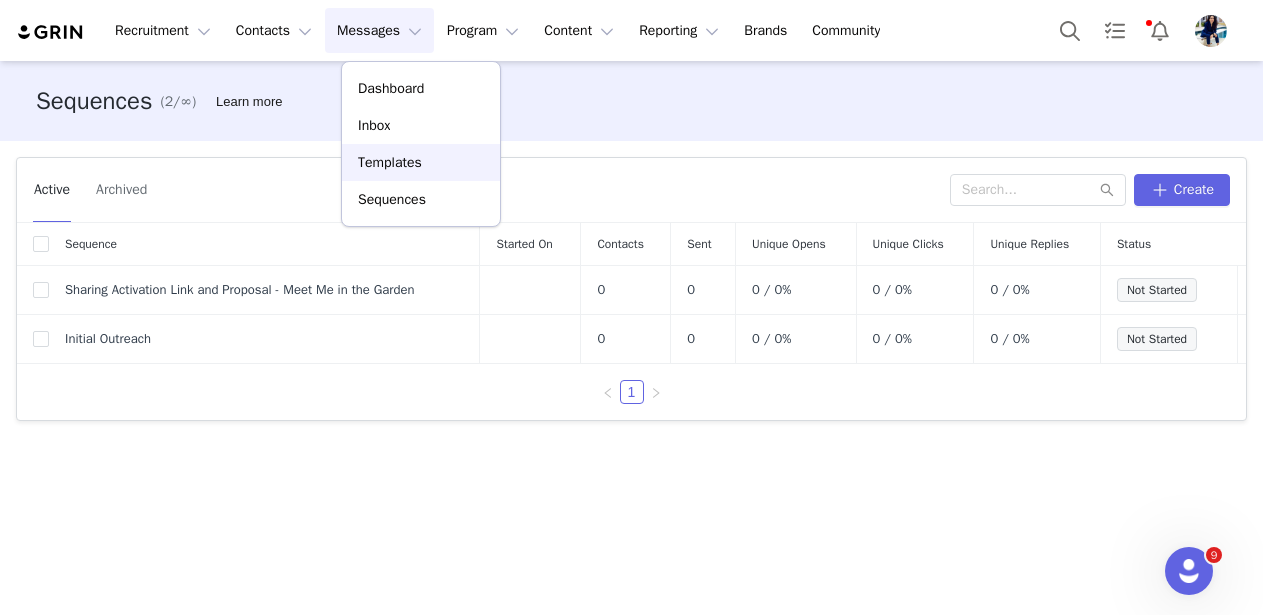 click on "Templates" at bounding box center (421, 162) 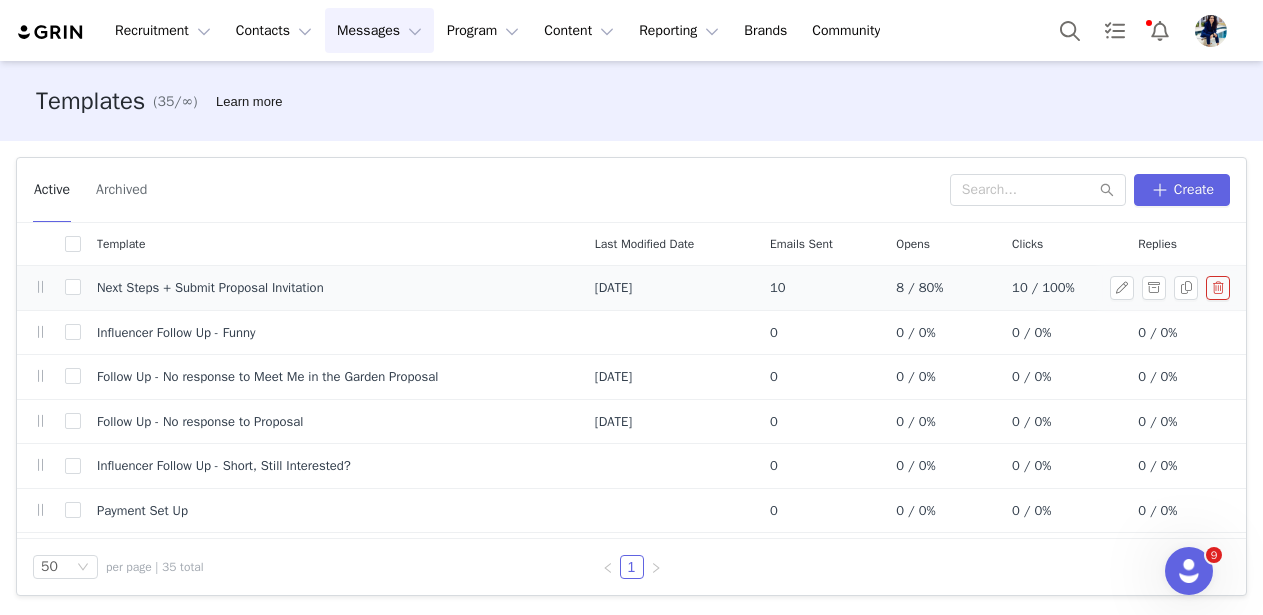 click on "Next Steps + Submit Proposal Invitation" at bounding box center [330, 288] 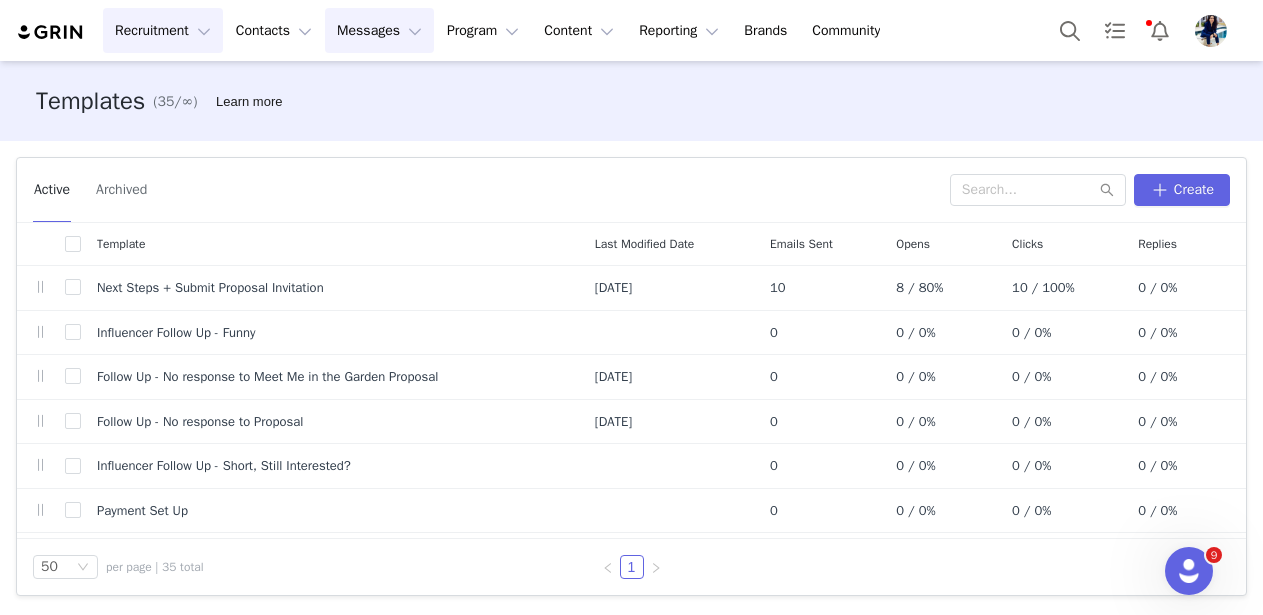 click on "Recruitment Recruitment" at bounding box center (163, 30) 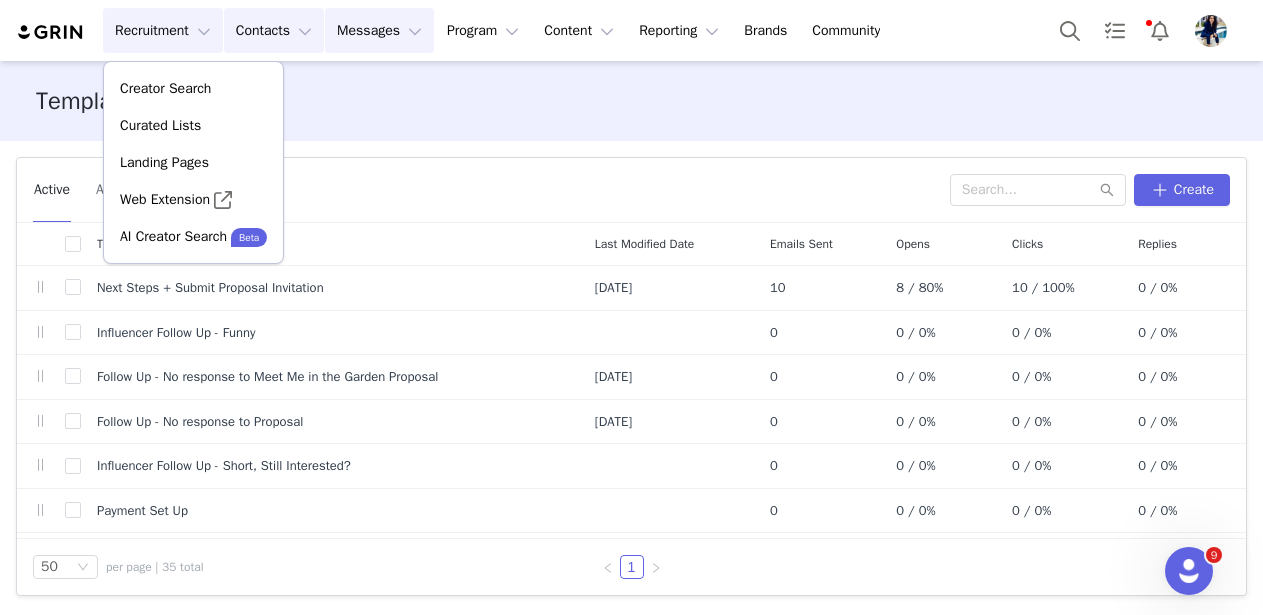click on "Contacts Contacts" at bounding box center [274, 30] 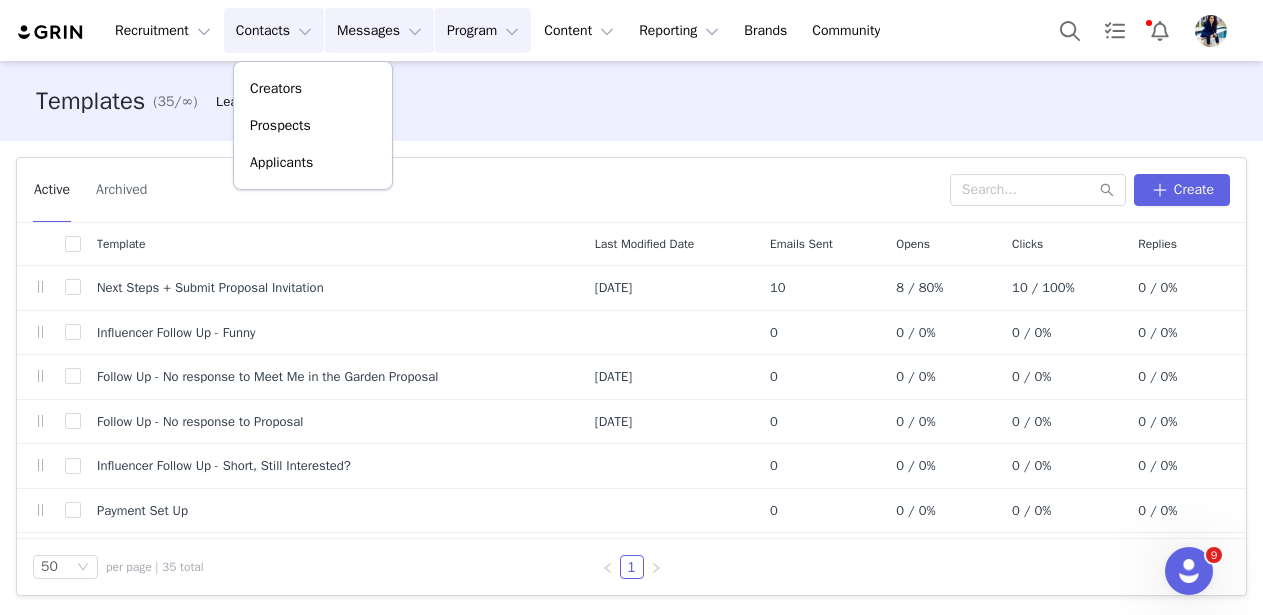 click on "Program Program" at bounding box center (483, 30) 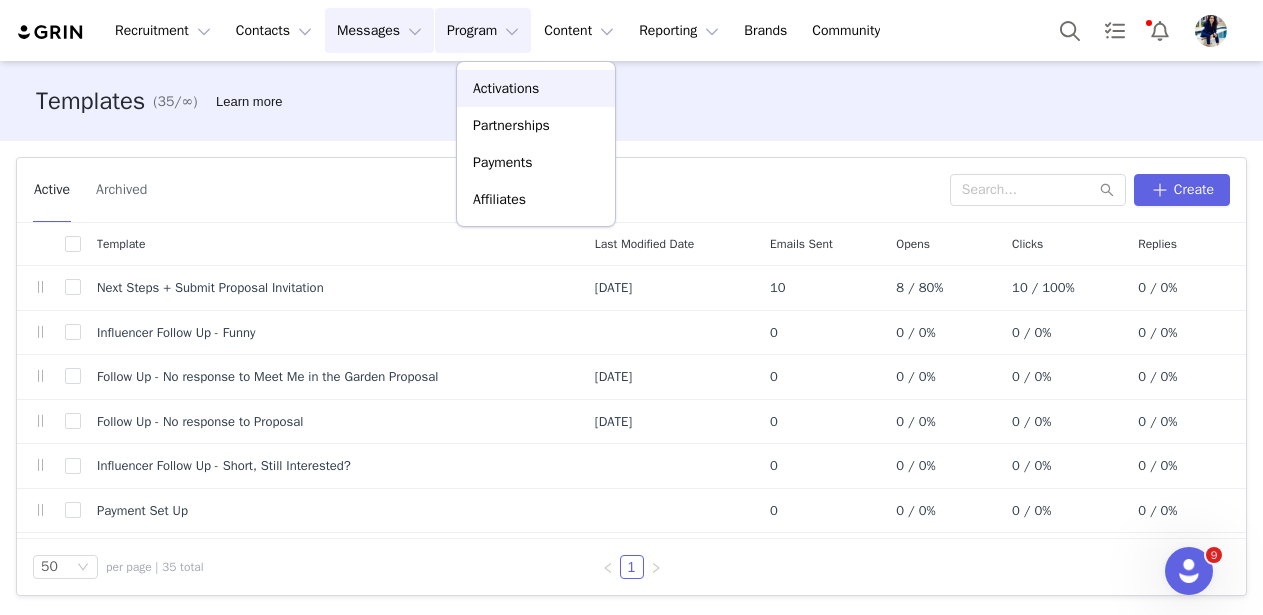 click on "Activations" at bounding box center (506, 88) 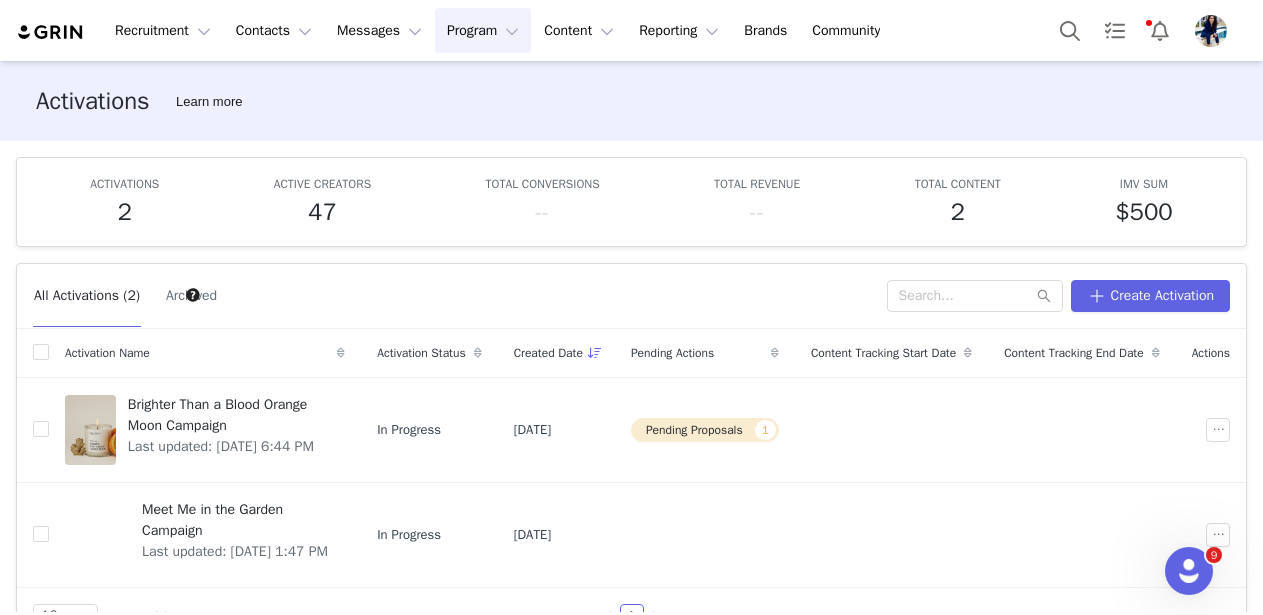 scroll, scrollTop: 48, scrollLeft: 0, axis: vertical 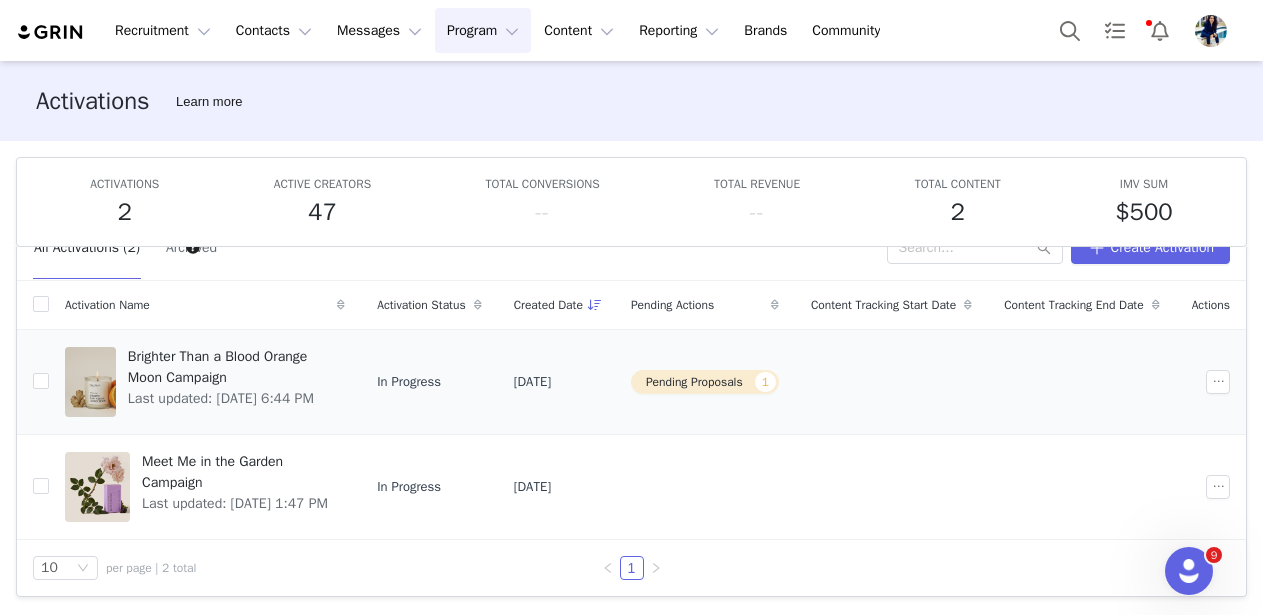 click on "Pending Proposals 1" at bounding box center (705, 382) 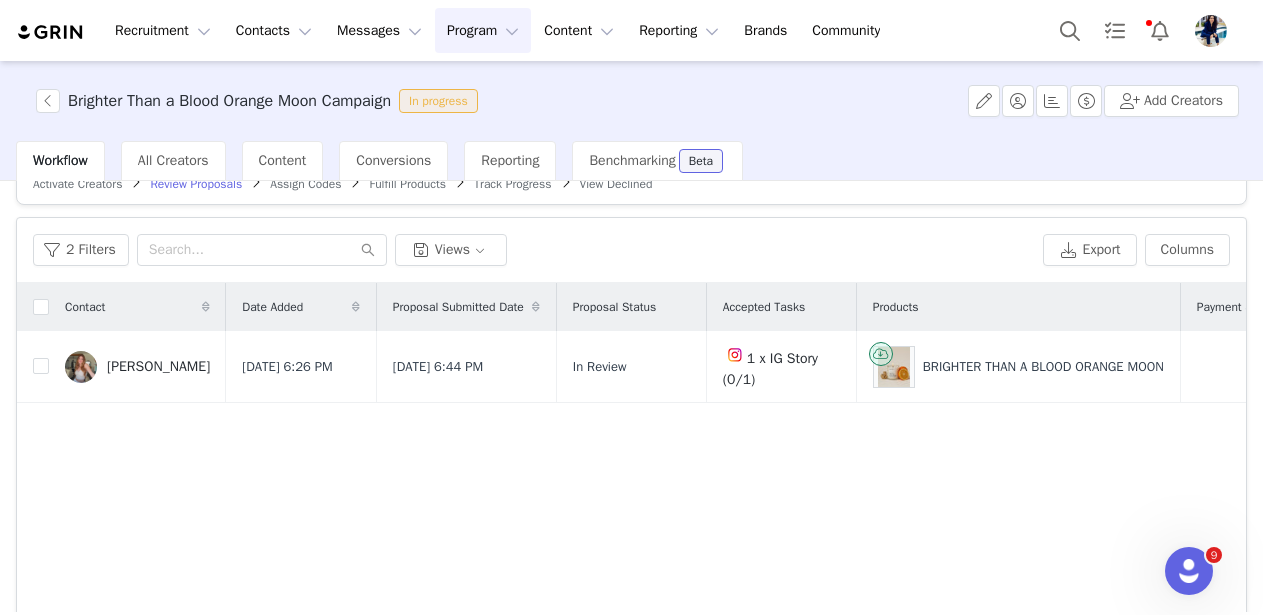 scroll, scrollTop: 51, scrollLeft: 0, axis: vertical 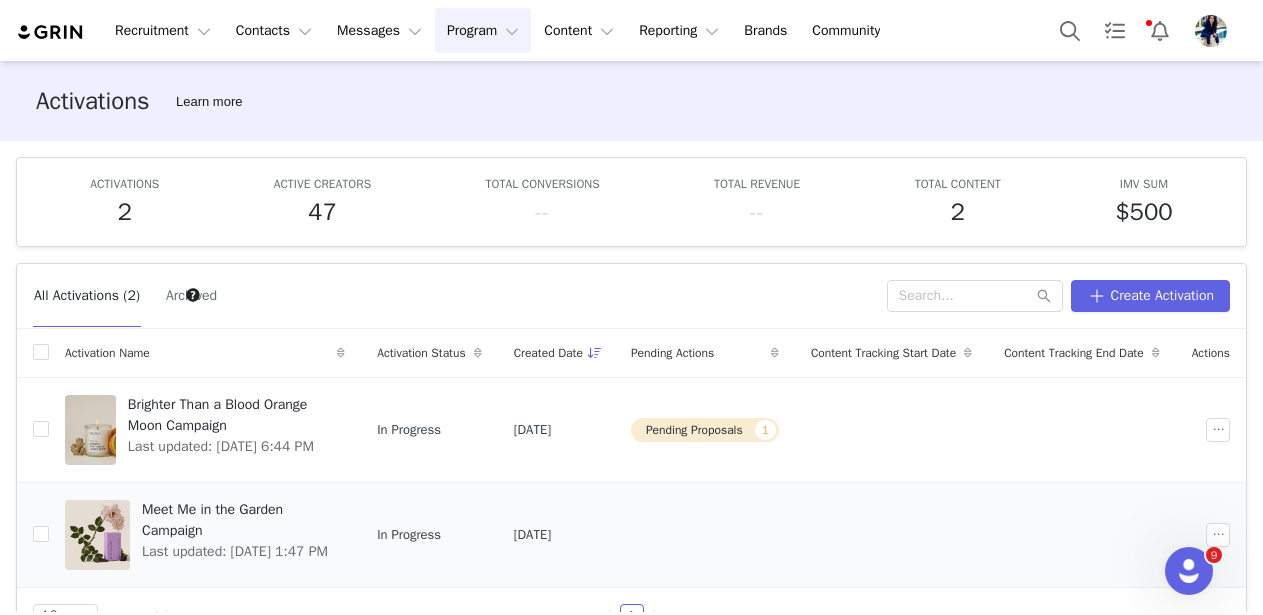 click on "Meet Me in the Garden Campaign" at bounding box center [237, 520] 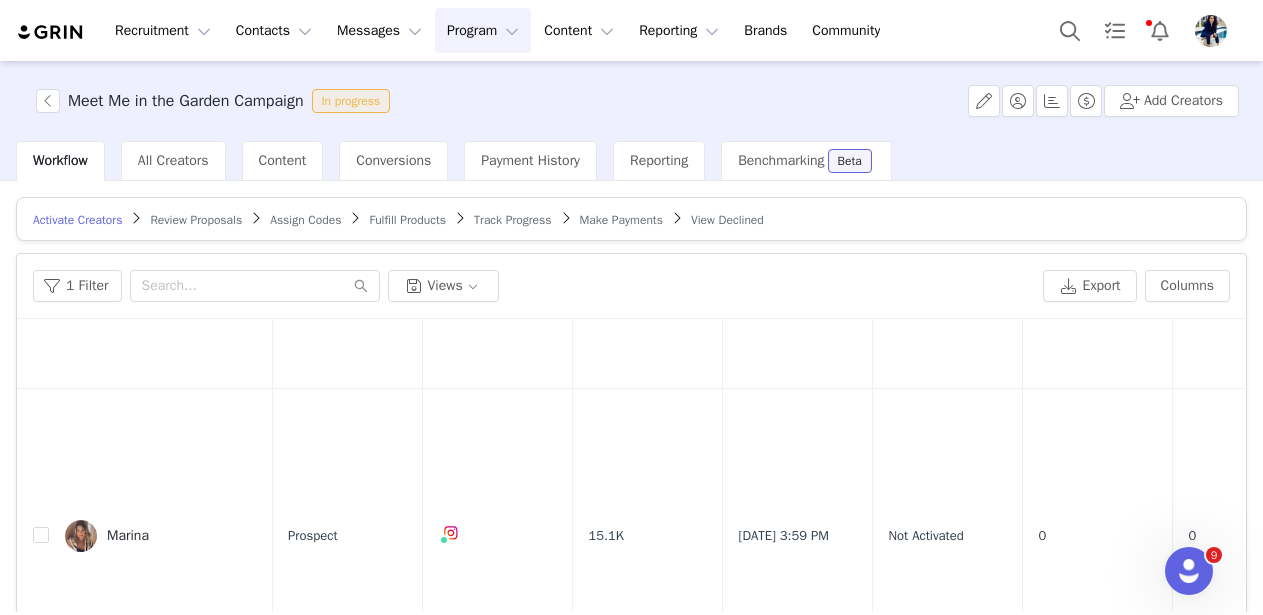 scroll, scrollTop: 301, scrollLeft: 1, axis: both 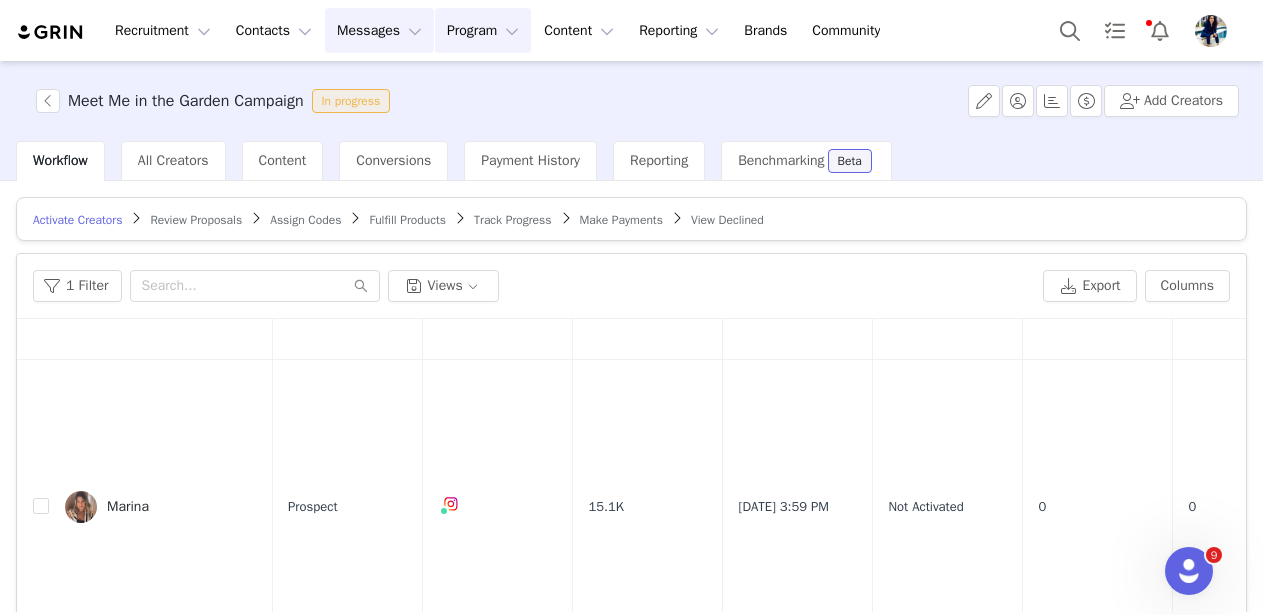 click on "Messages Messages" at bounding box center (379, 30) 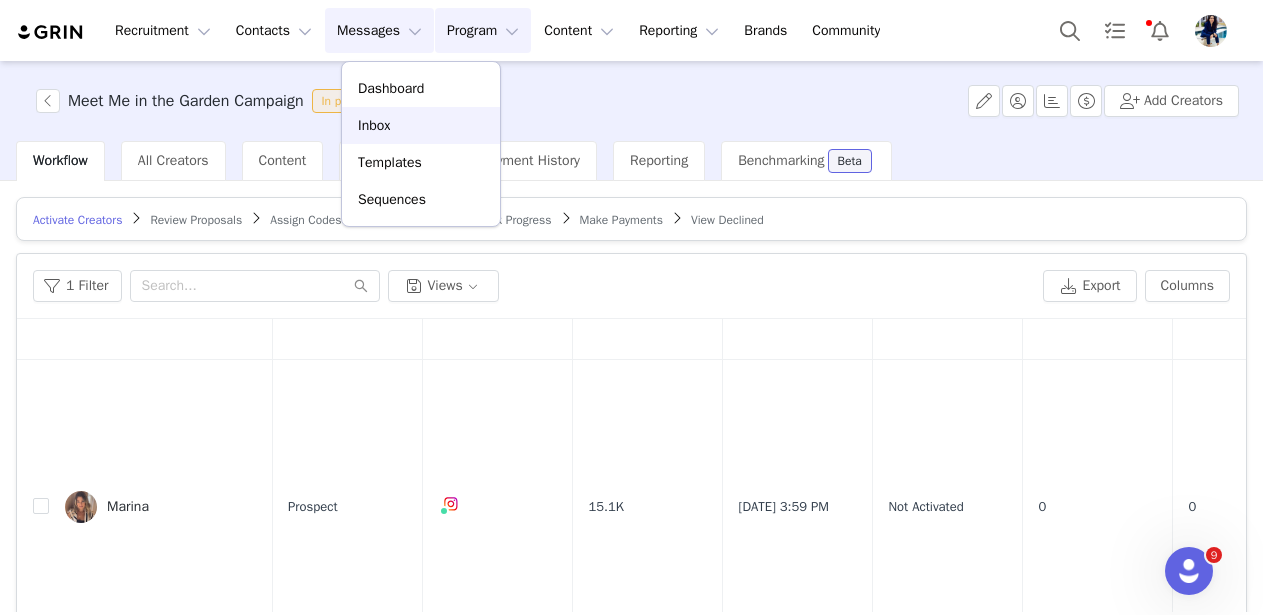 click on "Inbox" at bounding box center [421, 125] 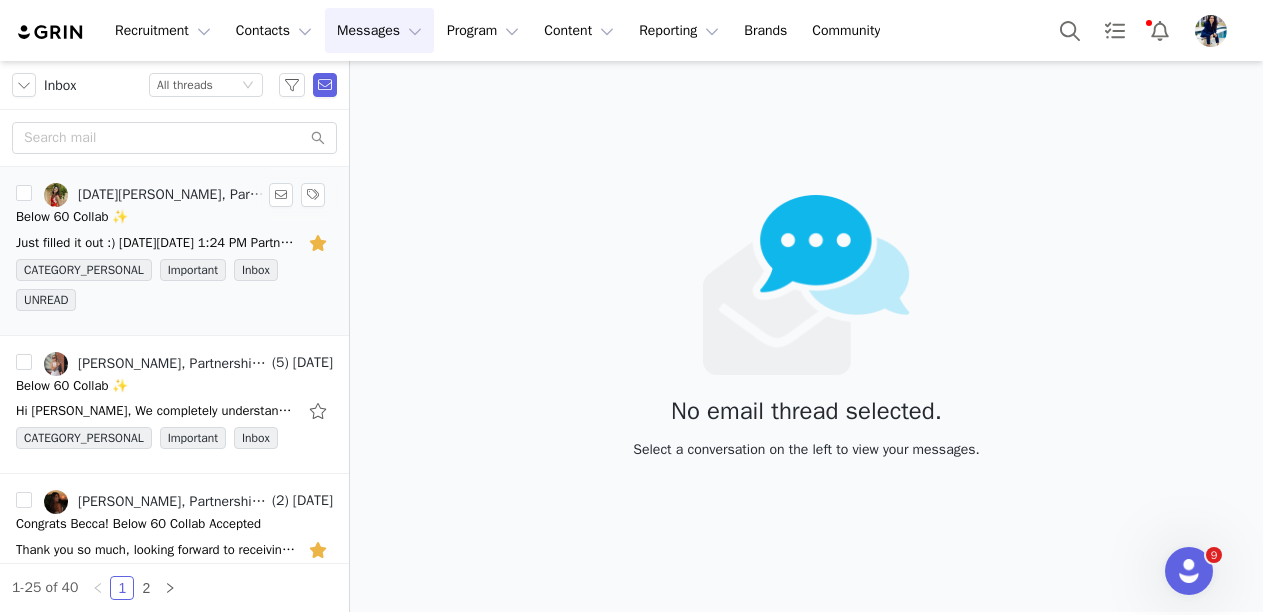 click on "[DATE][PERSON_NAME], Partnerships B60" at bounding box center [173, 195] 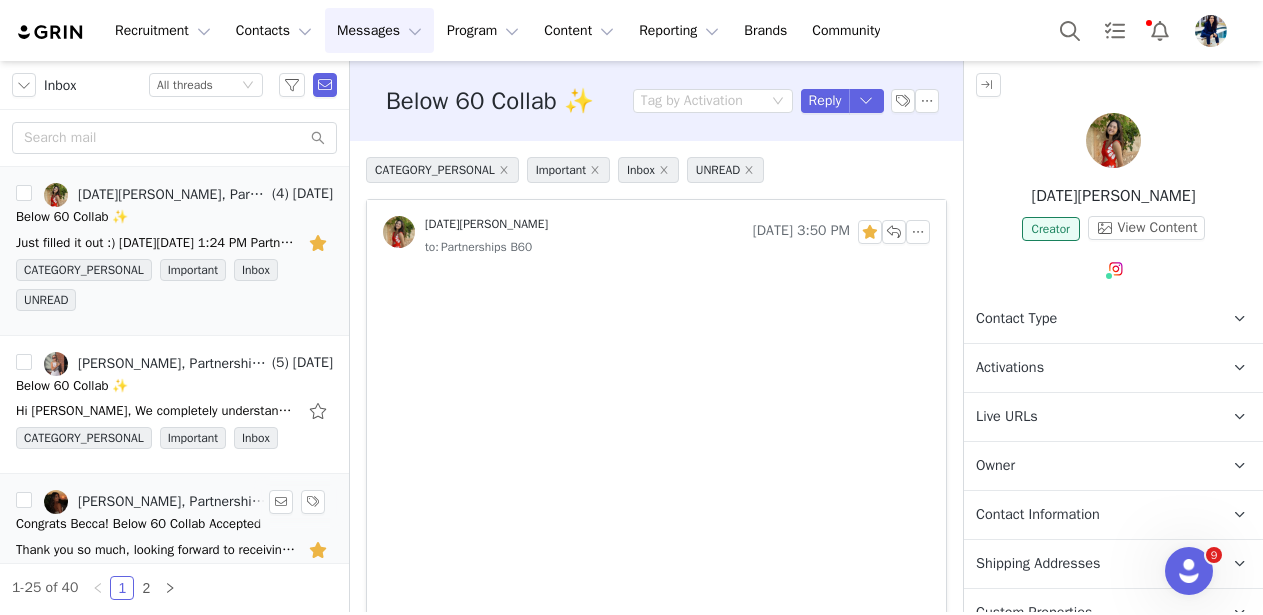 scroll, scrollTop: 70, scrollLeft: 0, axis: vertical 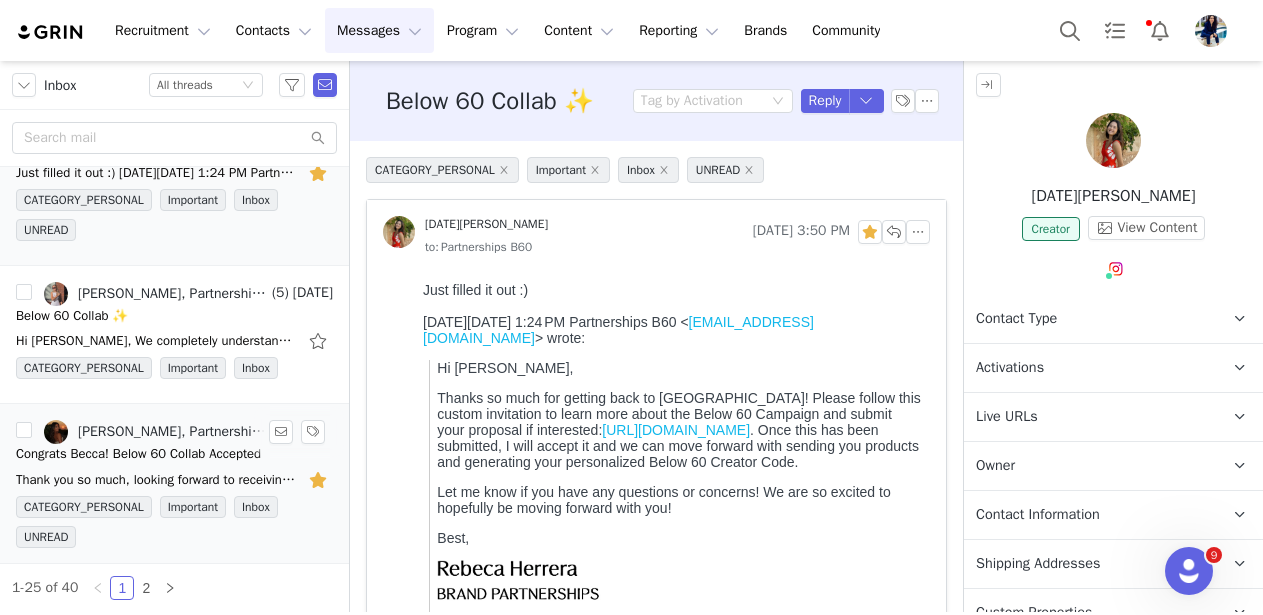 click on "[PERSON_NAME], Partnerships B60, [PERSON_NAME]" at bounding box center [173, 432] 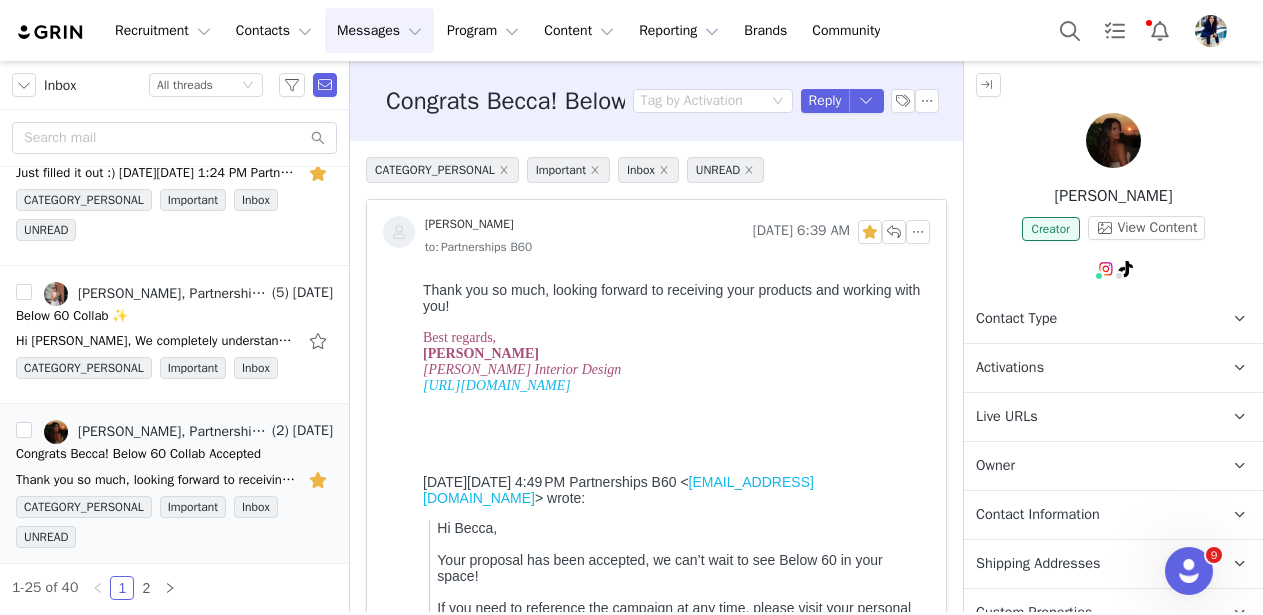 scroll, scrollTop: 0, scrollLeft: 0, axis: both 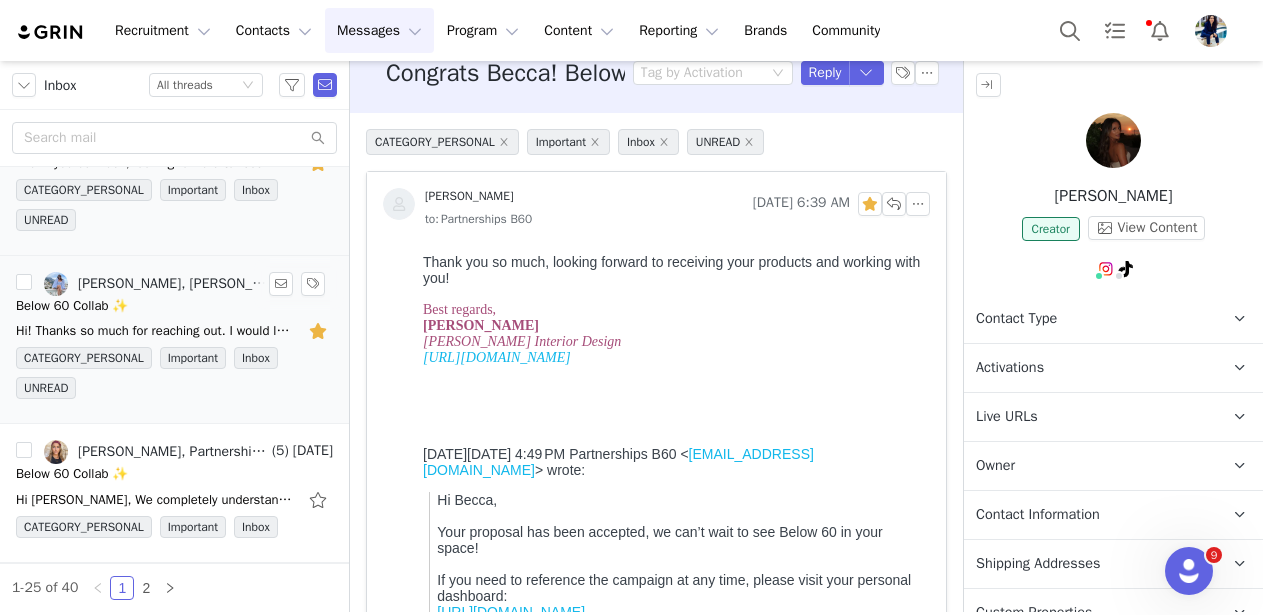 click on "Below 60 Collab ✨" at bounding box center [174, 306] 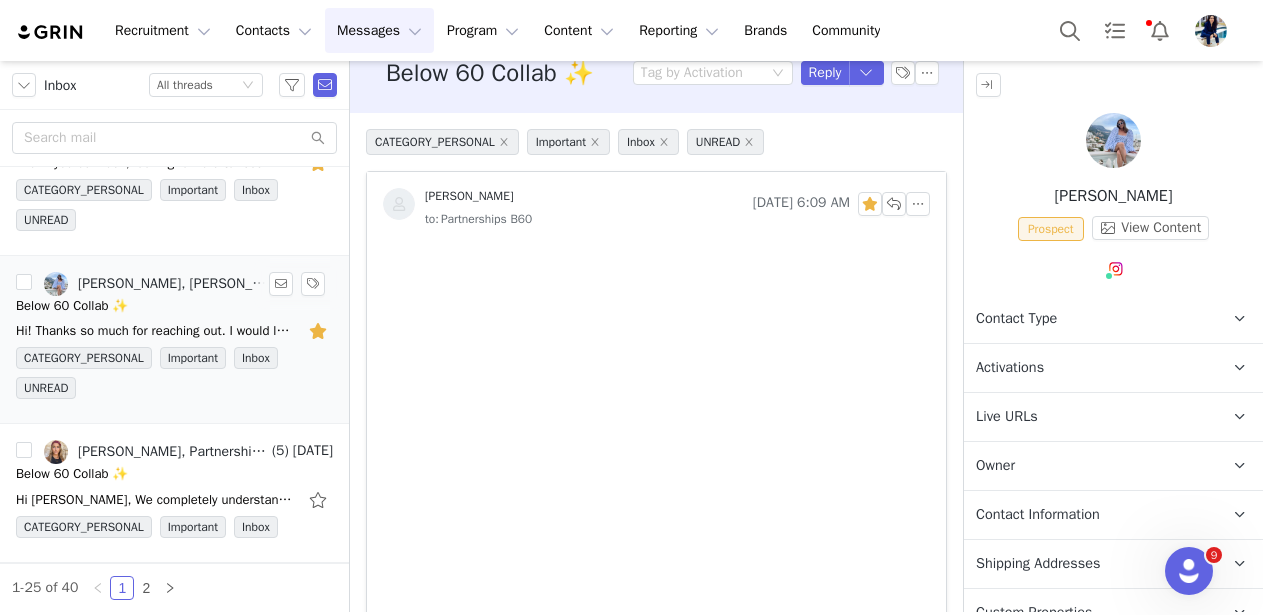 scroll, scrollTop: 0, scrollLeft: 0, axis: both 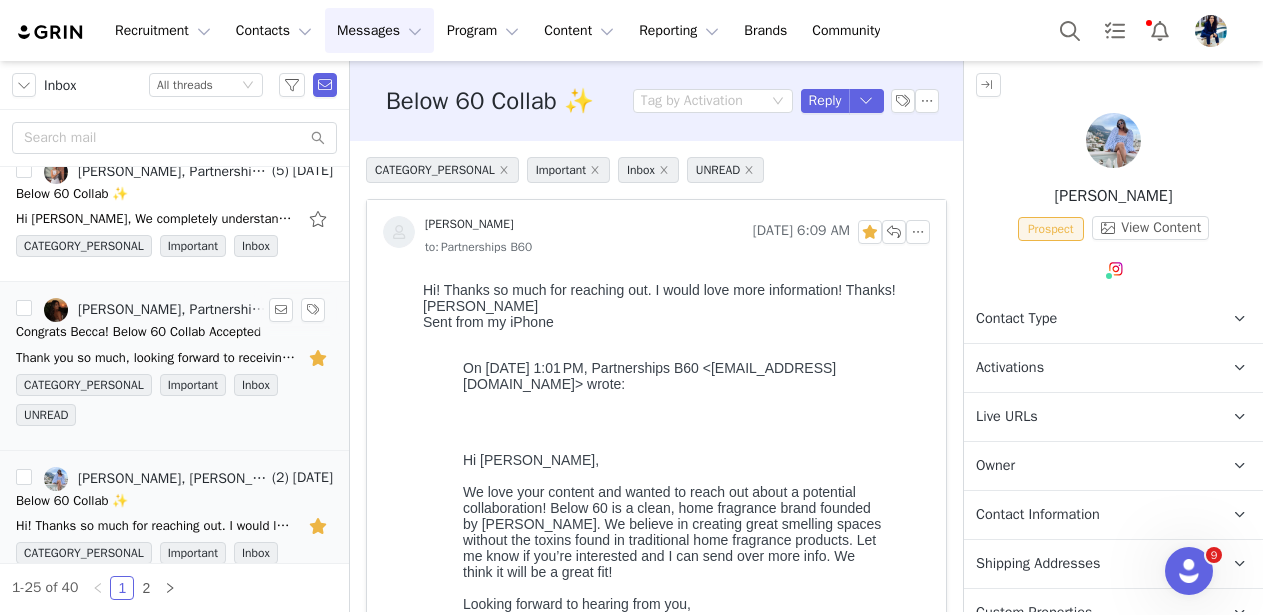 click on "[PERSON_NAME], Partnerships B60, [PERSON_NAME]" at bounding box center [156, 310] 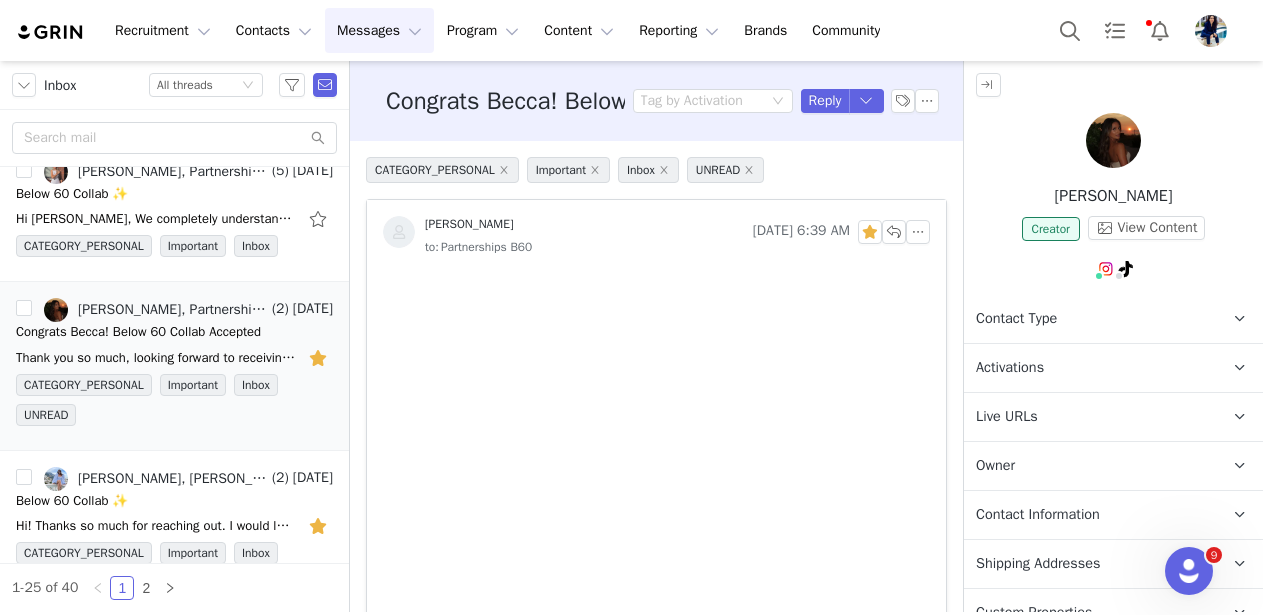 scroll, scrollTop: 177, scrollLeft: 0, axis: vertical 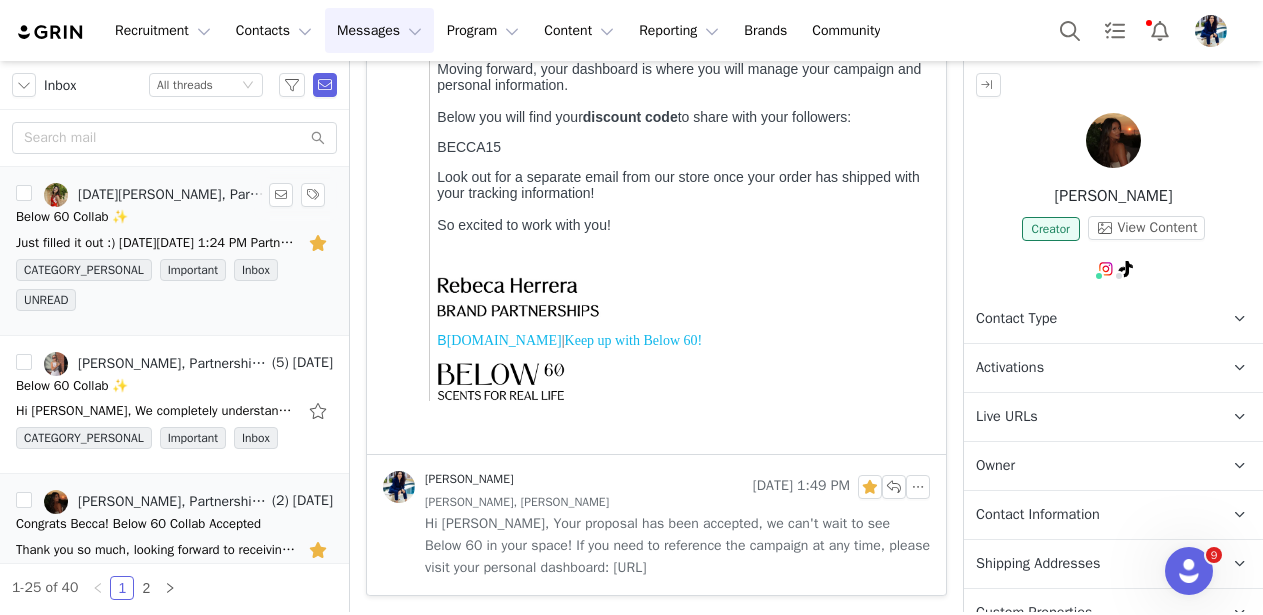 click on "Below 60 Collab ✨" at bounding box center (174, 217) 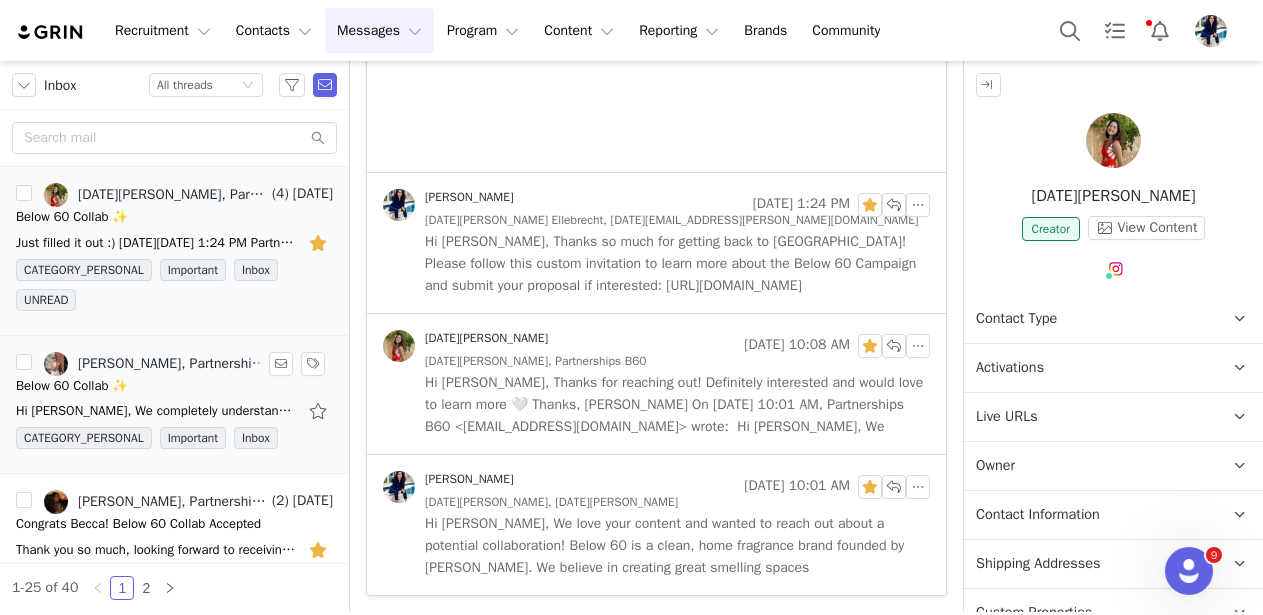 scroll, scrollTop: 566, scrollLeft: 0, axis: vertical 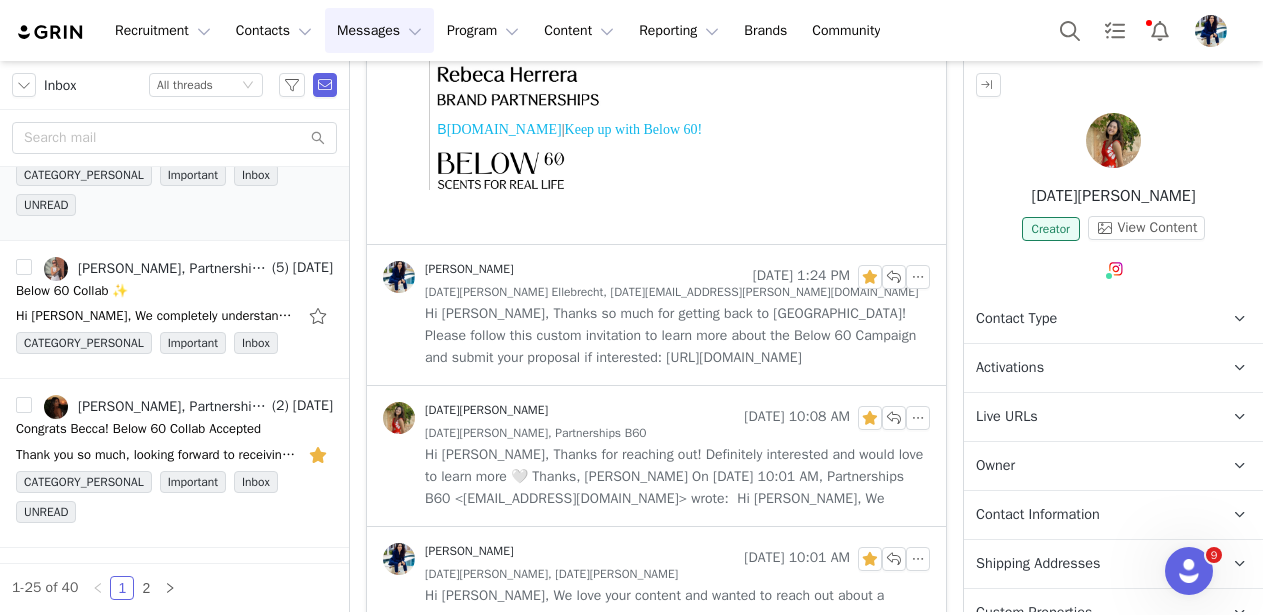 click on "Hi [PERSON_NAME], Thanks so much for getting back to [GEOGRAPHIC_DATA]! Please follow this custom invitation to learn more about the Below 60 Campaign and submit your proposal if interested: [URL][DOMAIN_NAME]" at bounding box center [677, 336] 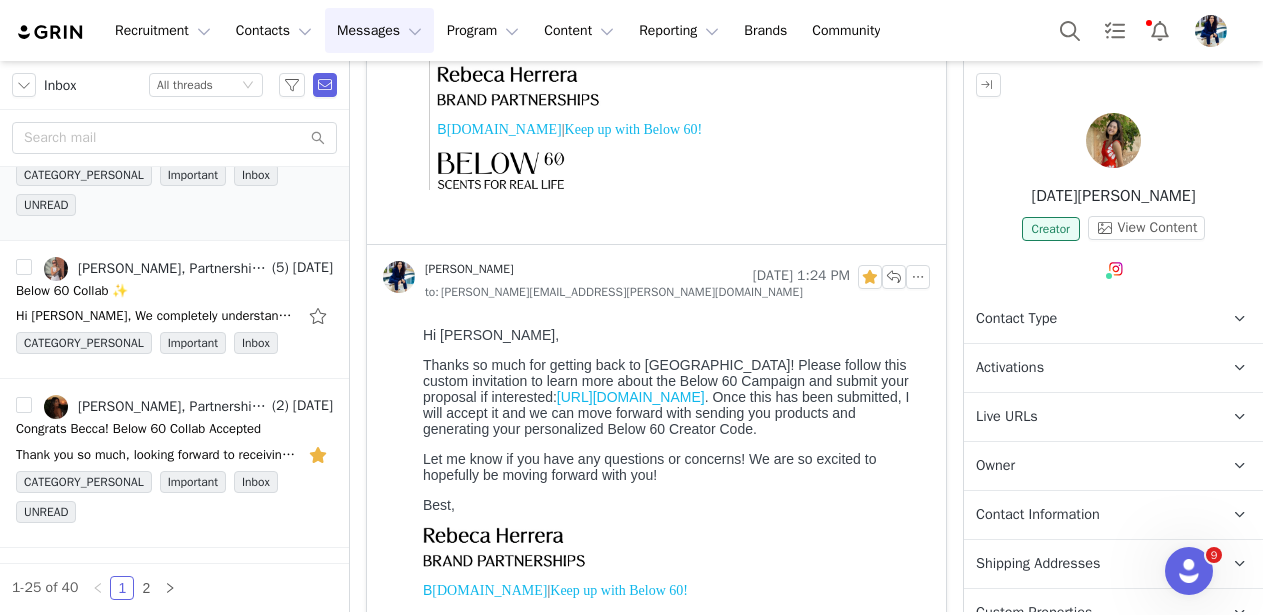 scroll, scrollTop: 0, scrollLeft: 0, axis: both 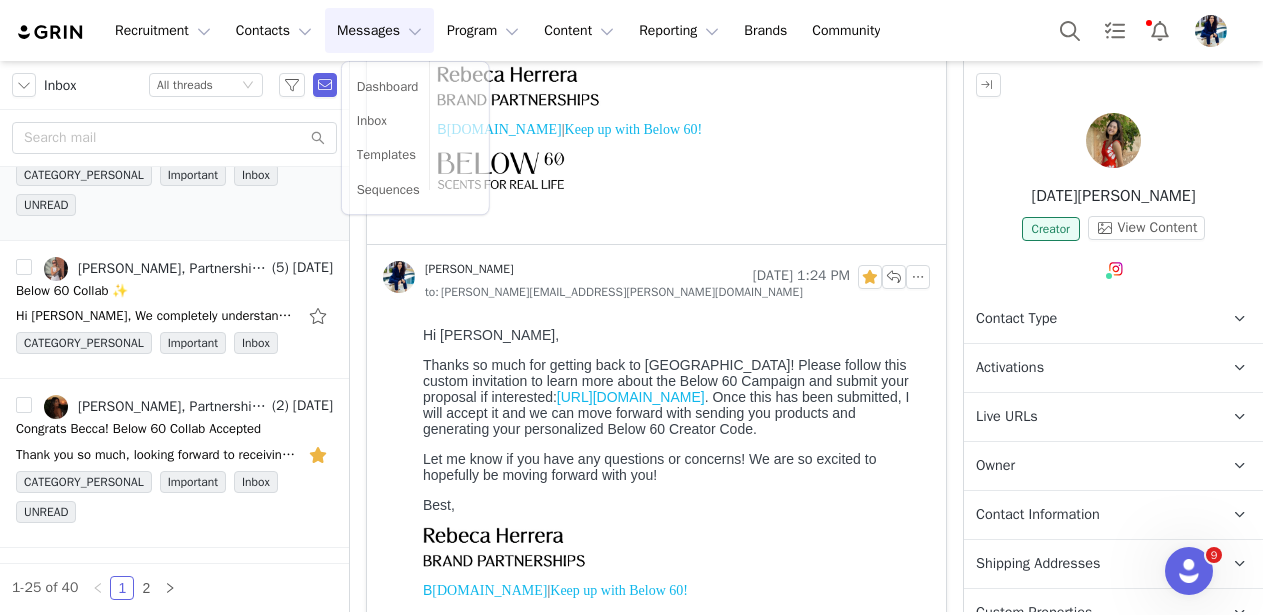 click on "Messages Messages" at bounding box center [379, 30] 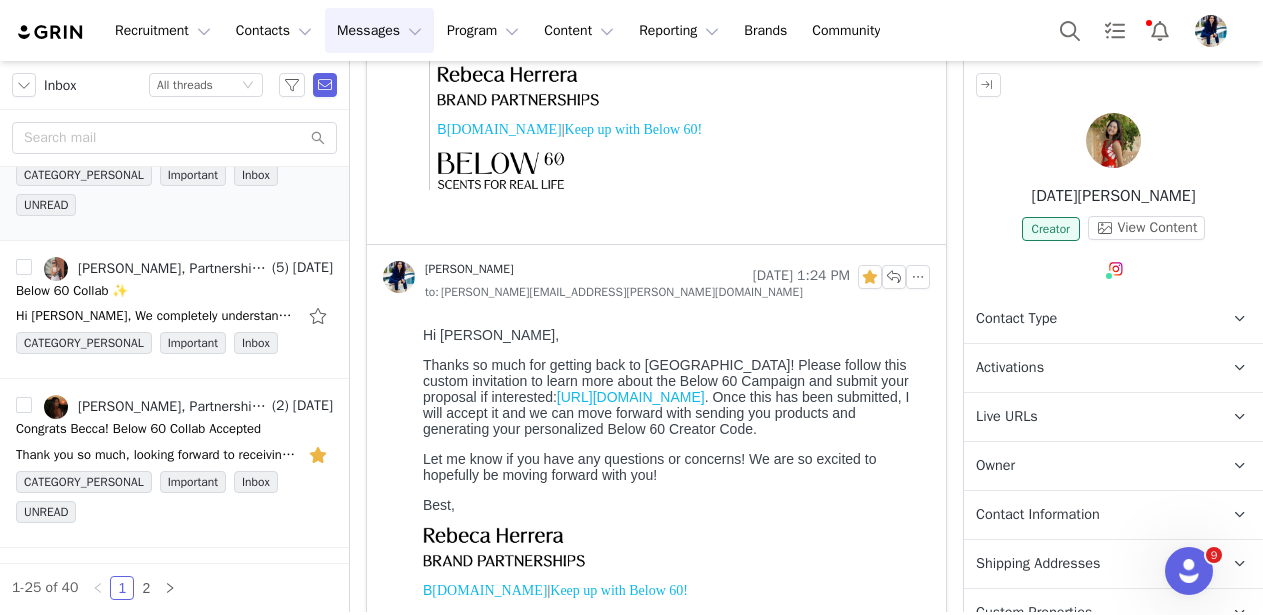 click on "Messages Messages" at bounding box center [379, 30] 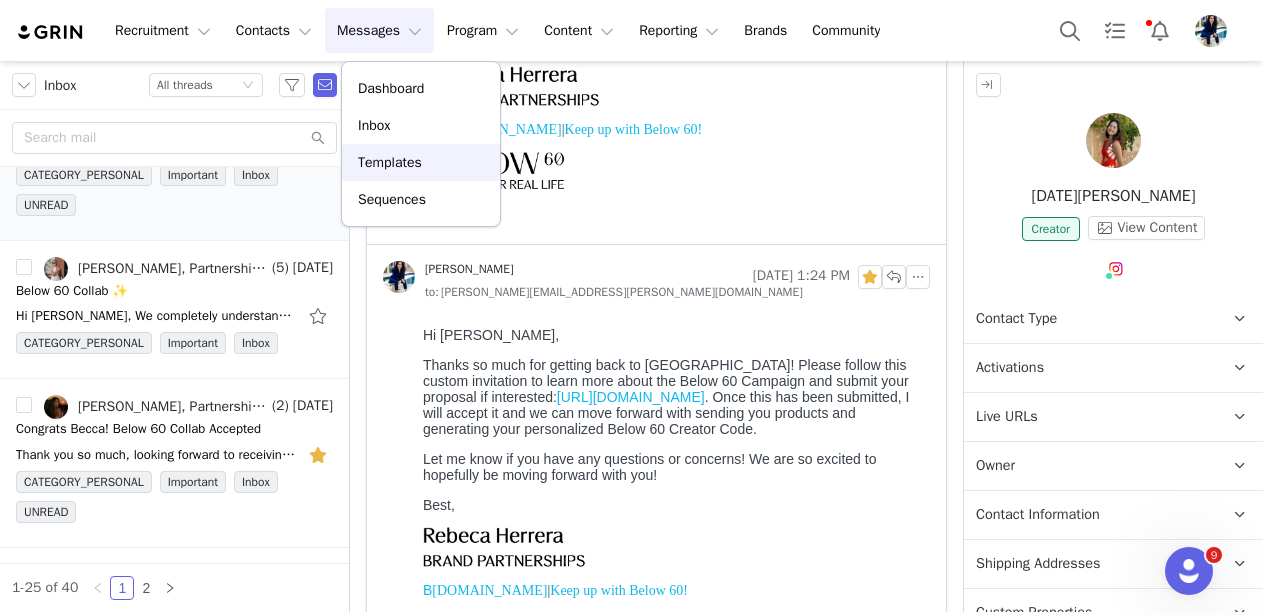 click on "Templates" at bounding box center (390, 162) 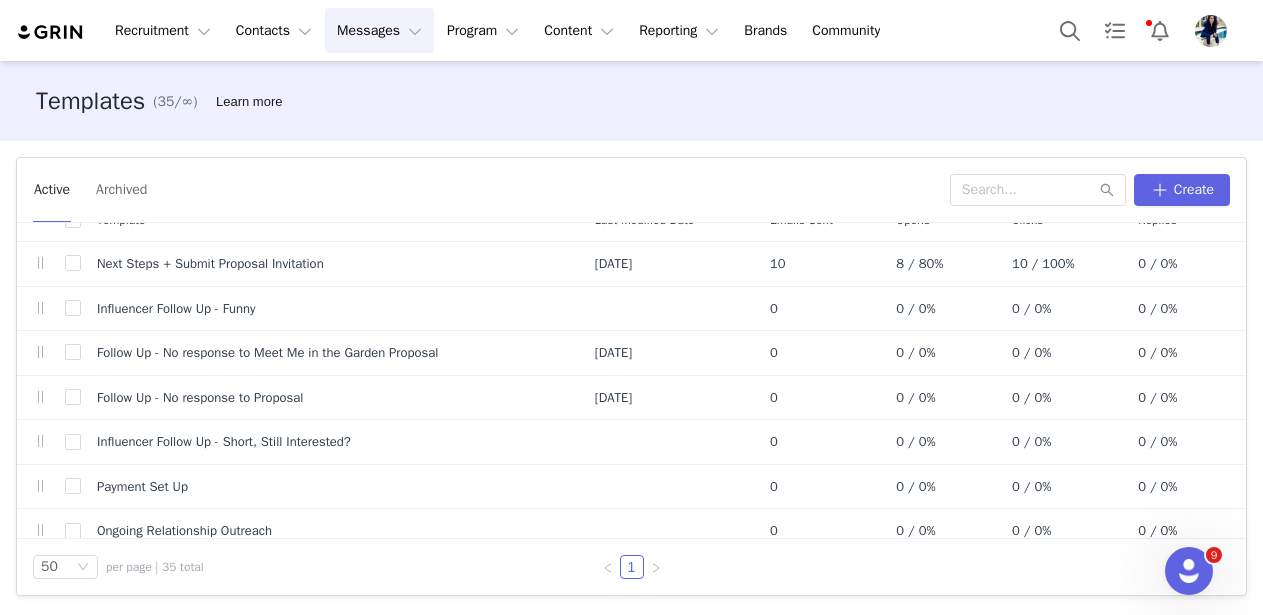 scroll, scrollTop: 0, scrollLeft: 0, axis: both 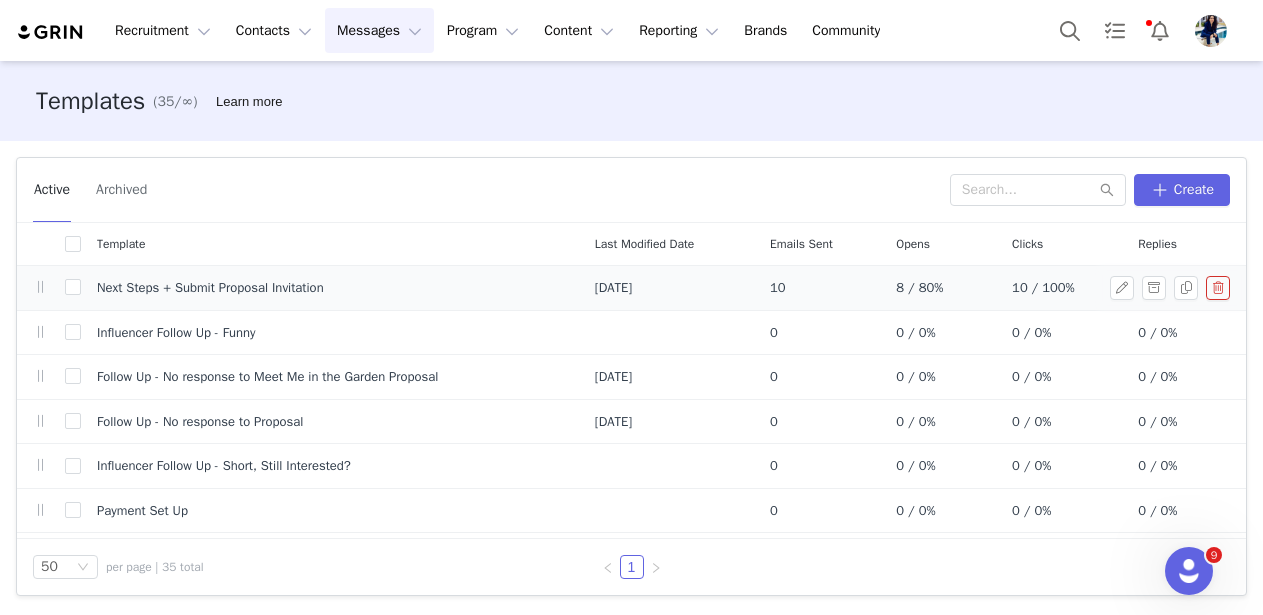 click on "Next Steps + Submit Proposal Invitation" at bounding box center (330, 288) 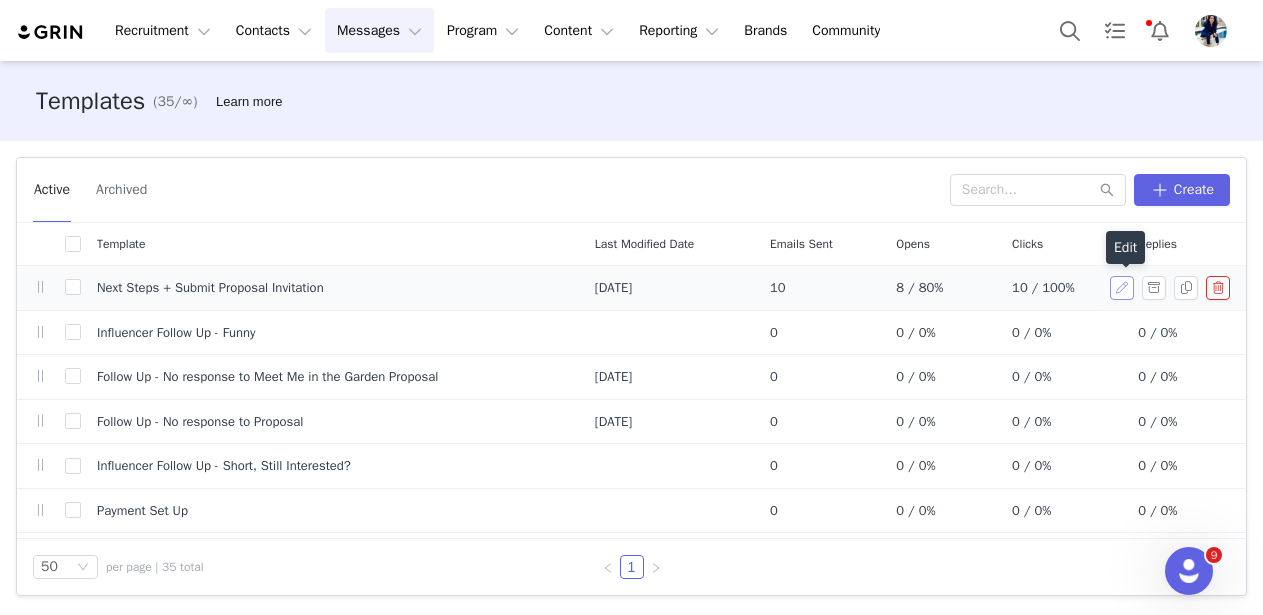 click at bounding box center (1122, 288) 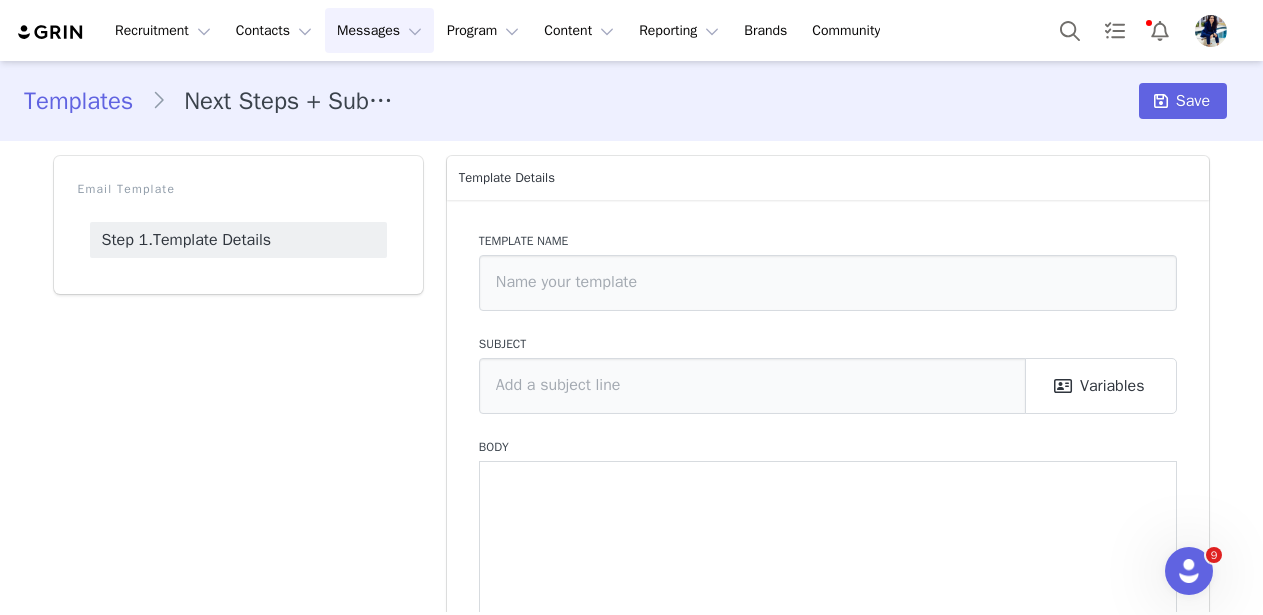 type on "Next Steps + Submit Proposal Invitation" 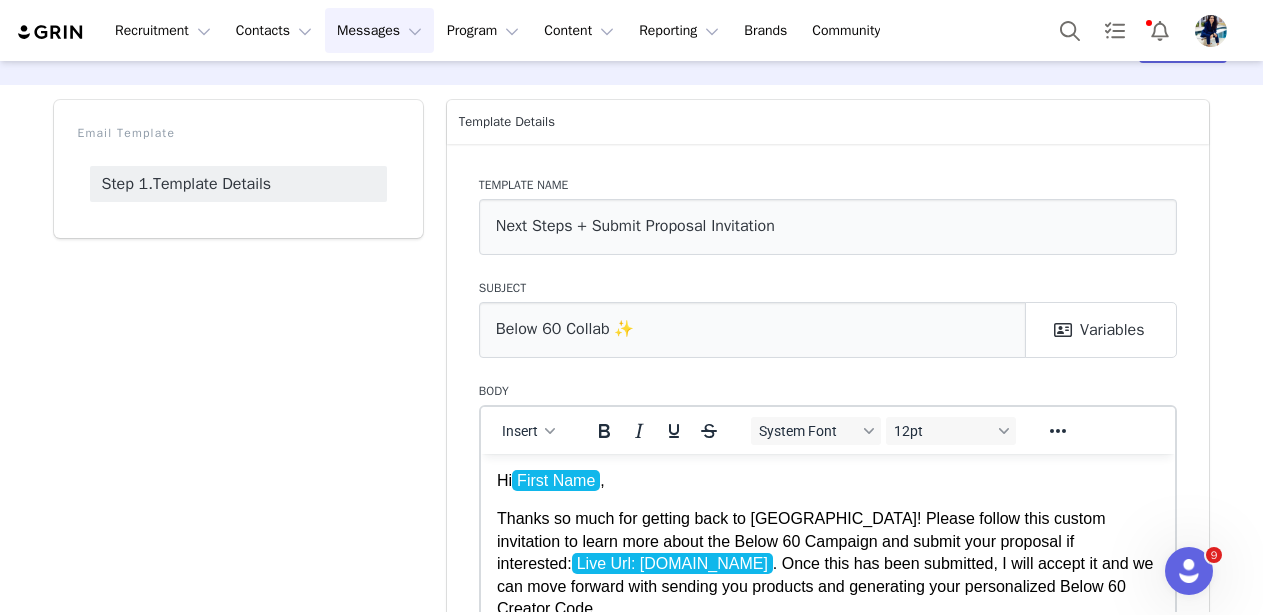 scroll, scrollTop: 0, scrollLeft: 0, axis: both 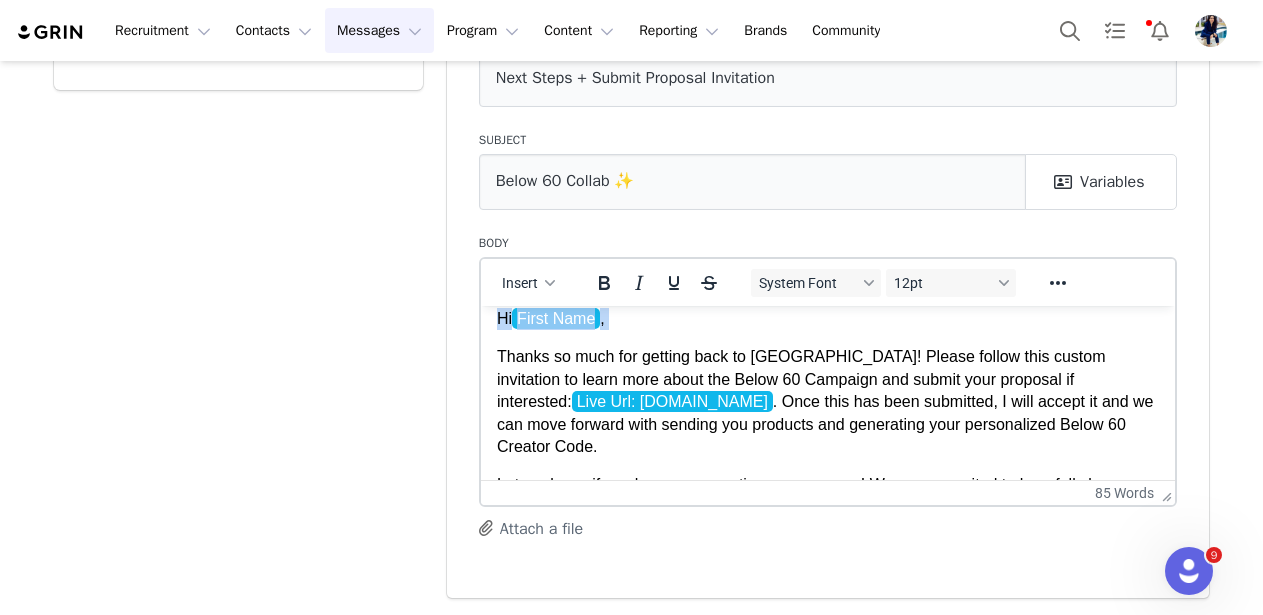 drag, startPoint x: 501, startPoint y: 323, endPoint x: 544, endPoint y: 344, distance: 47.853943 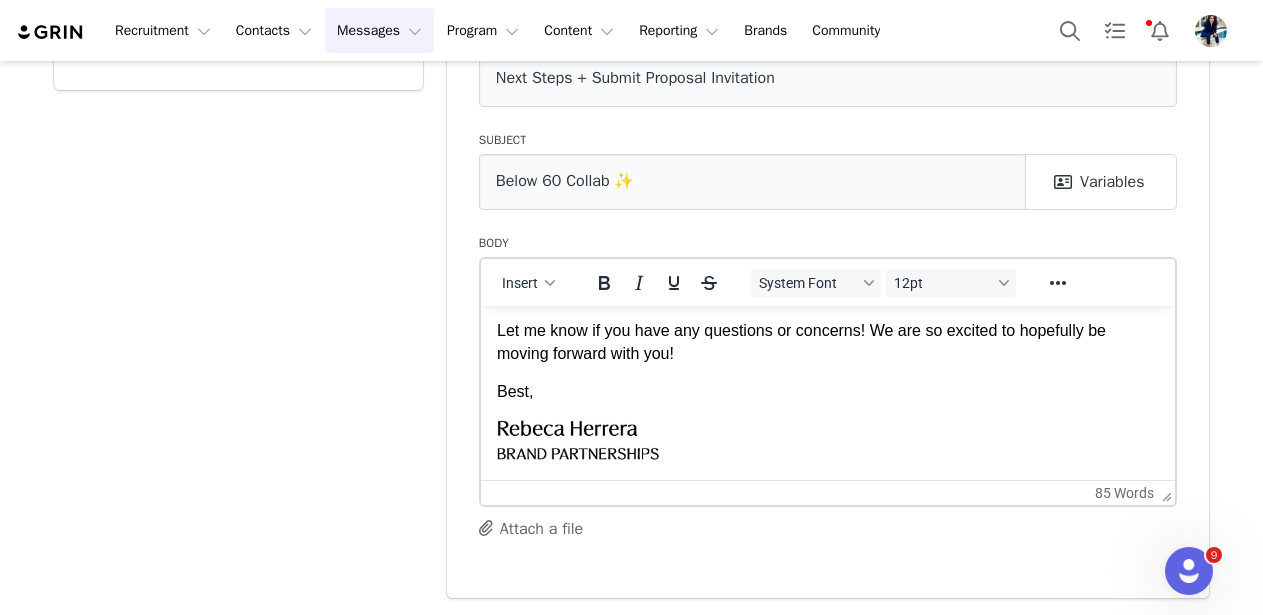 scroll, scrollTop: 246, scrollLeft: 0, axis: vertical 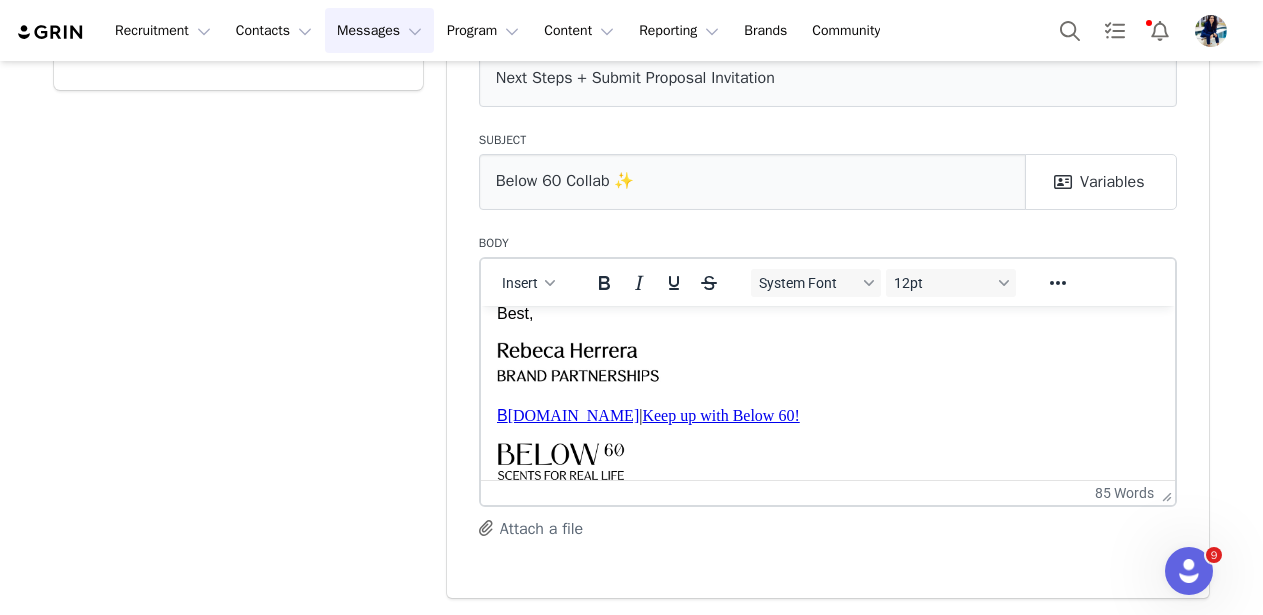 click on "Messages Messages" at bounding box center (379, 30) 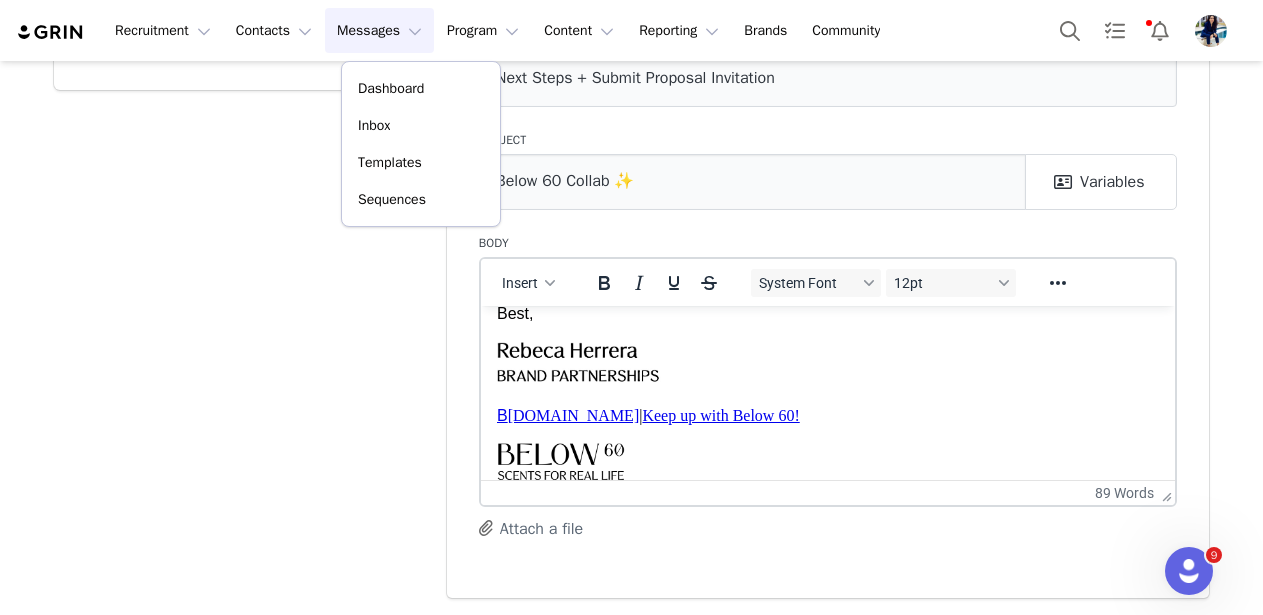 click on "Email Template Step 1.  Template Details" at bounding box center [238, 275] 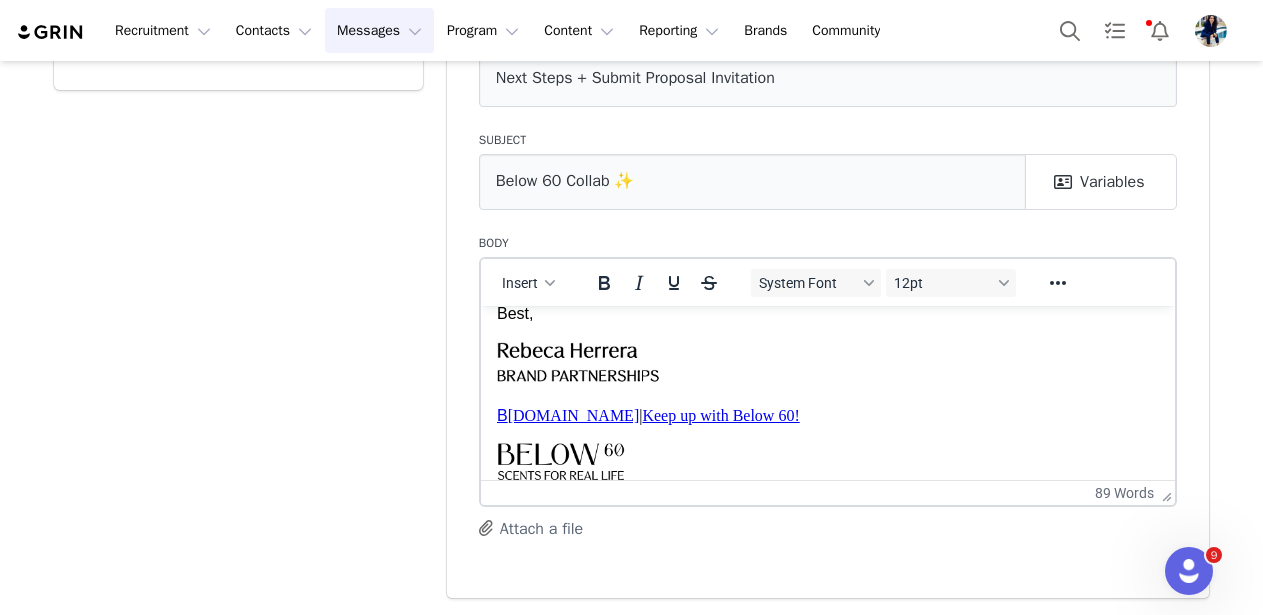 scroll, scrollTop: 0, scrollLeft: 0, axis: both 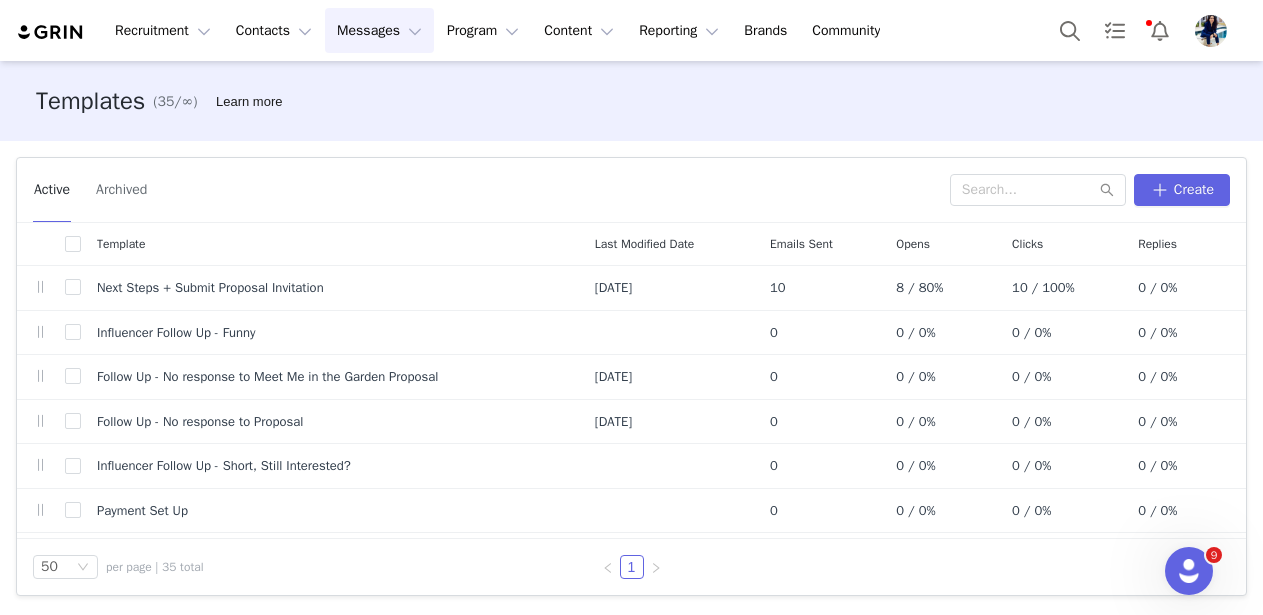 click on "Messages Messages" at bounding box center (379, 30) 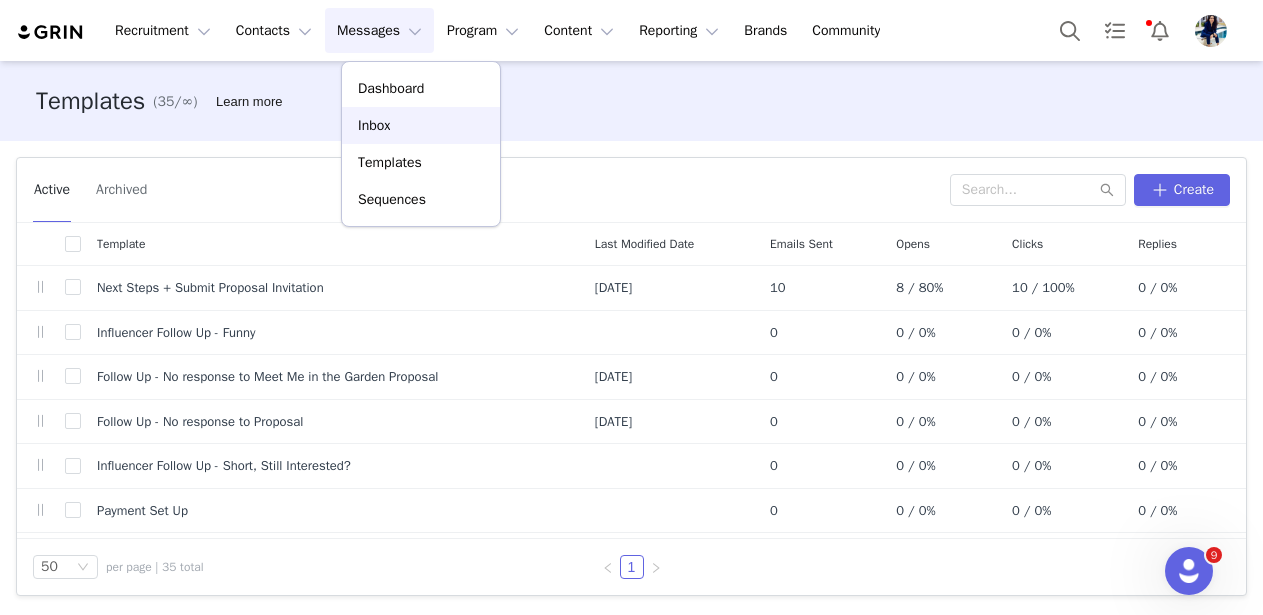click on "Inbox" at bounding box center (421, 125) 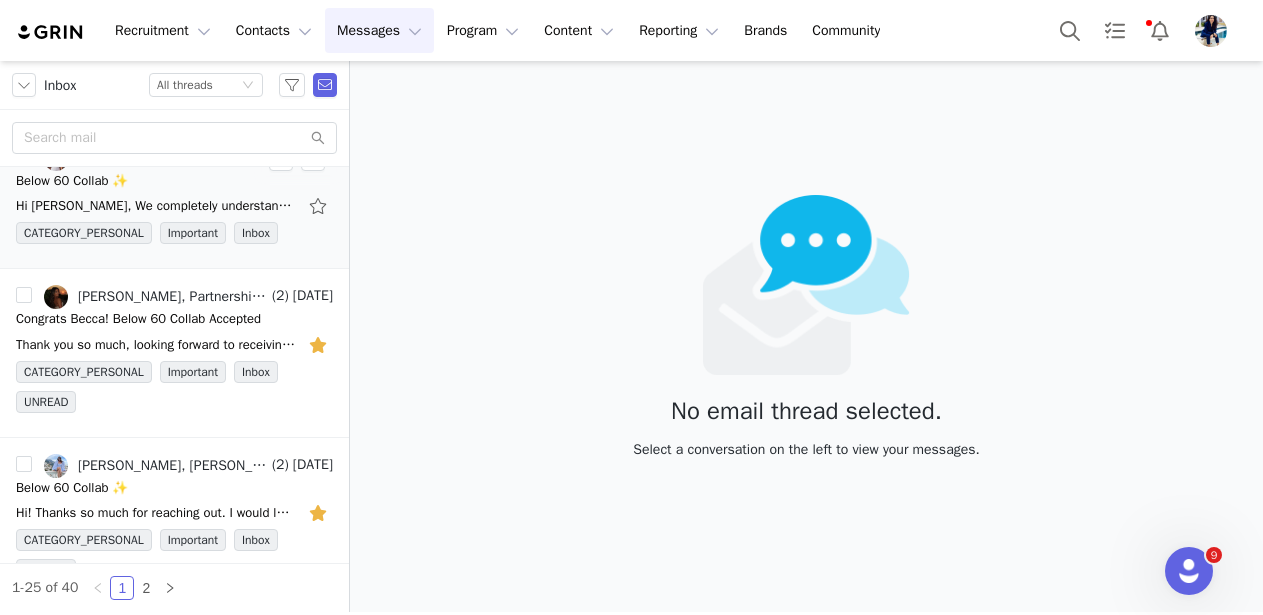 scroll, scrollTop: 334, scrollLeft: 0, axis: vertical 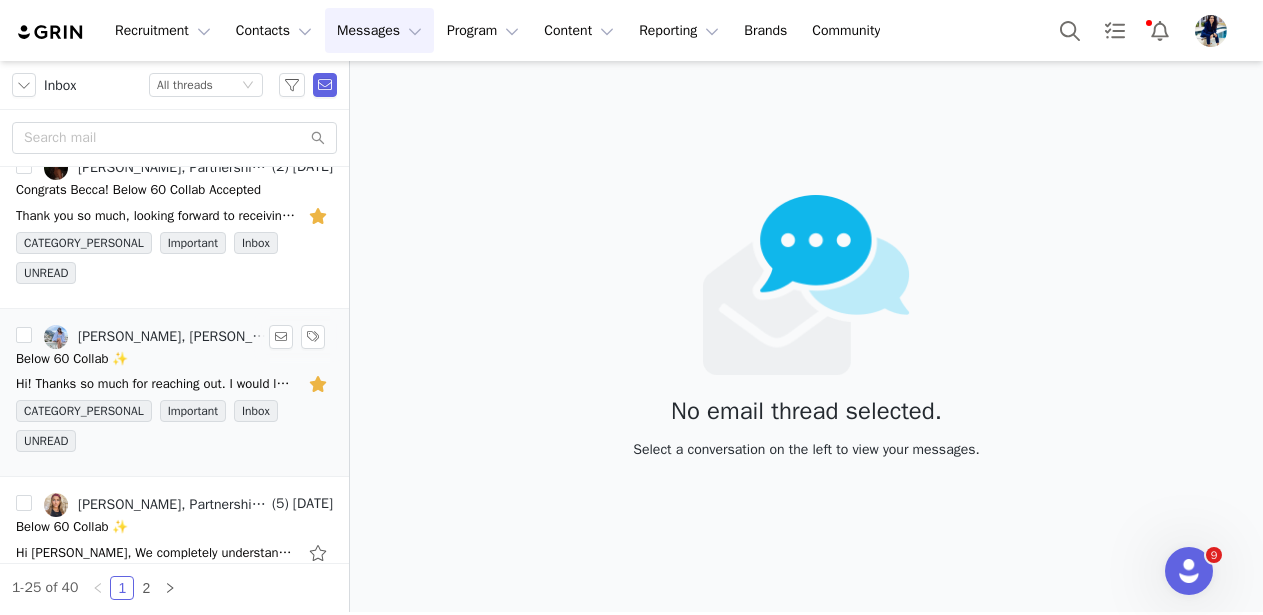 click on "[PERSON_NAME], [PERSON_NAME], Partnerships B60" at bounding box center [173, 337] 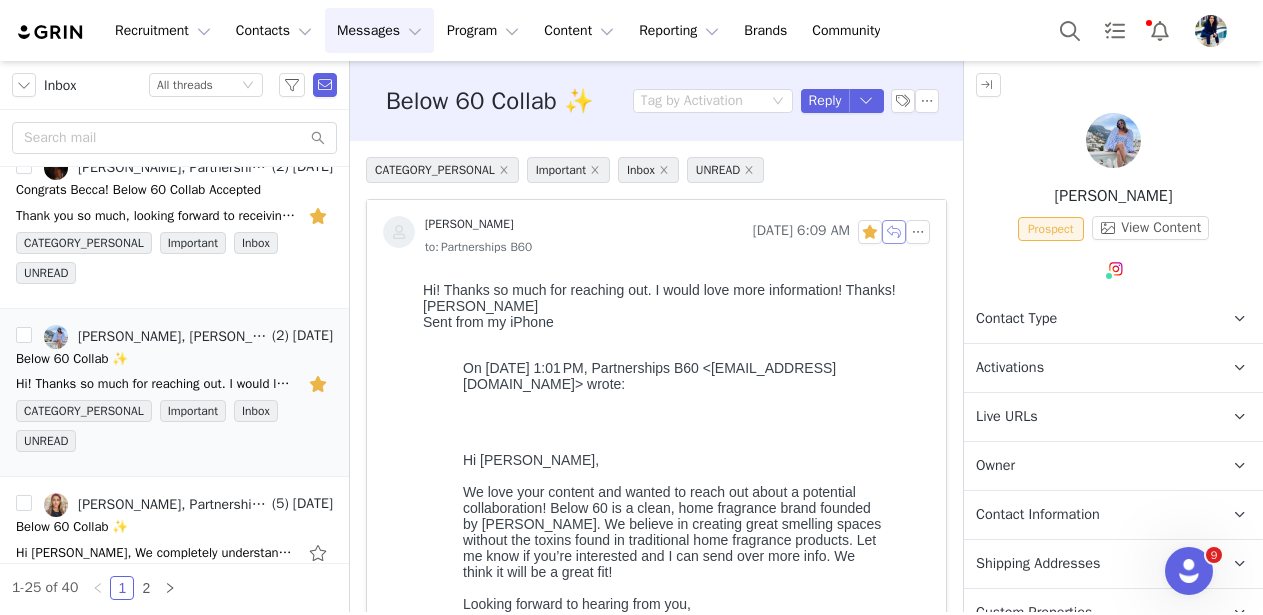 scroll, scrollTop: 0, scrollLeft: 0, axis: both 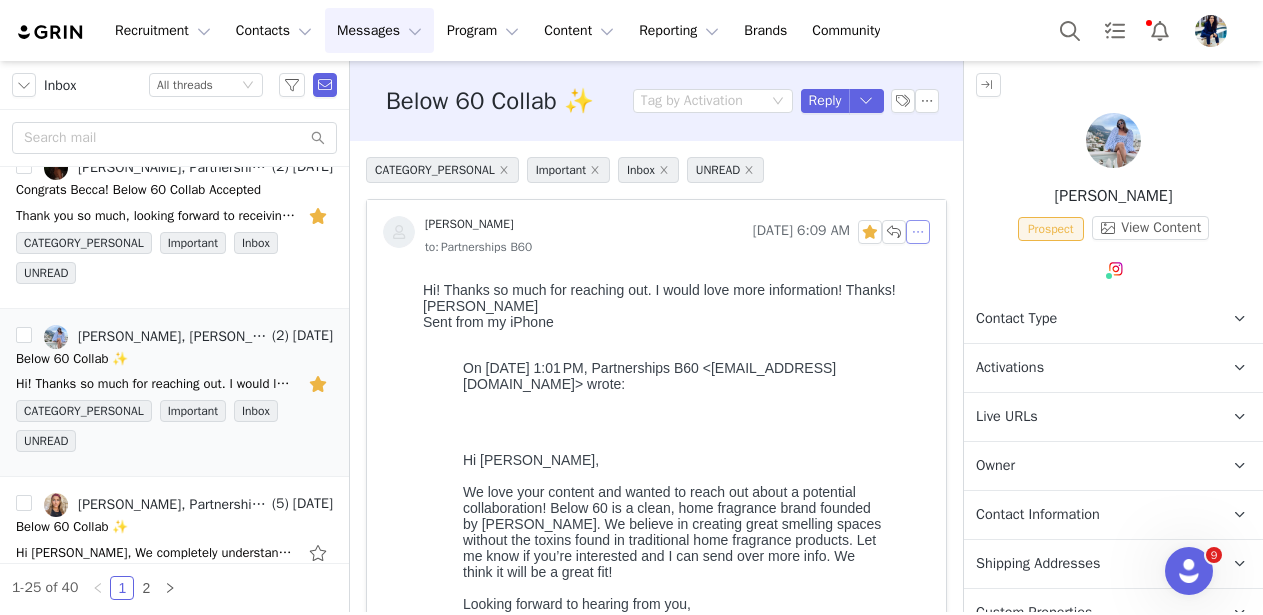 click at bounding box center [918, 232] 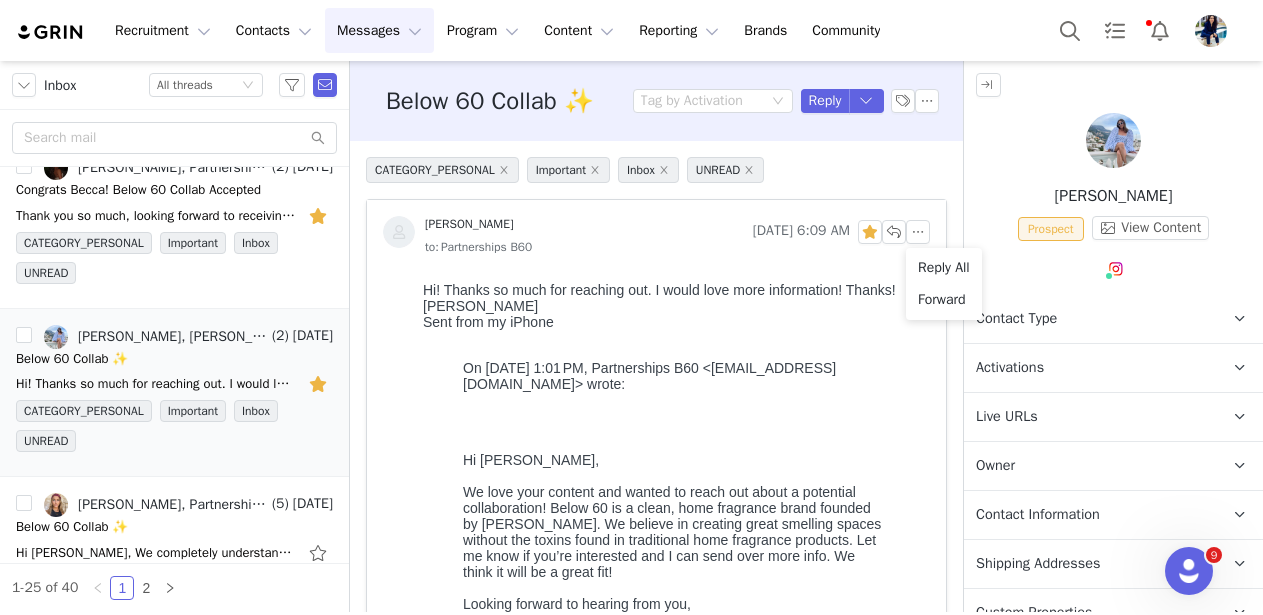 click on "CATEGORY_PERSONAL   Important   Inbox   UNREAD" at bounding box center [656, 178] 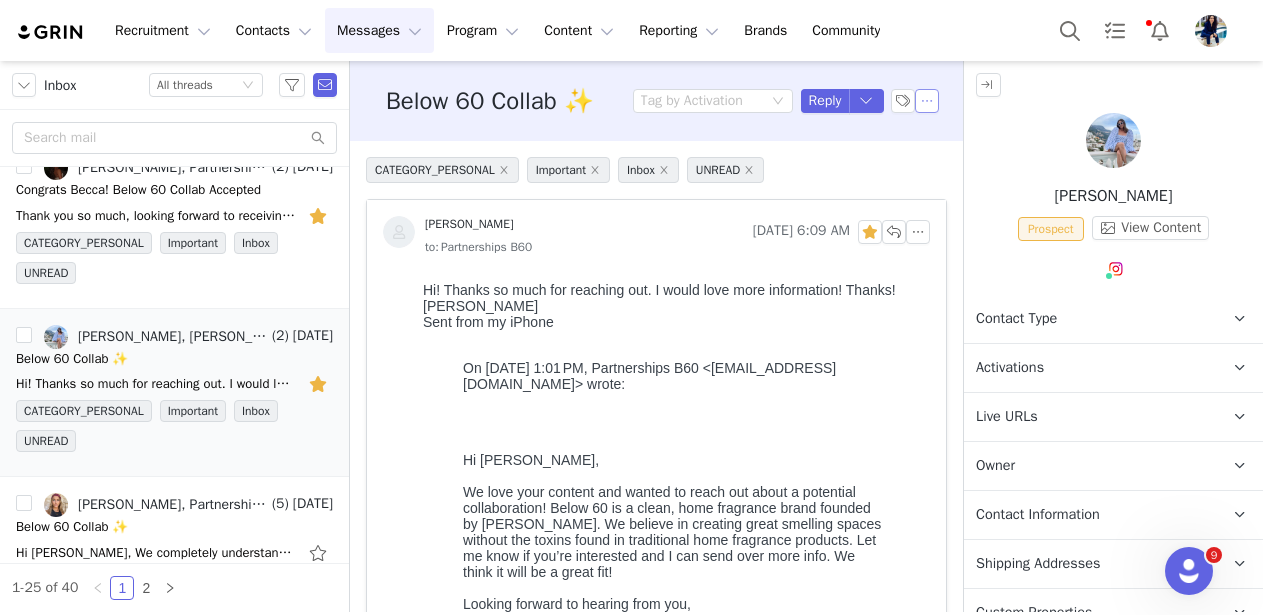 click at bounding box center [927, 101] 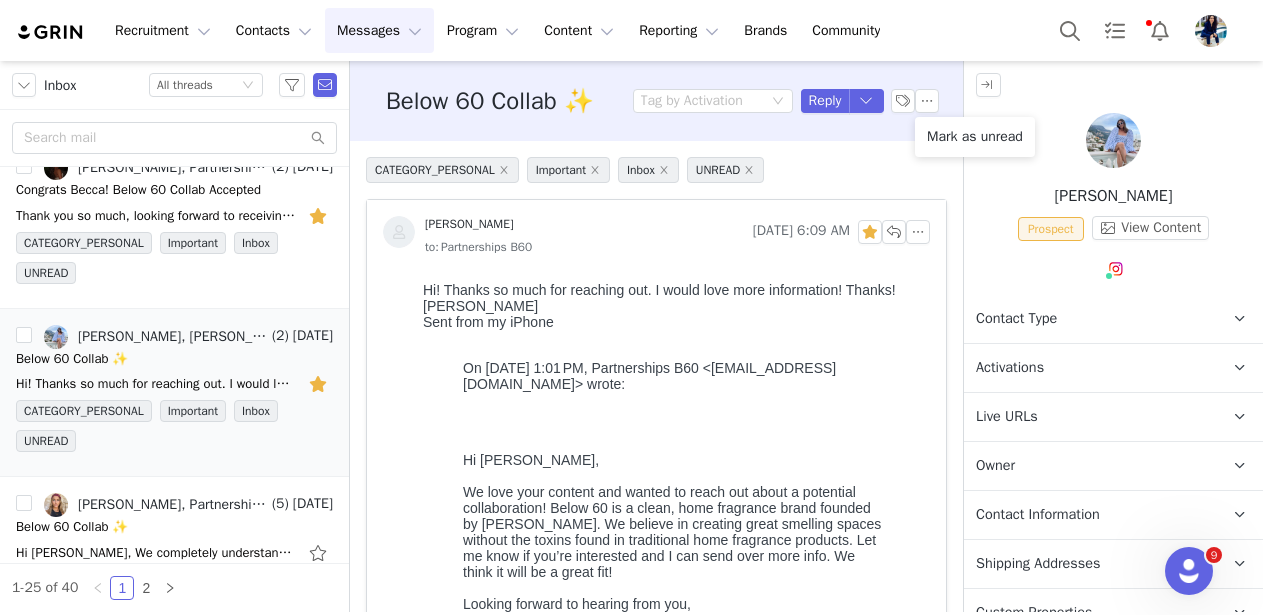click on "CATEGORY_PERSONAL   Important   Inbox   UNREAD   [PERSON_NAME]       [DATE] 6:09 AM  to:  Partnerships B60           [PERSON_NAME]       [DATE] 10:01 AM  [PERSON_NAME], [PERSON_NAME]     Hi [PERSON_NAME], We love your content and wanted to reach out about a potential collaboration! Below 60 is a clean, home fragrance brand founded by [PERSON_NAME]. We believe in creating great smelling spaces" at bounding box center [656, 561] 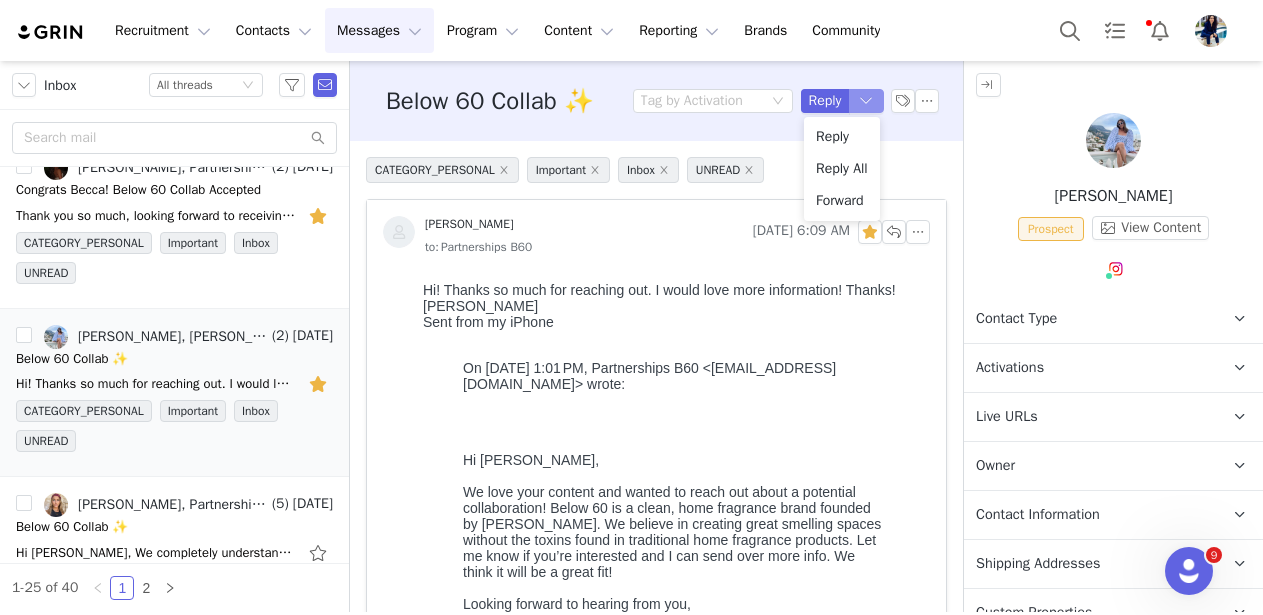 click at bounding box center [867, 101] 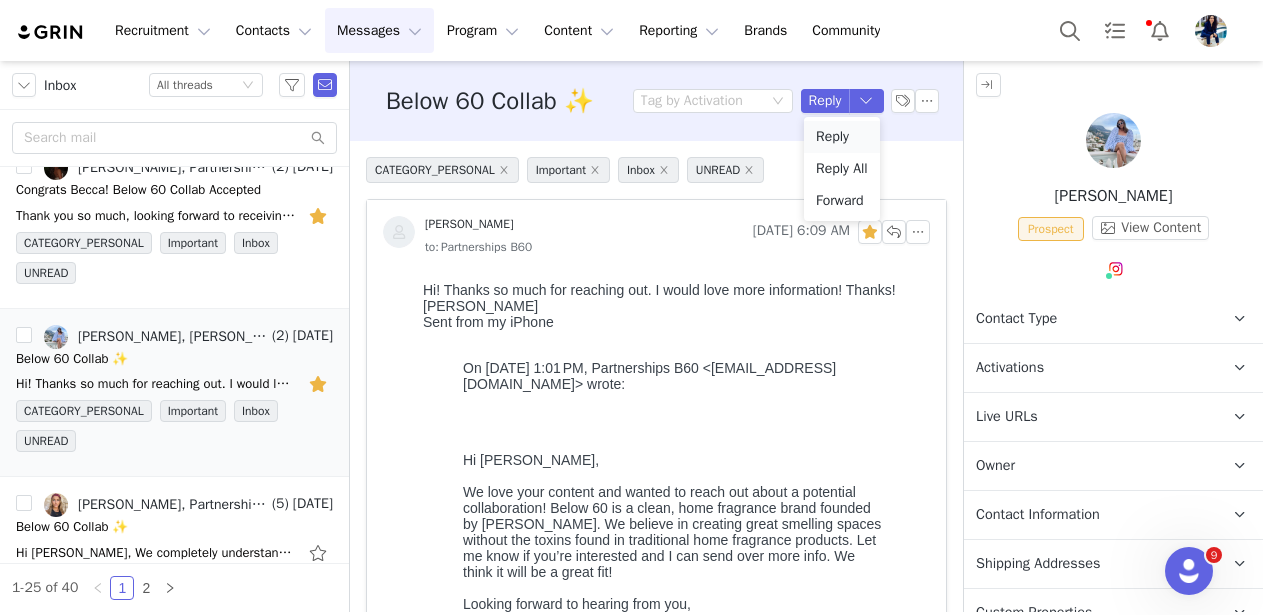 click on "Reply" at bounding box center (842, 137) 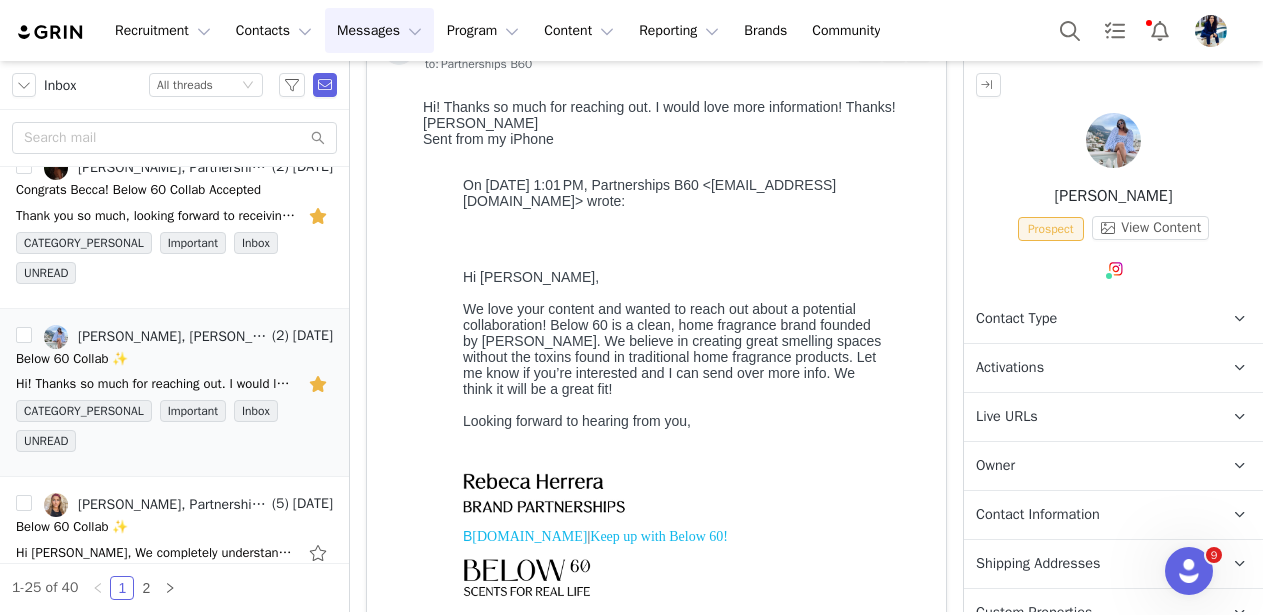 scroll, scrollTop: 995, scrollLeft: 0, axis: vertical 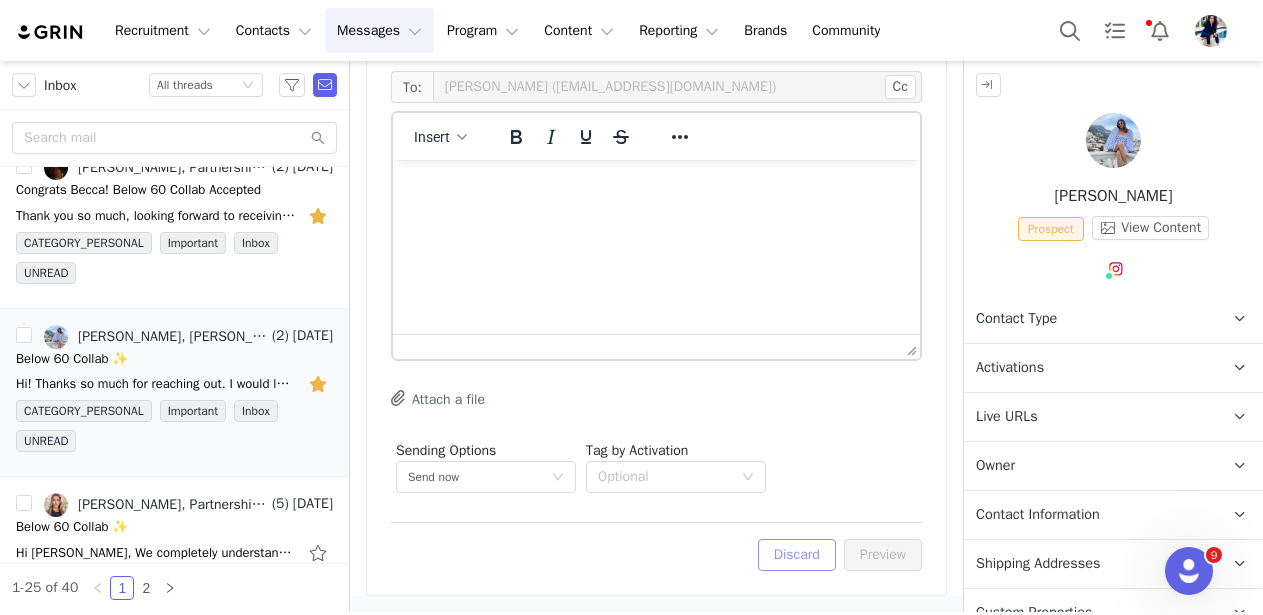 click on "Discard" at bounding box center (797, 555) 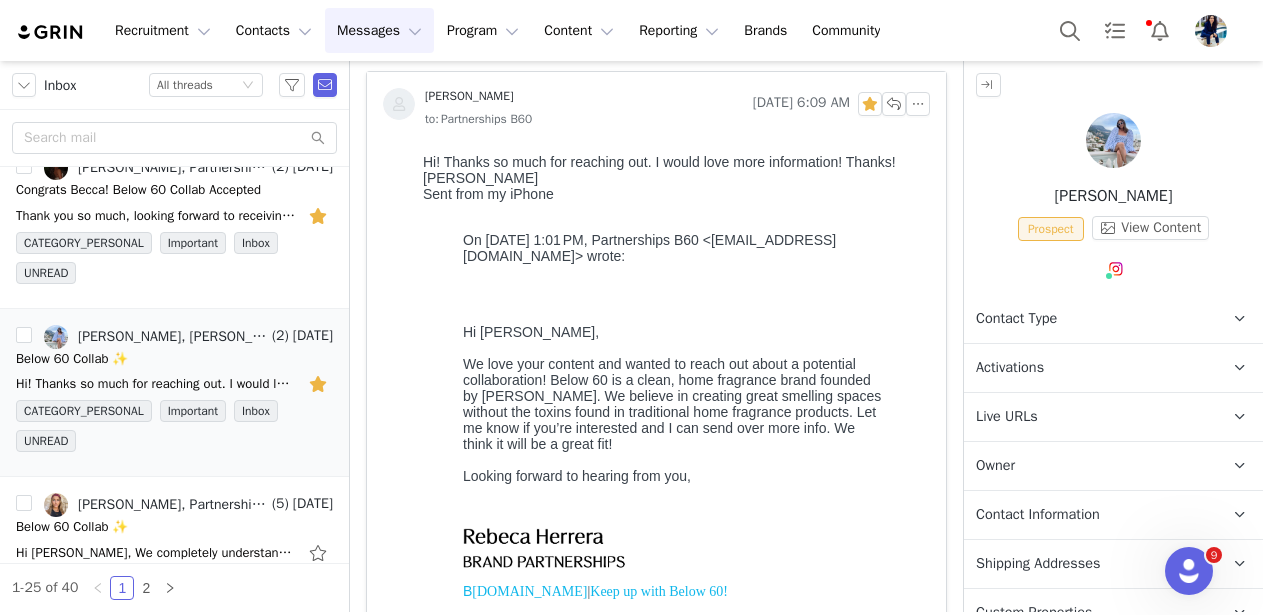 scroll, scrollTop: 0, scrollLeft: 0, axis: both 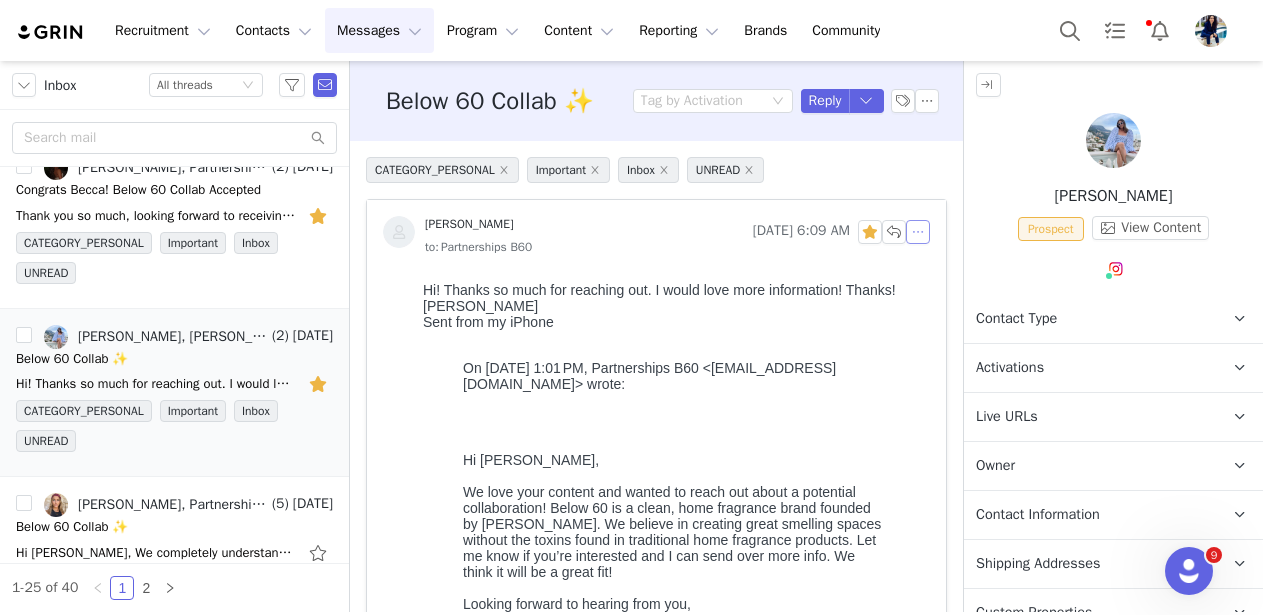 click at bounding box center (918, 232) 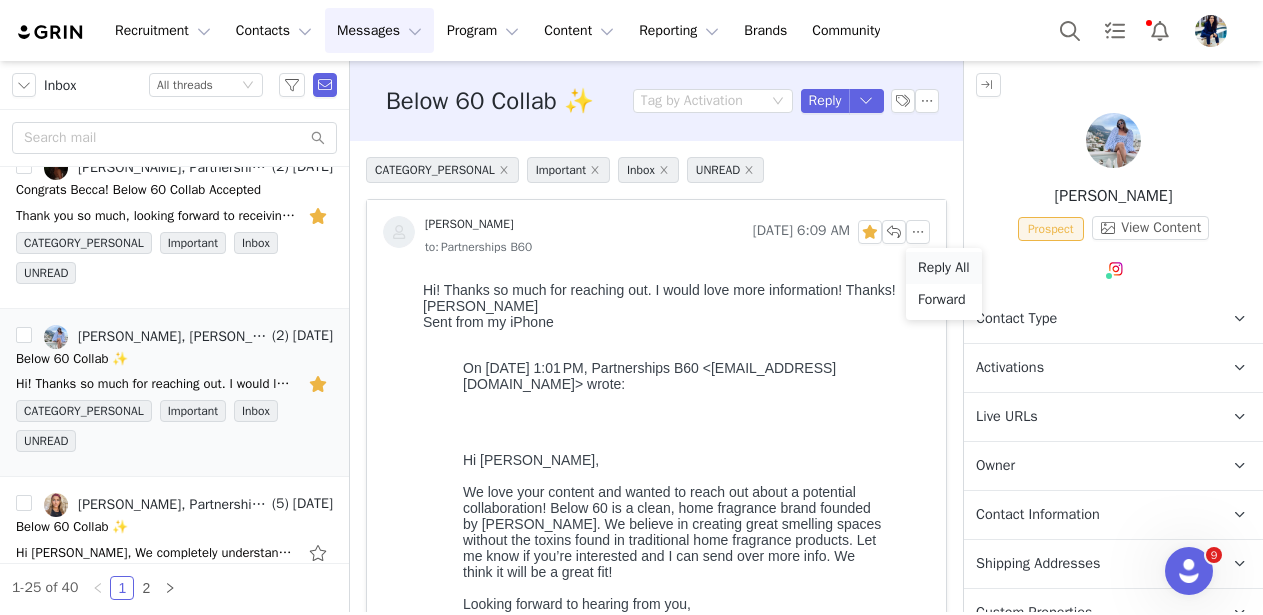 click on "Reply All" at bounding box center (944, 268) 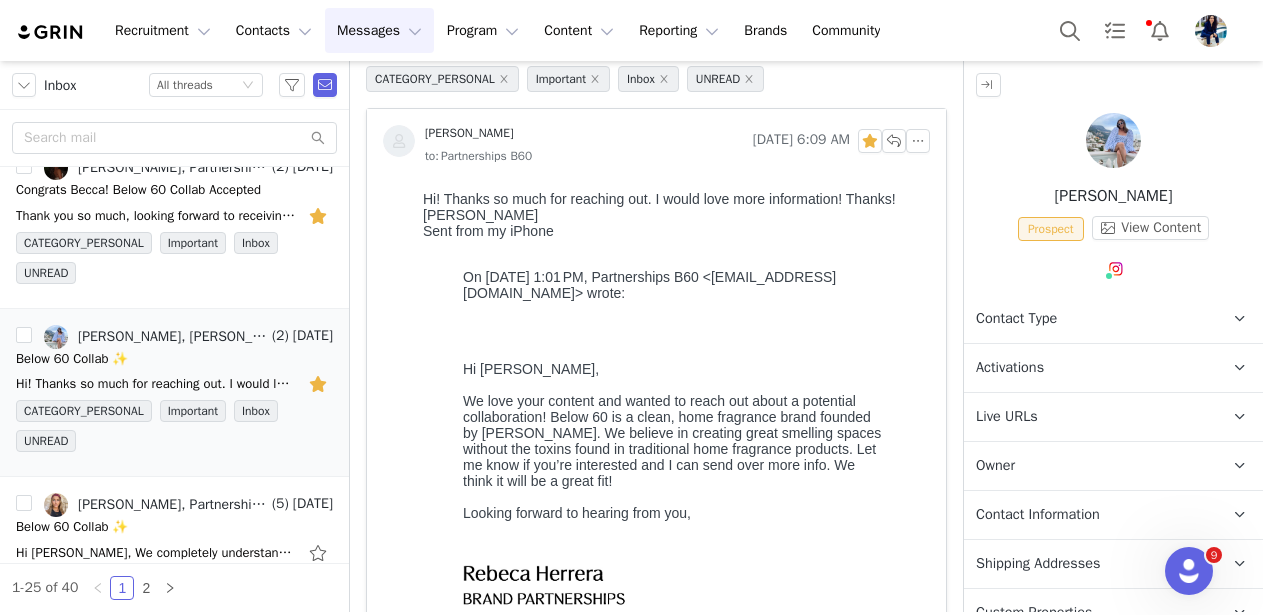 scroll, scrollTop: 851, scrollLeft: 0, axis: vertical 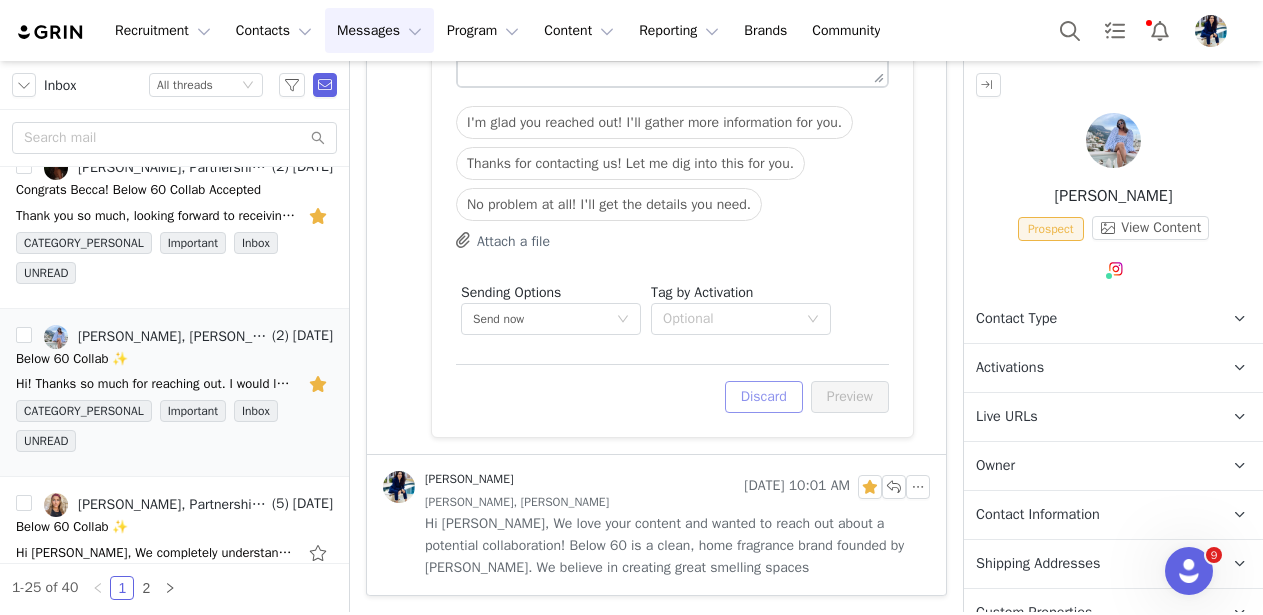 click on "Discard" at bounding box center [764, 397] 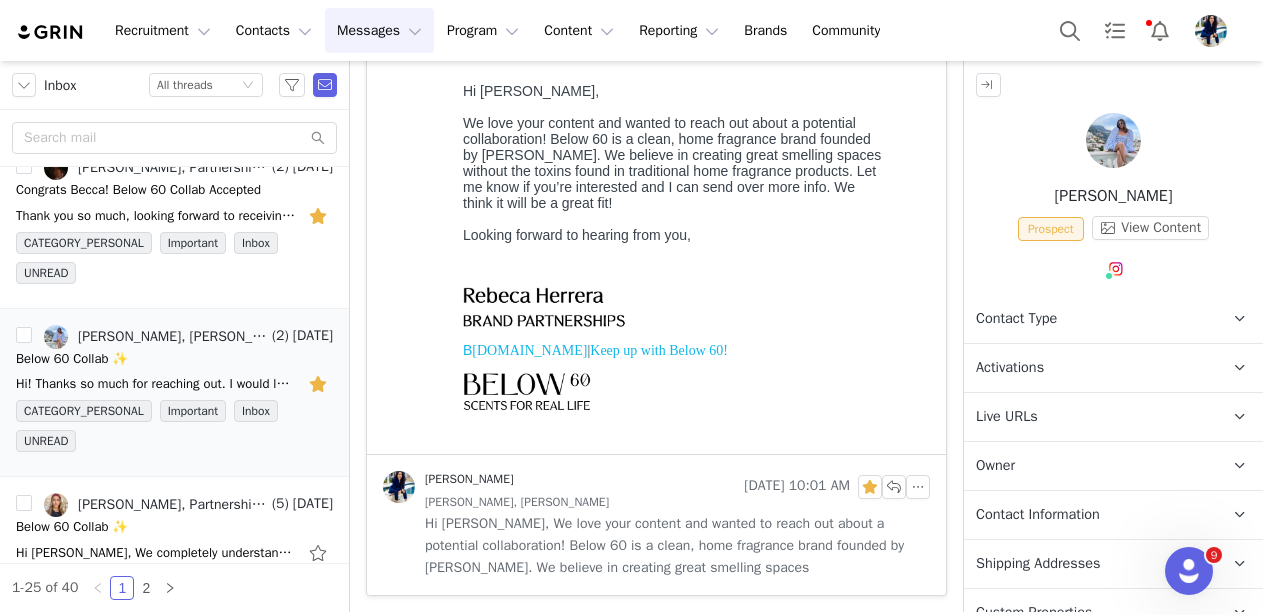 scroll, scrollTop: 0, scrollLeft: 0, axis: both 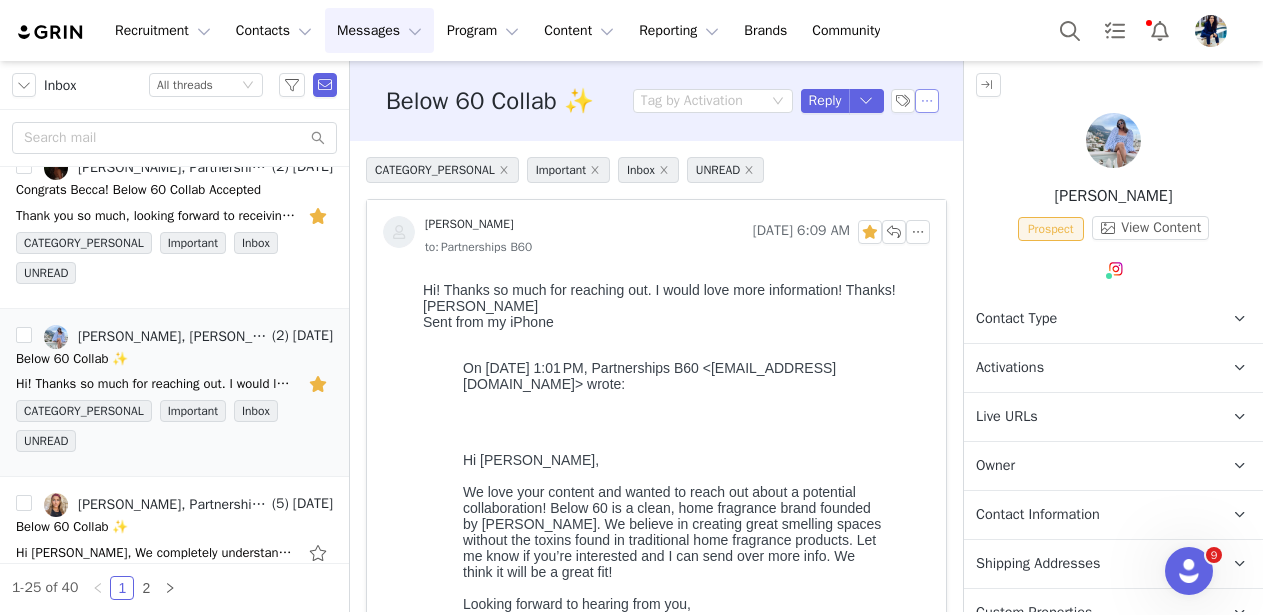 click at bounding box center (927, 101) 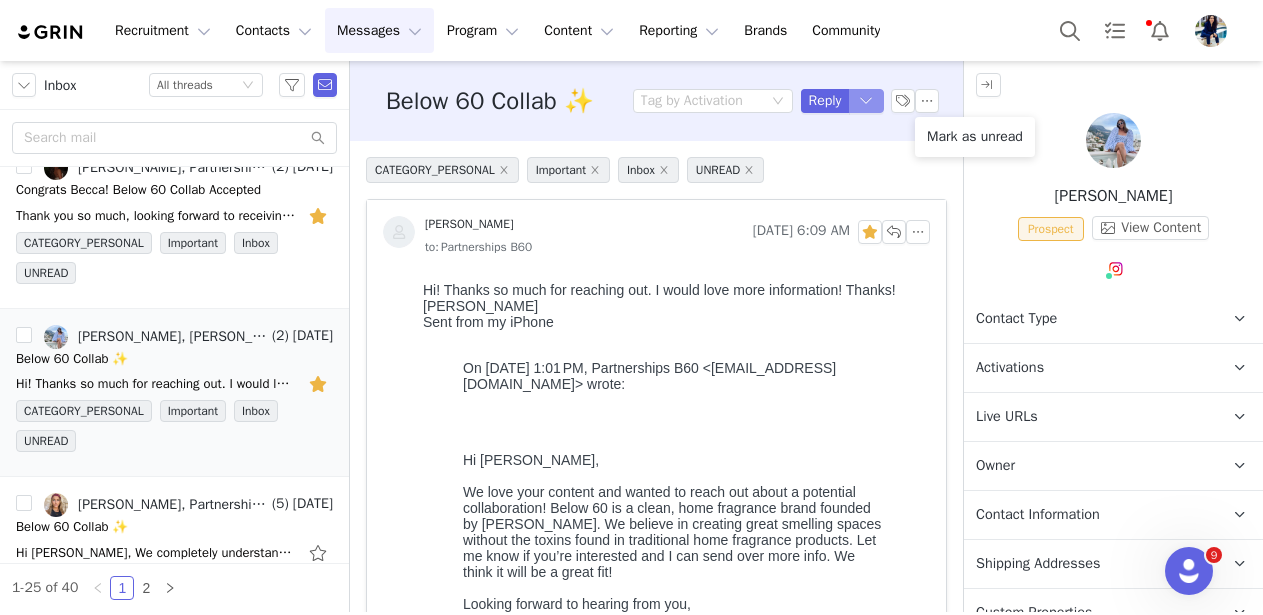 click at bounding box center (867, 101) 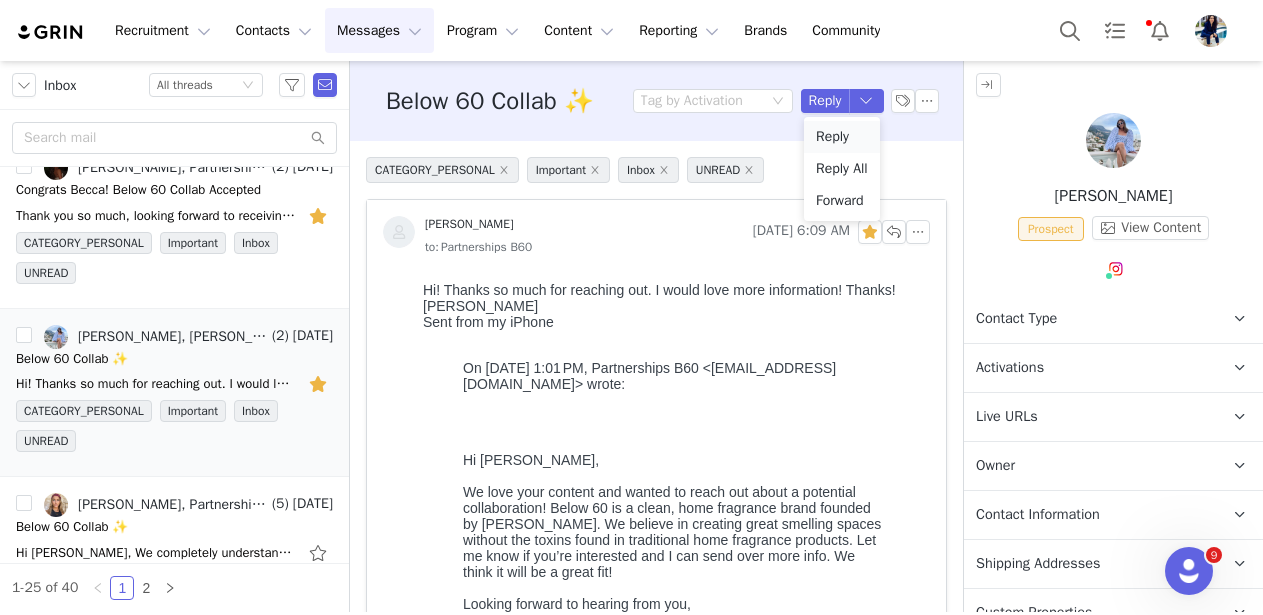 click on "Reply" at bounding box center [842, 137] 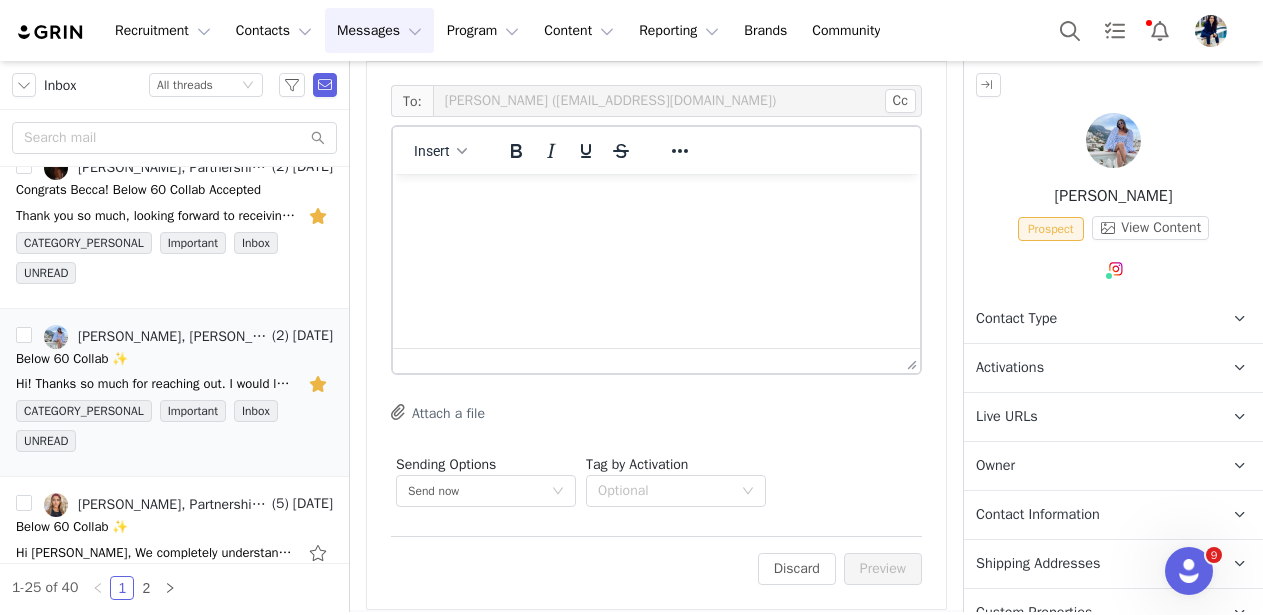 scroll, scrollTop: 995, scrollLeft: 0, axis: vertical 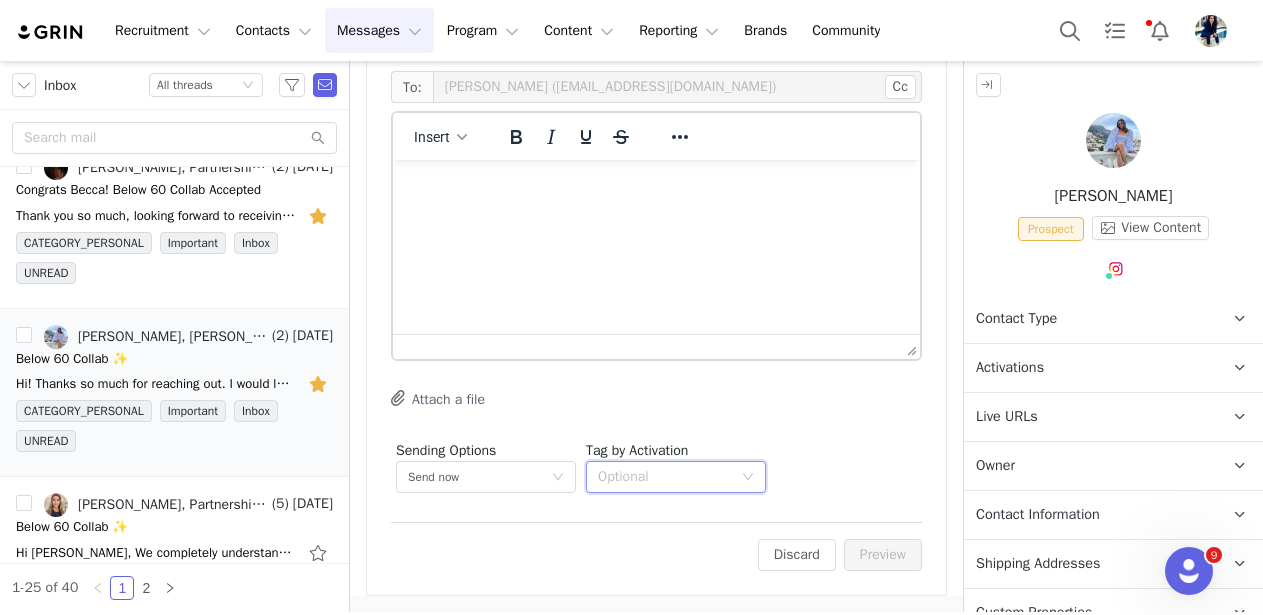 click on "Optional" at bounding box center [669, 477] 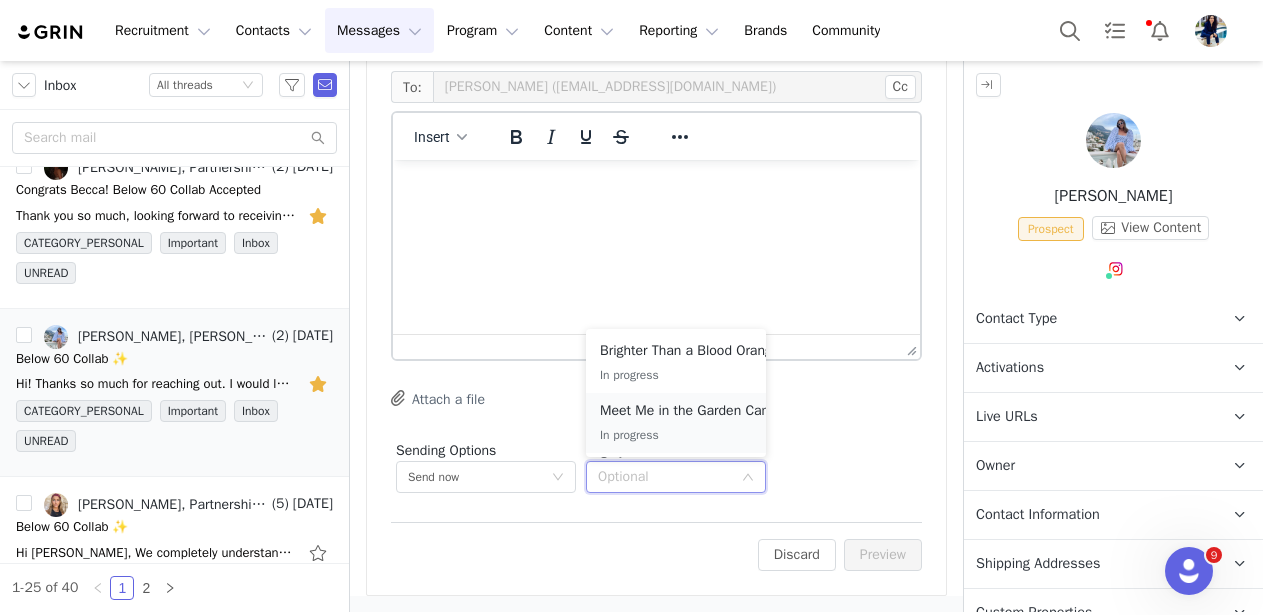 click on "Meet Me in the Garden Campaign" at bounding box center [703, 411] 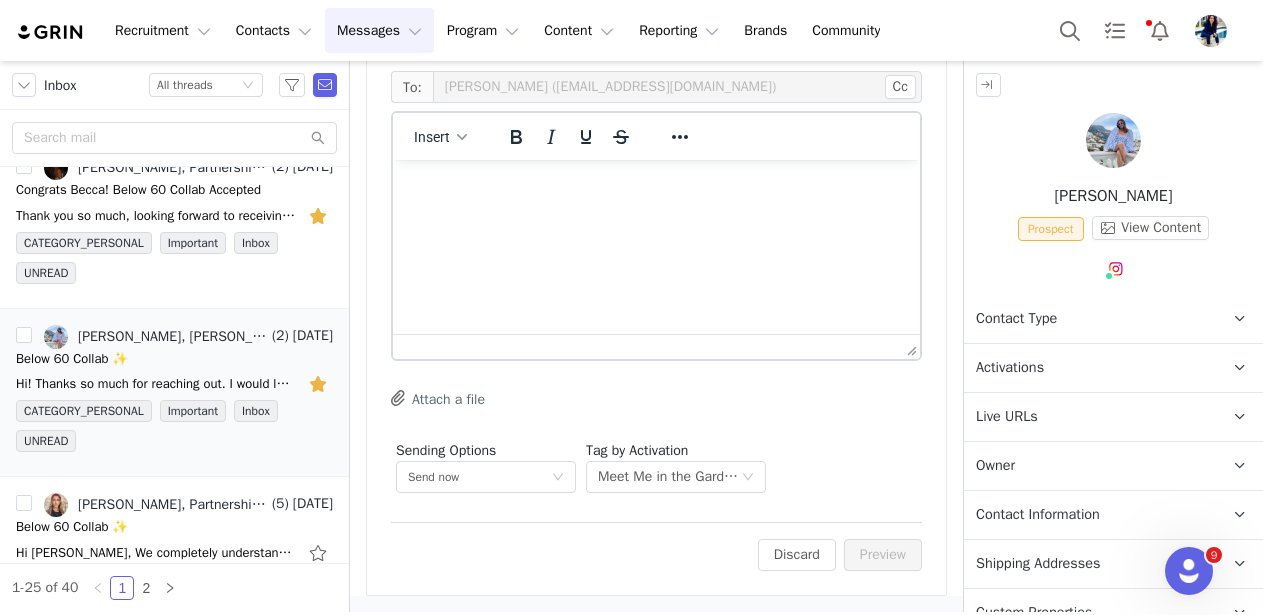 scroll, scrollTop: 1006, scrollLeft: 0, axis: vertical 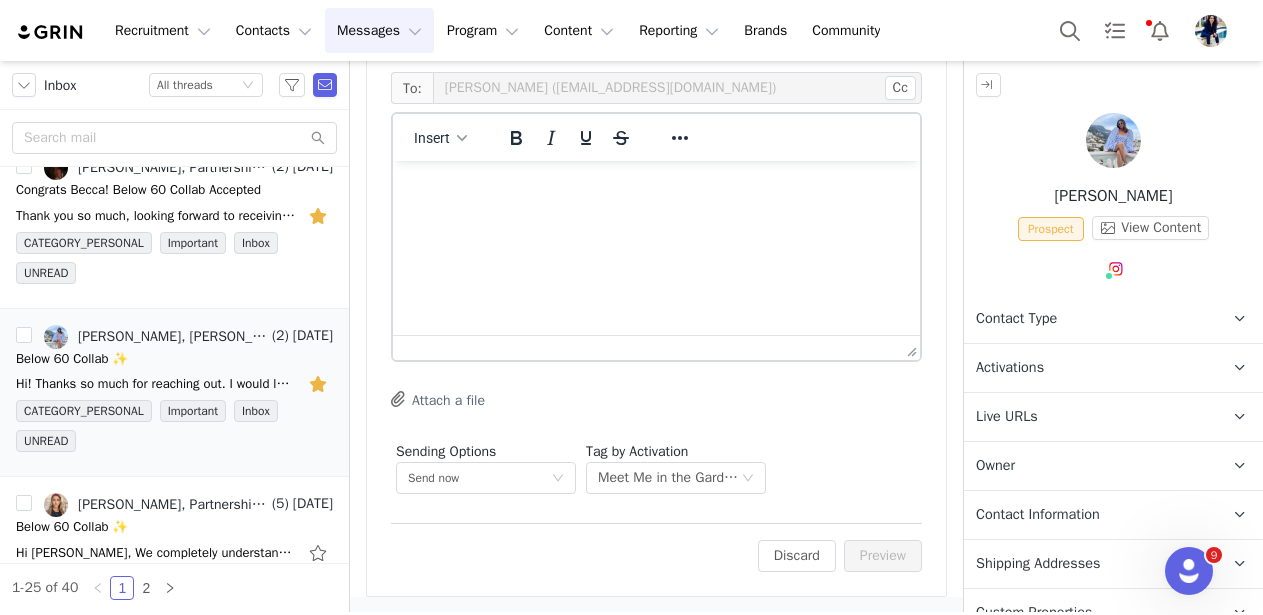 click at bounding box center (656, 188) 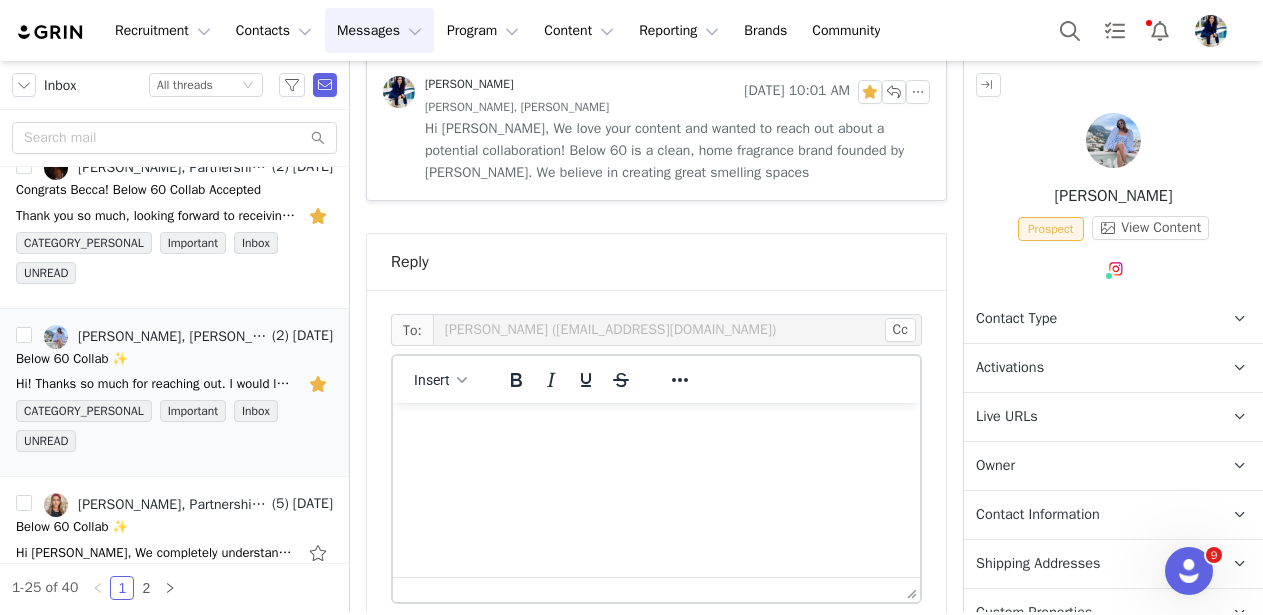 scroll, scrollTop: 711, scrollLeft: 0, axis: vertical 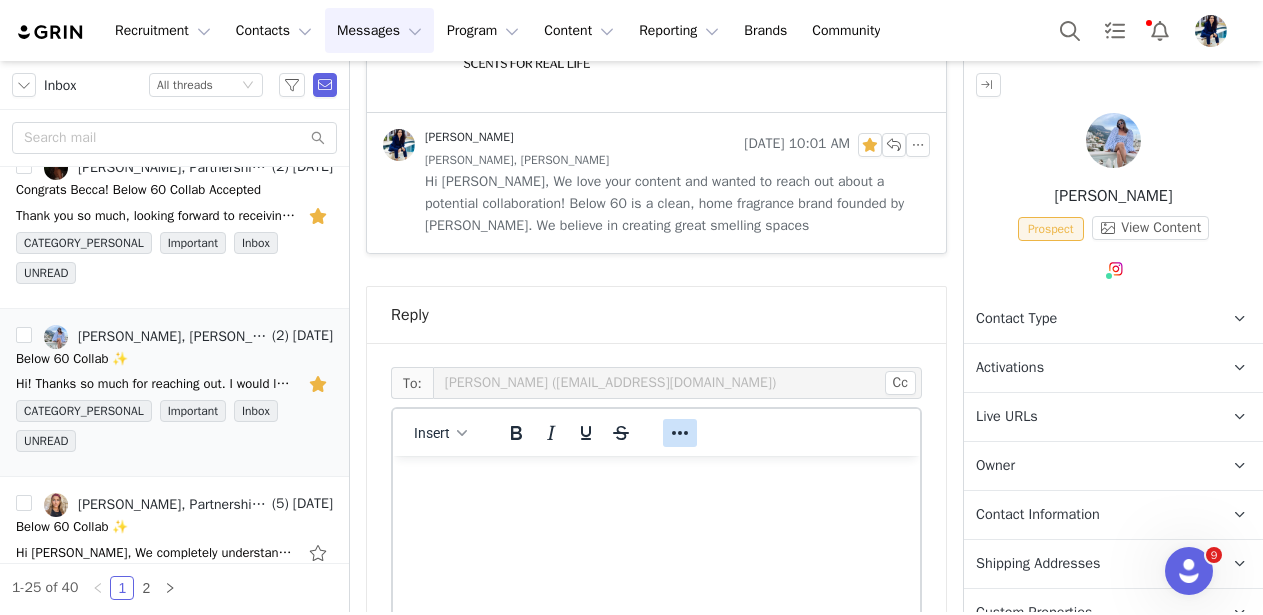 click 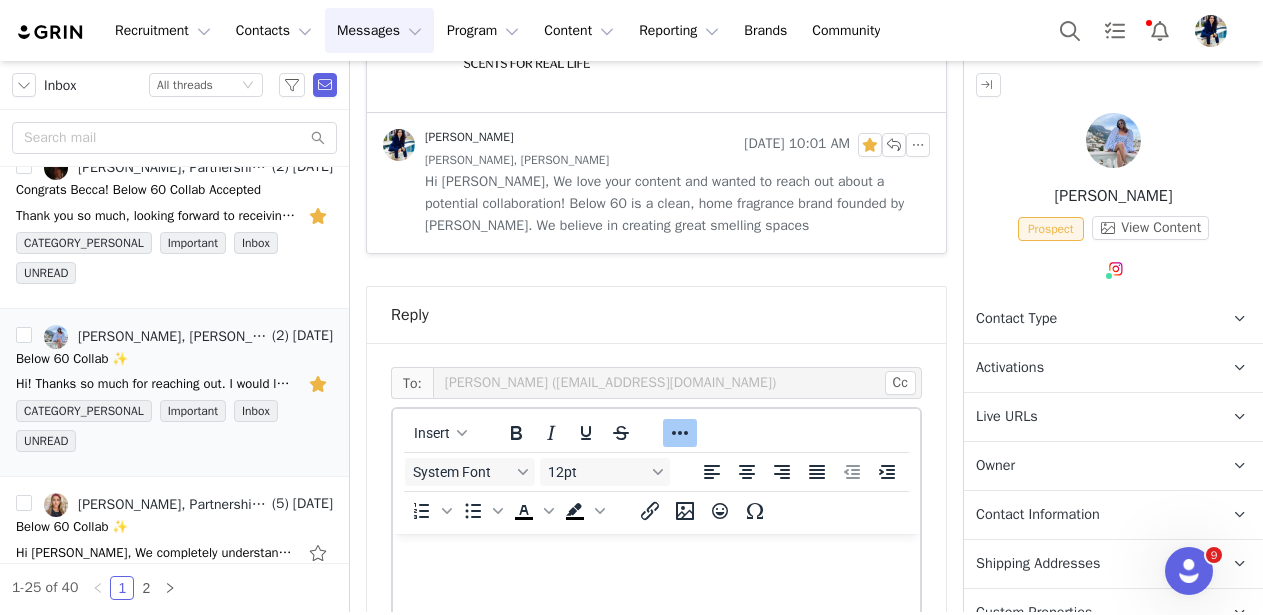 scroll, scrollTop: 992, scrollLeft: 0, axis: vertical 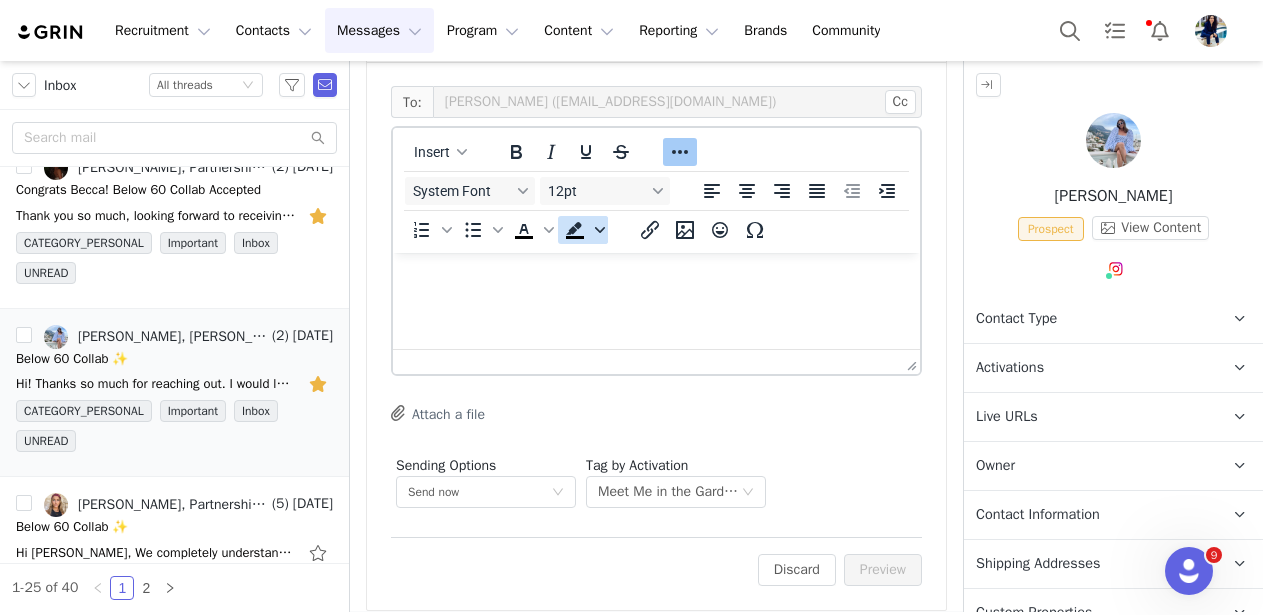 click 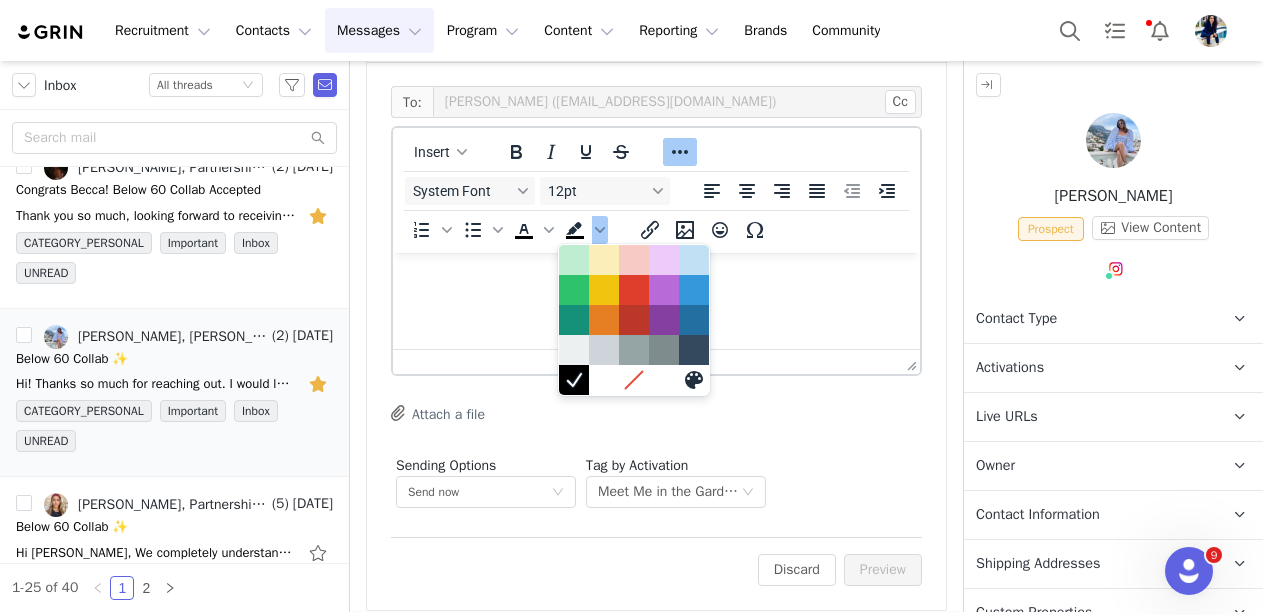 click at bounding box center [656, 280] 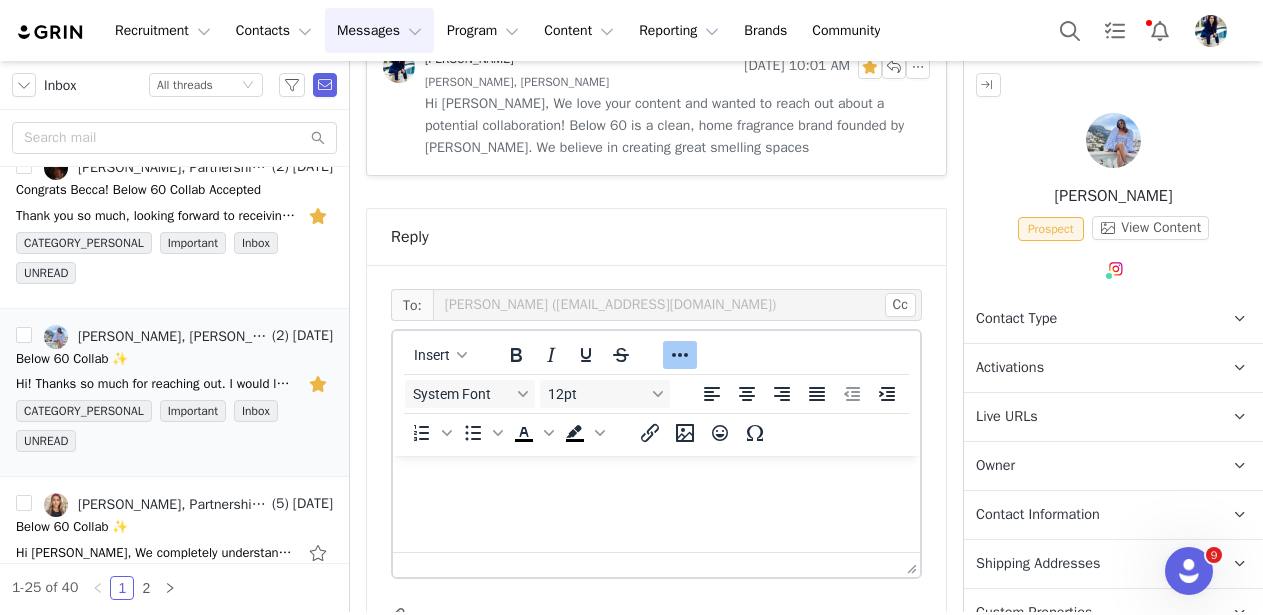 scroll, scrollTop: 751, scrollLeft: 0, axis: vertical 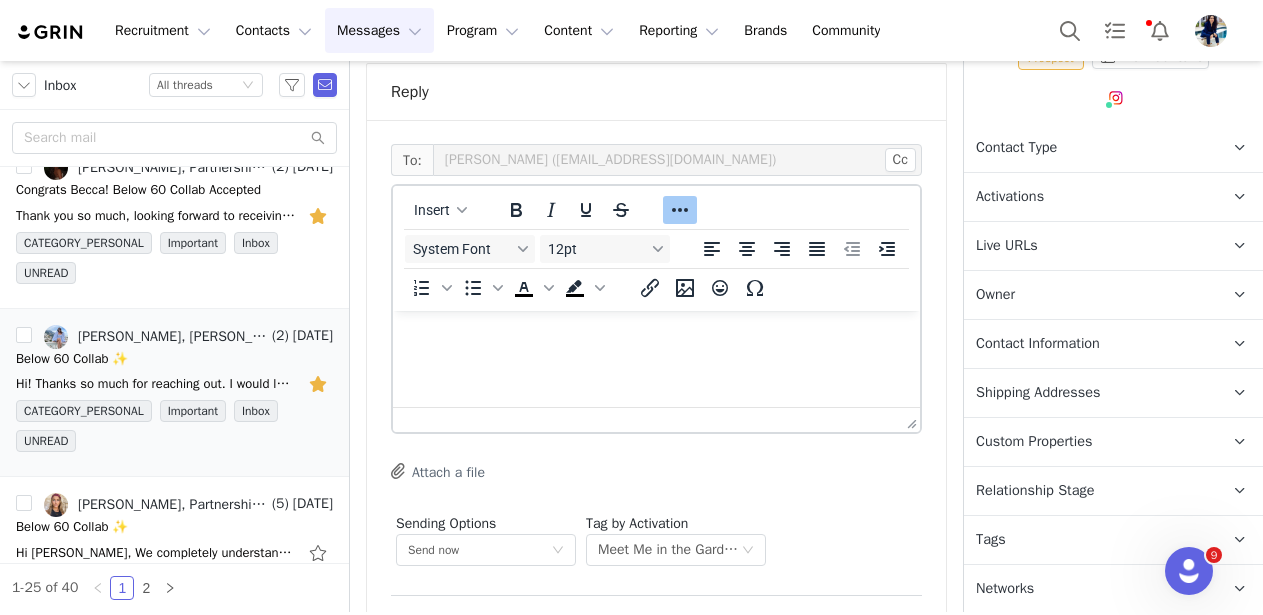 click at bounding box center [656, 338] 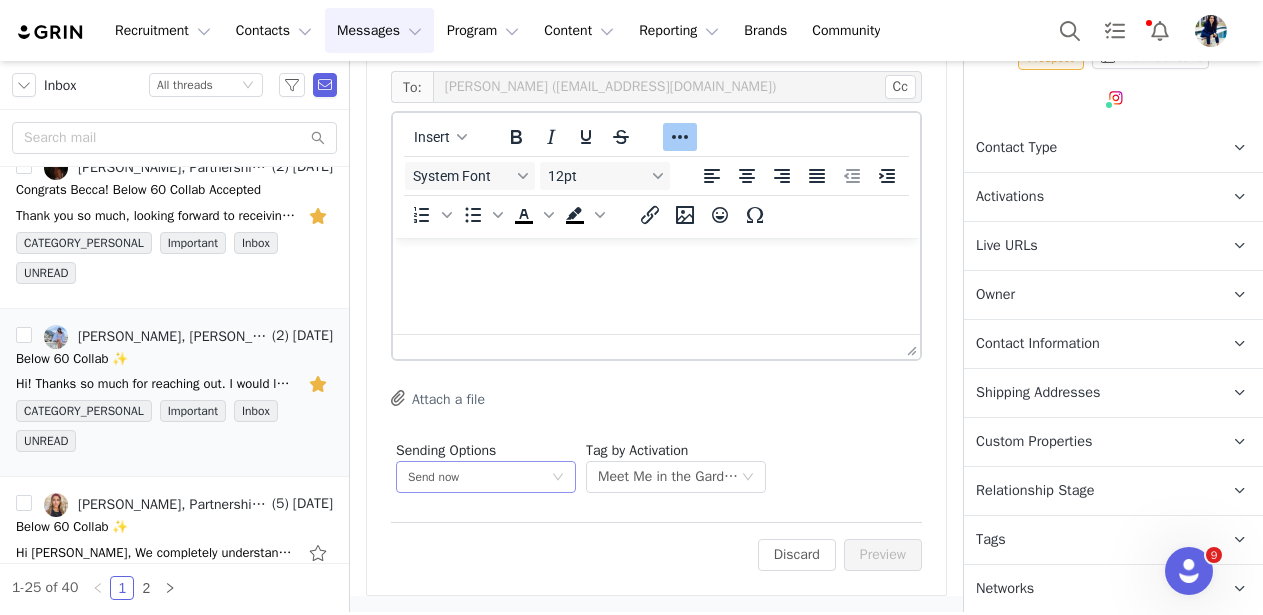 click 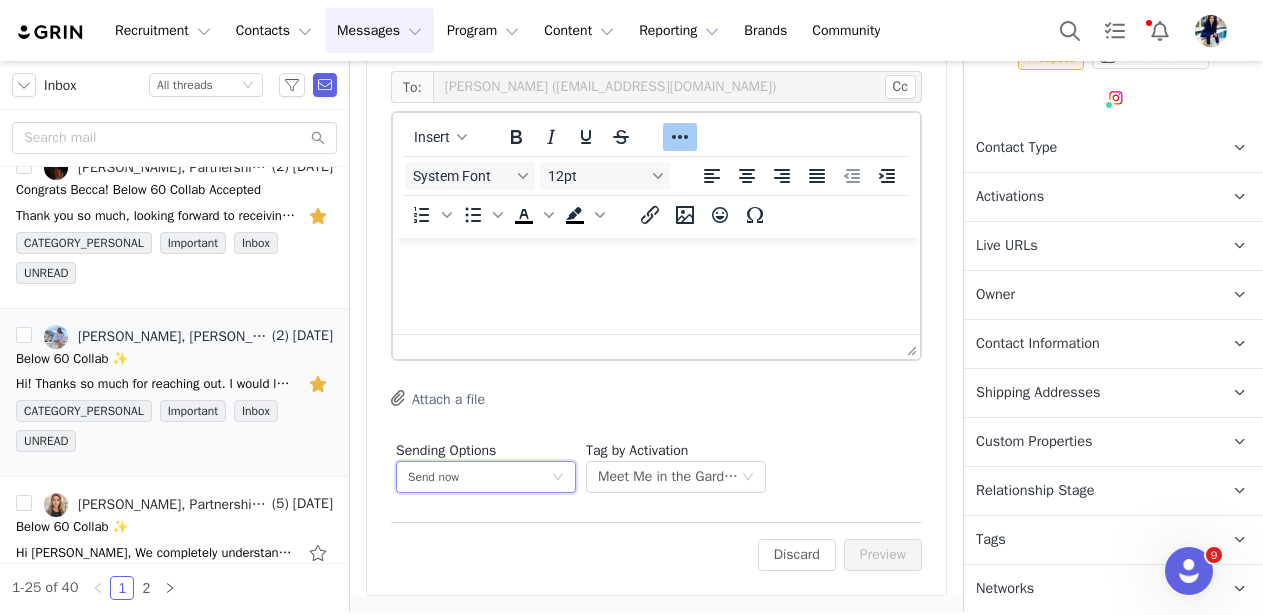 click on "To: [PERSON_NAME] ([EMAIL_ADDRESS][DOMAIN_NAME])     Cc  Cc:       Insert System Font 12pt To open the popup, press Shift+Enter To open the popup, press Shift+Enter To open the popup, press Shift+Enter To open the popup, press Shift+Enter Attach a file Sending Options  Send now       This will be sent outside of your set  email hours .       Tag by Activation  Optional  Meet Me in the Garden Campaign" at bounding box center (656, 284) 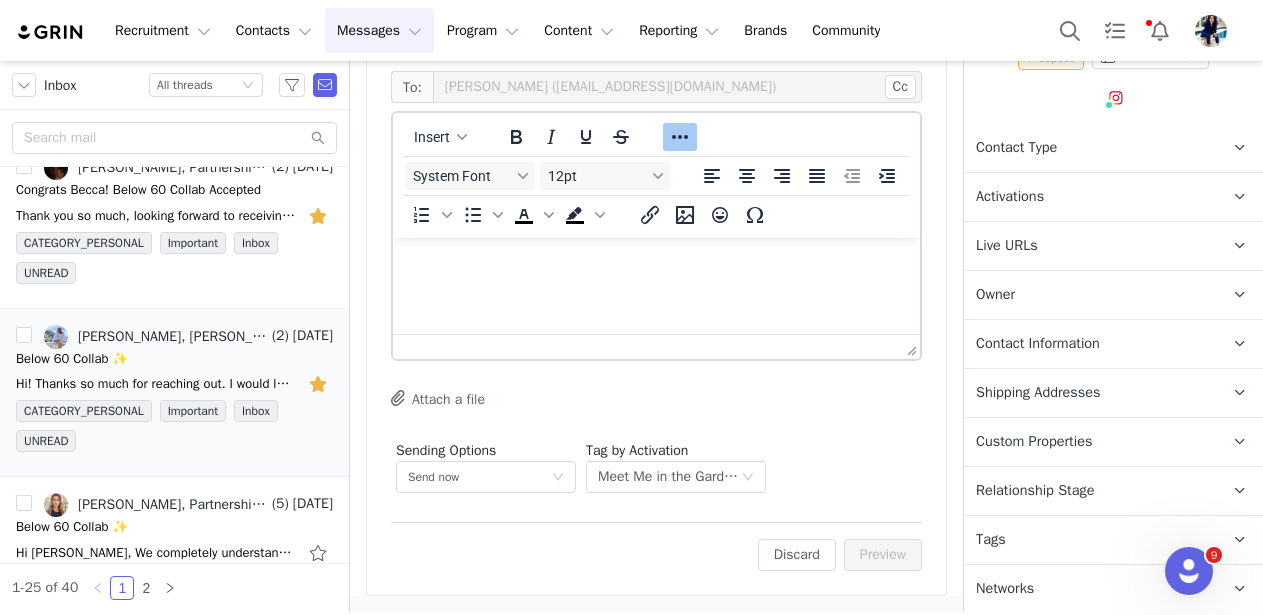 click on "Attach a file" at bounding box center [438, 398] 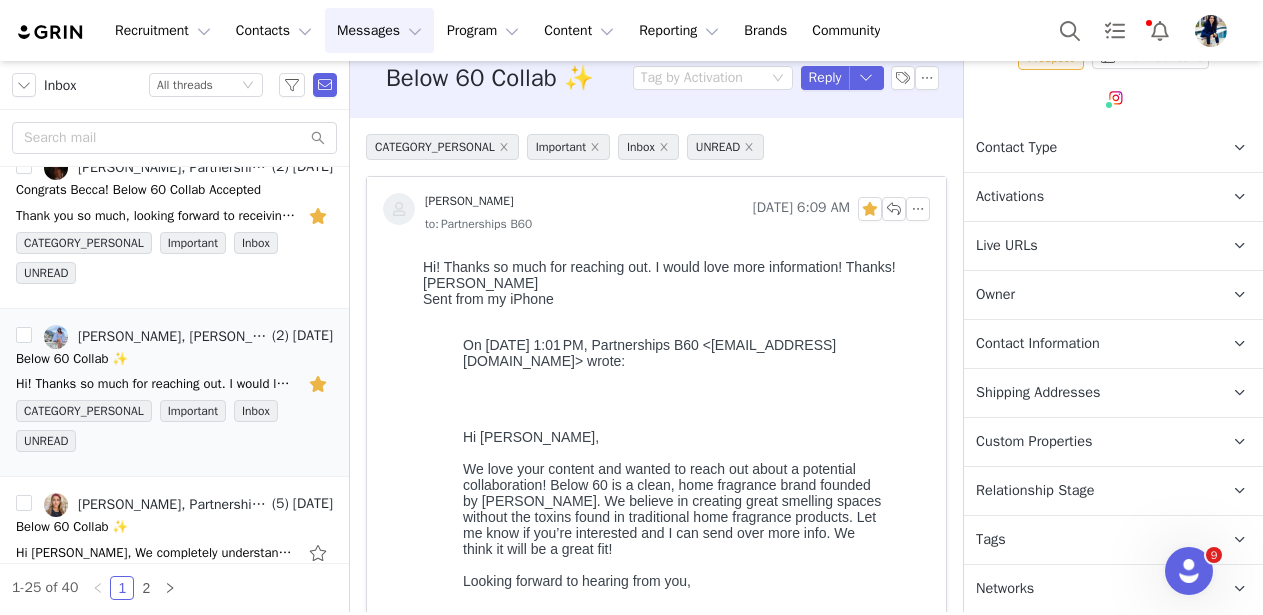 scroll, scrollTop: 0, scrollLeft: 0, axis: both 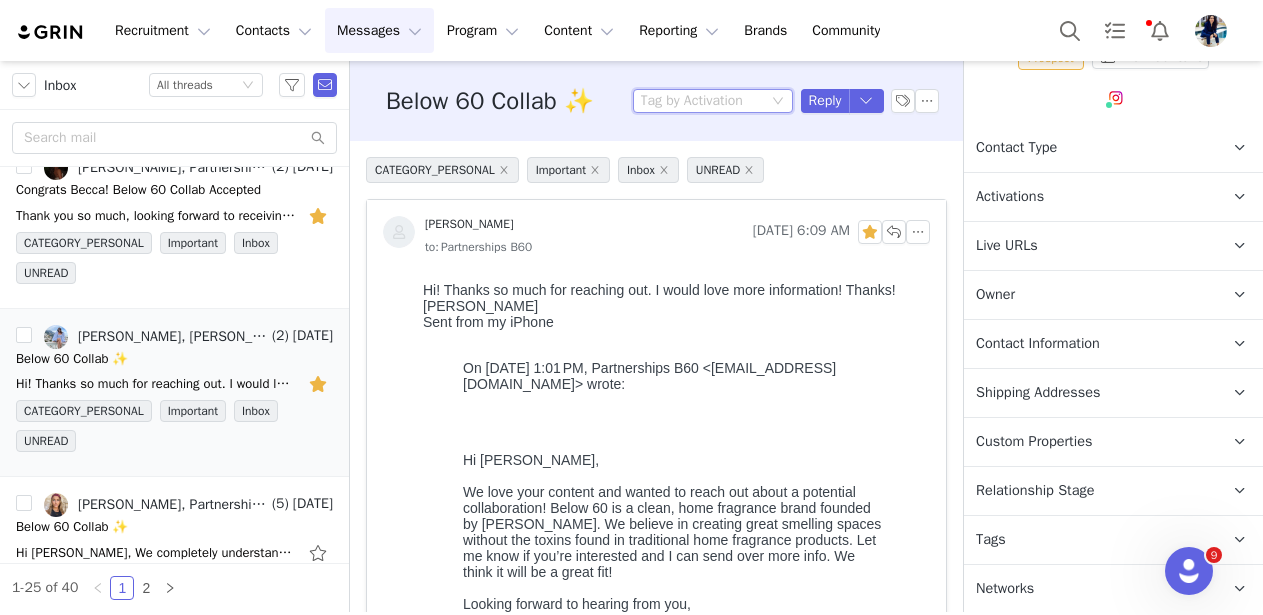 click on "Tag by Activation" at bounding box center (713, 101) 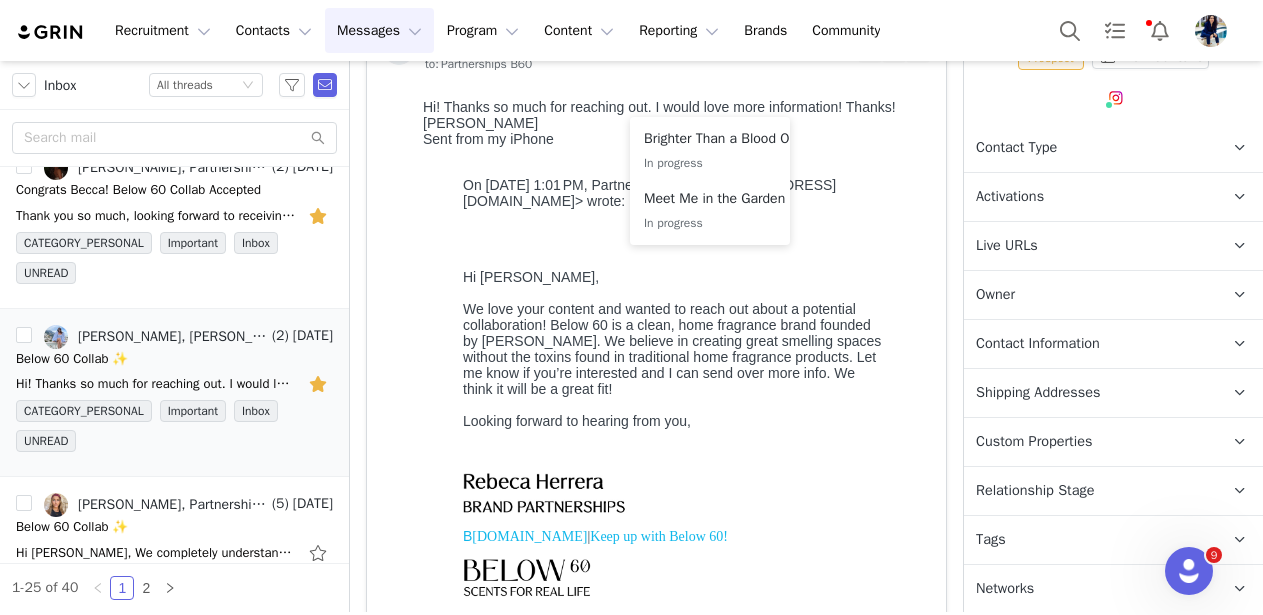 scroll, scrollTop: 189, scrollLeft: 0, axis: vertical 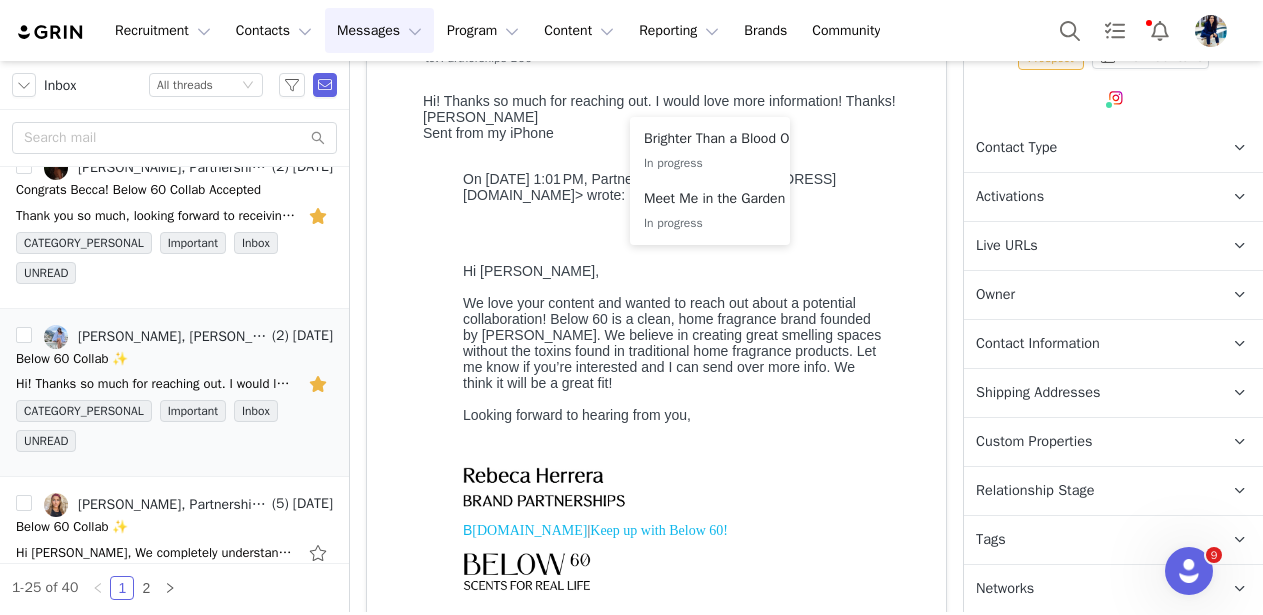 click on "[PERSON_NAME]  Sent from my iPhone On [DATE] 1:01 PM, Partnerships B60 <[EMAIL_ADDRESS][DOMAIN_NAME]> wrote: ﻿ Hi [PERSON_NAME],    We love your content and wanted to reach out about a potential collaboration! Below 60 is a clean, home fragrance brand founded by [PERSON_NAME]. We believe in creating great smelling spaces without the toxins found in traditional home fragrance products. Let me know if you’re interested and I can send over more info. We think it will be a great fit! Looking forward to hearing from you,
B [DOMAIN_NAME]  |   Keep up with Below 60!" at bounding box center (672, 350) 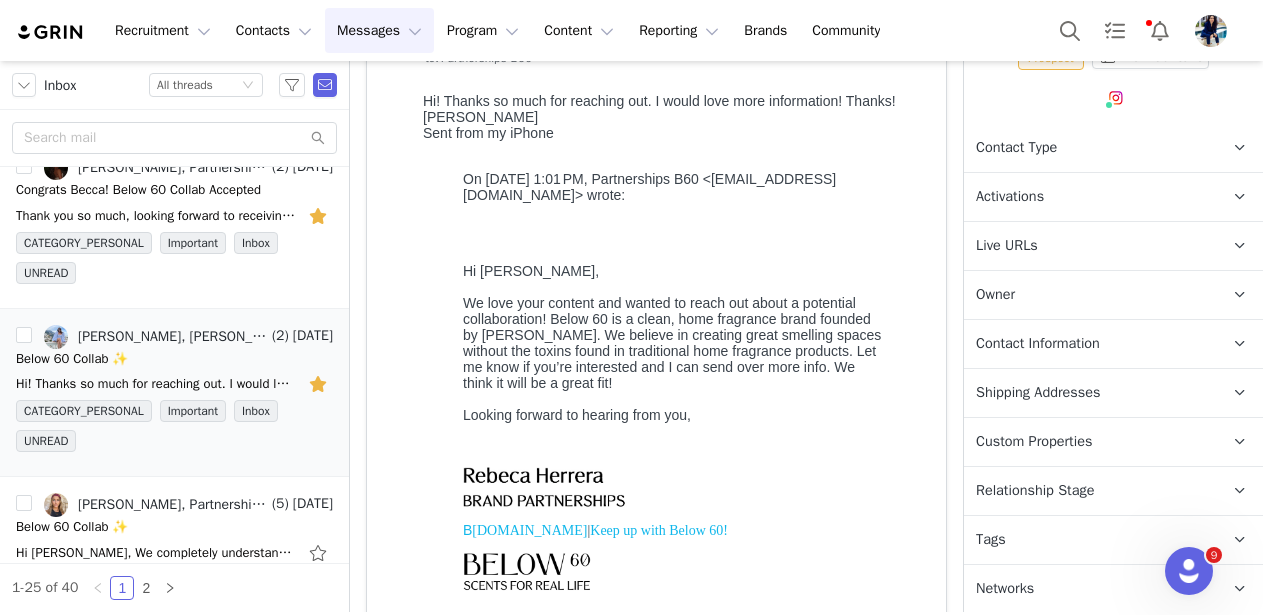 scroll, scrollTop: 0, scrollLeft: 0, axis: both 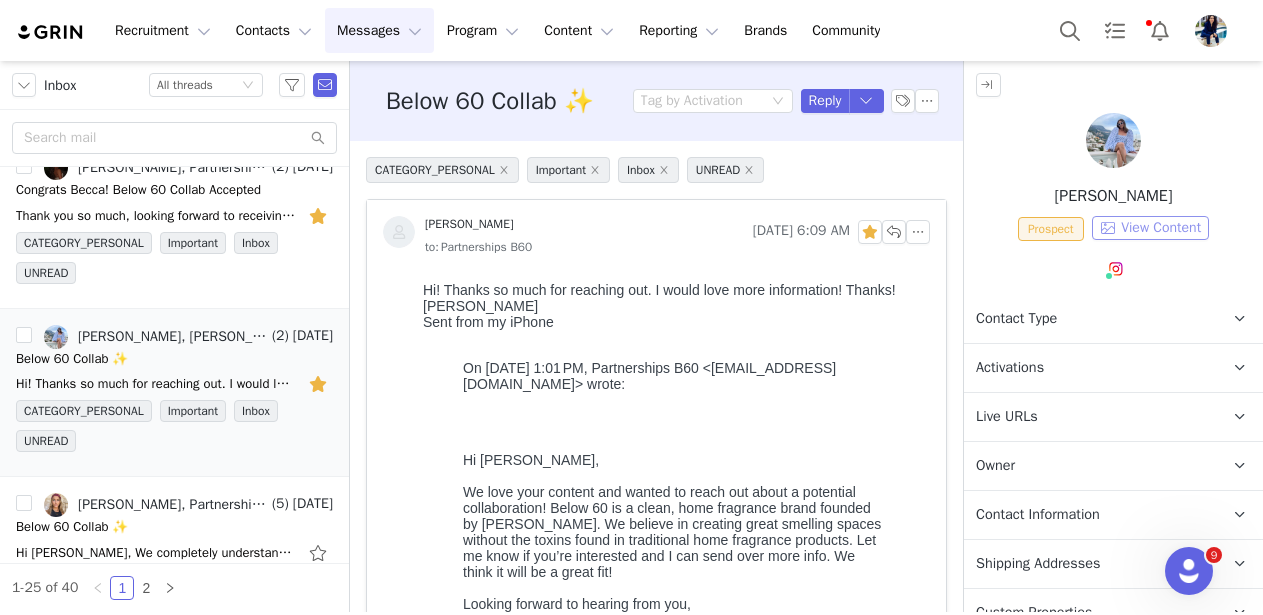 click on "View Content" at bounding box center [1150, 228] 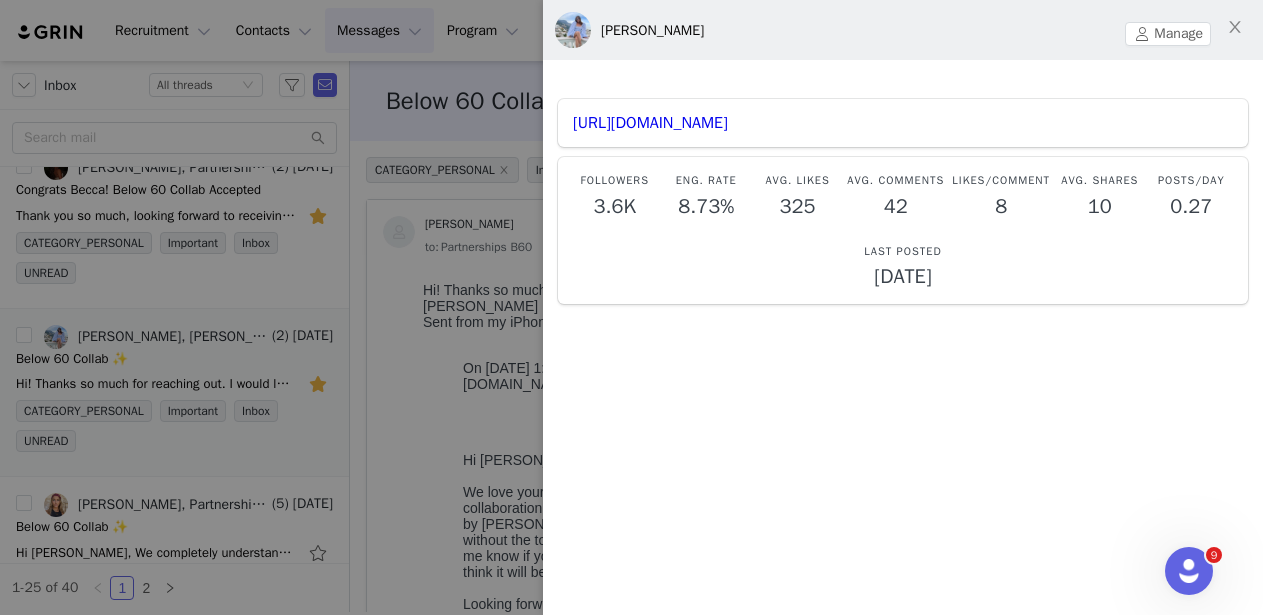 scroll, scrollTop: 7, scrollLeft: 0, axis: vertical 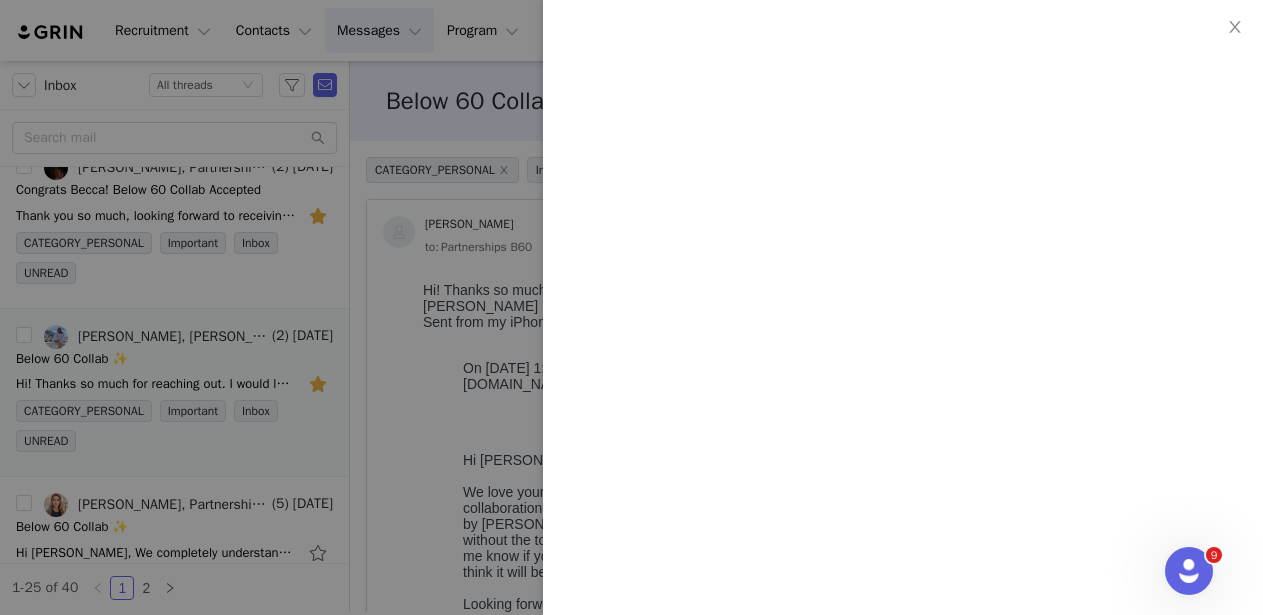 click at bounding box center [631, 307] 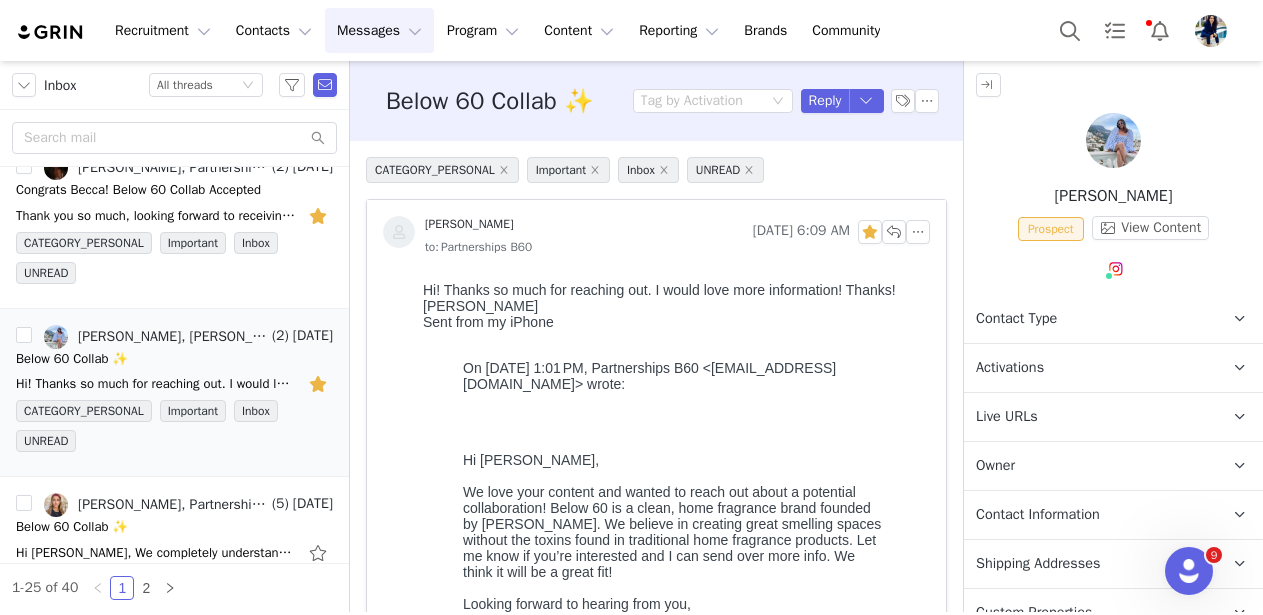 scroll, scrollTop: 0, scrollLeft: 0, axis: both 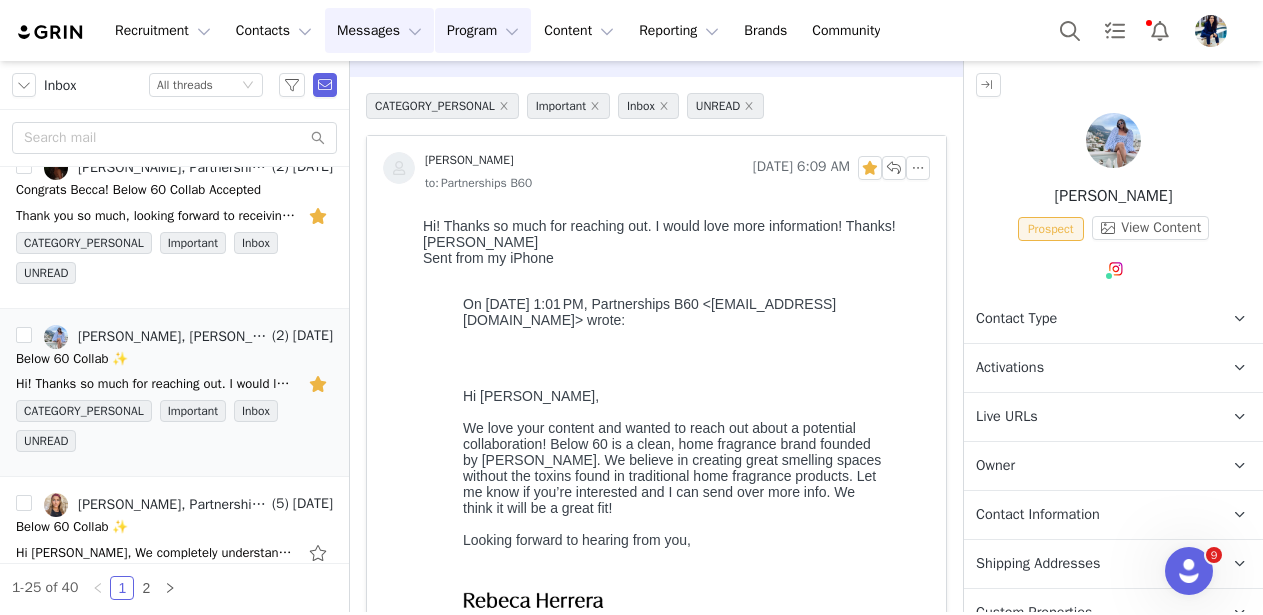 click on "Program Program" at bounding box center (483, 30) 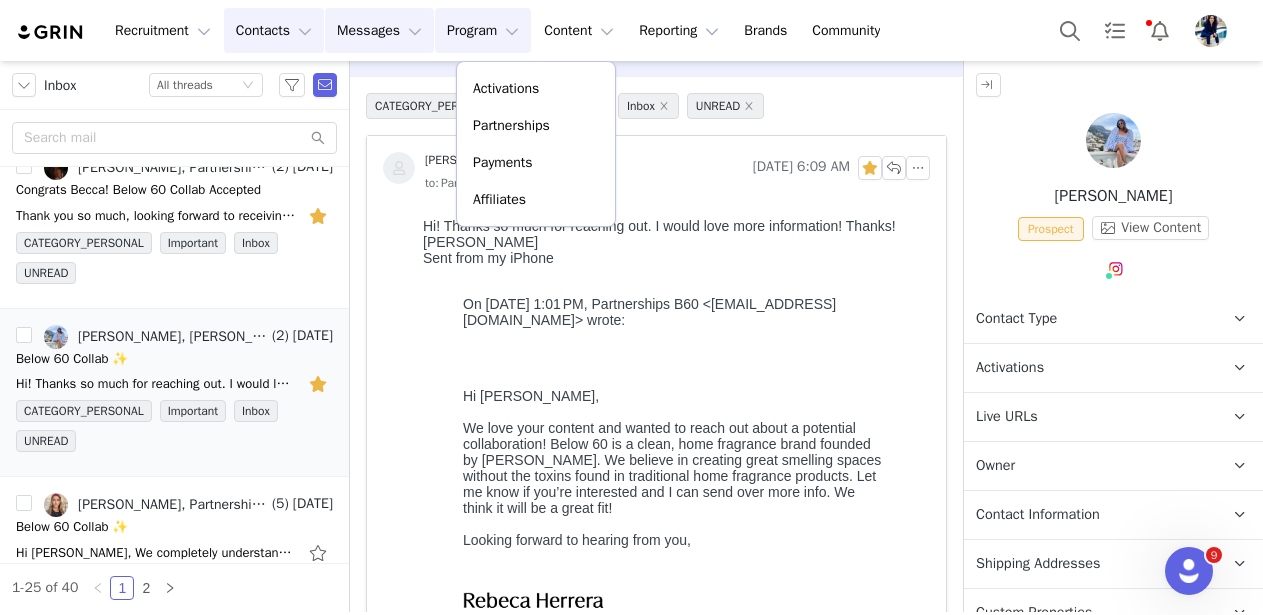 click on "Contacts Contacts" at bounding box center [274, 30] 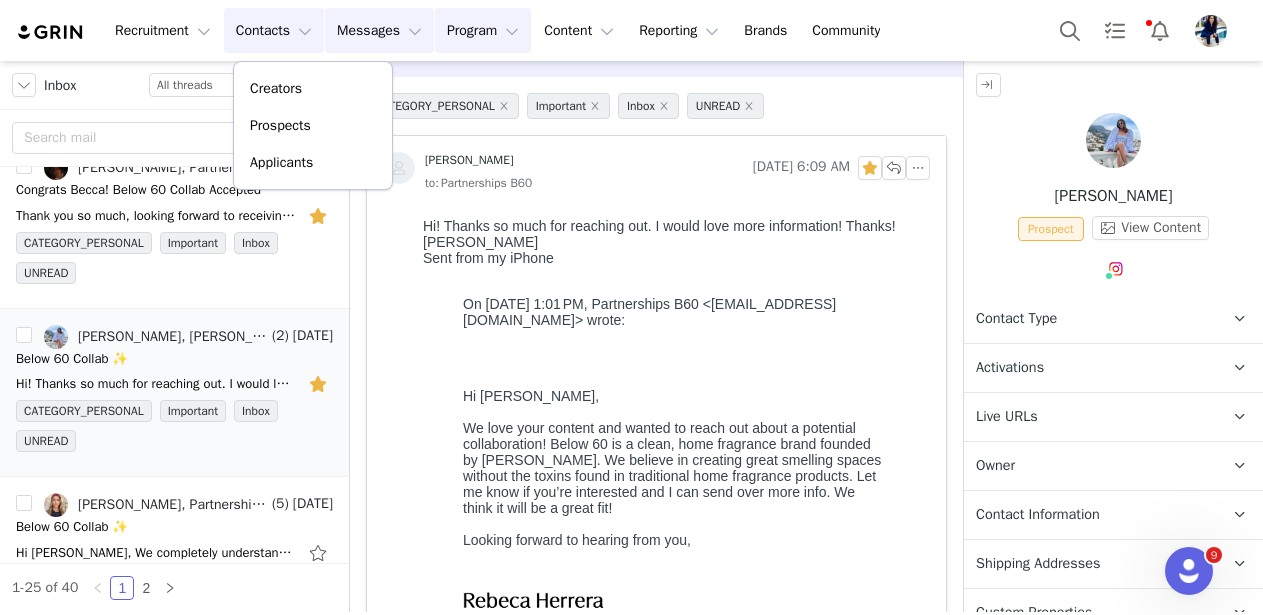 click on "Program Program" at bounding box center [483, 30] 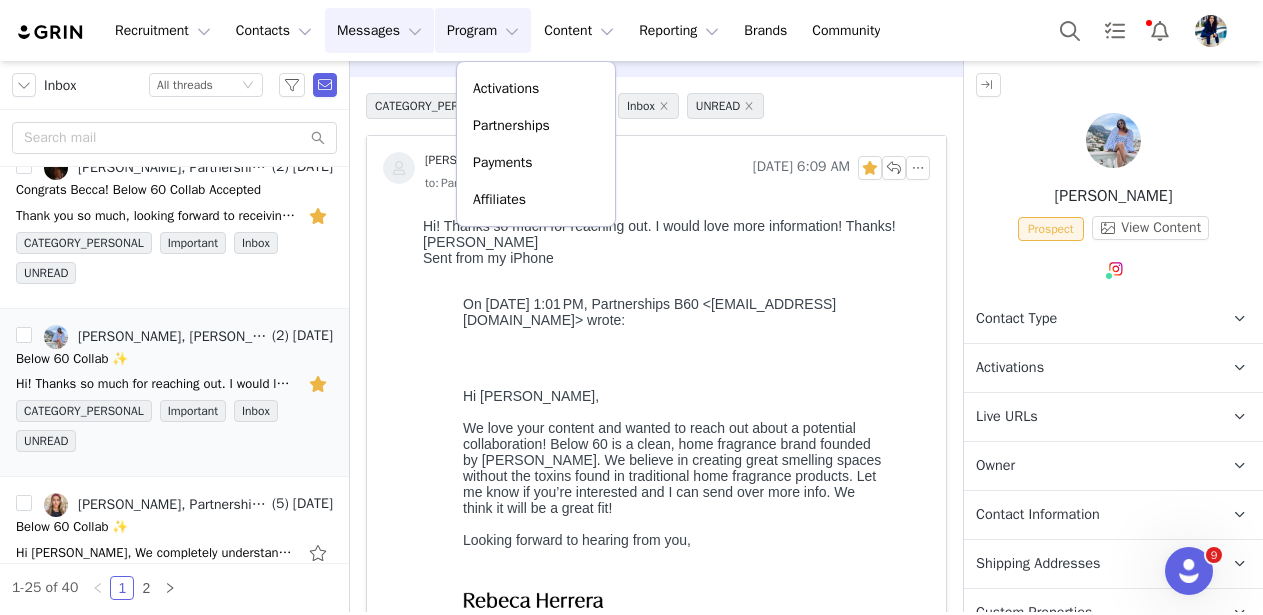 click on "Messages Messages" at bounding box center [379, 30] 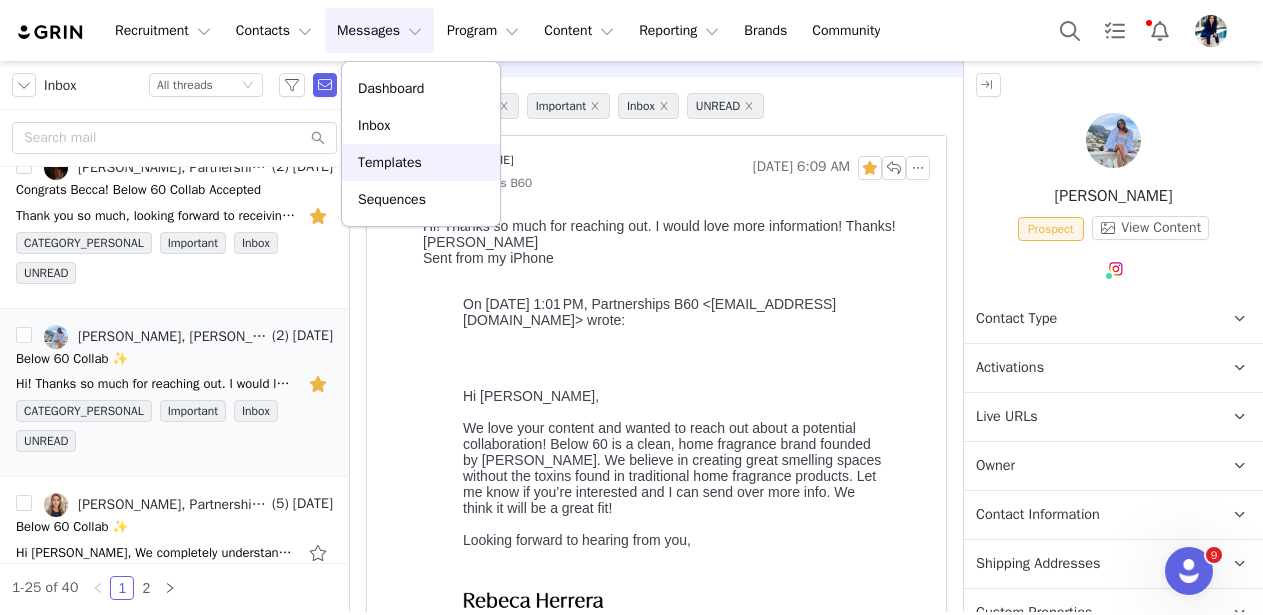 click on "Templates" at bounding box center [390, 162] 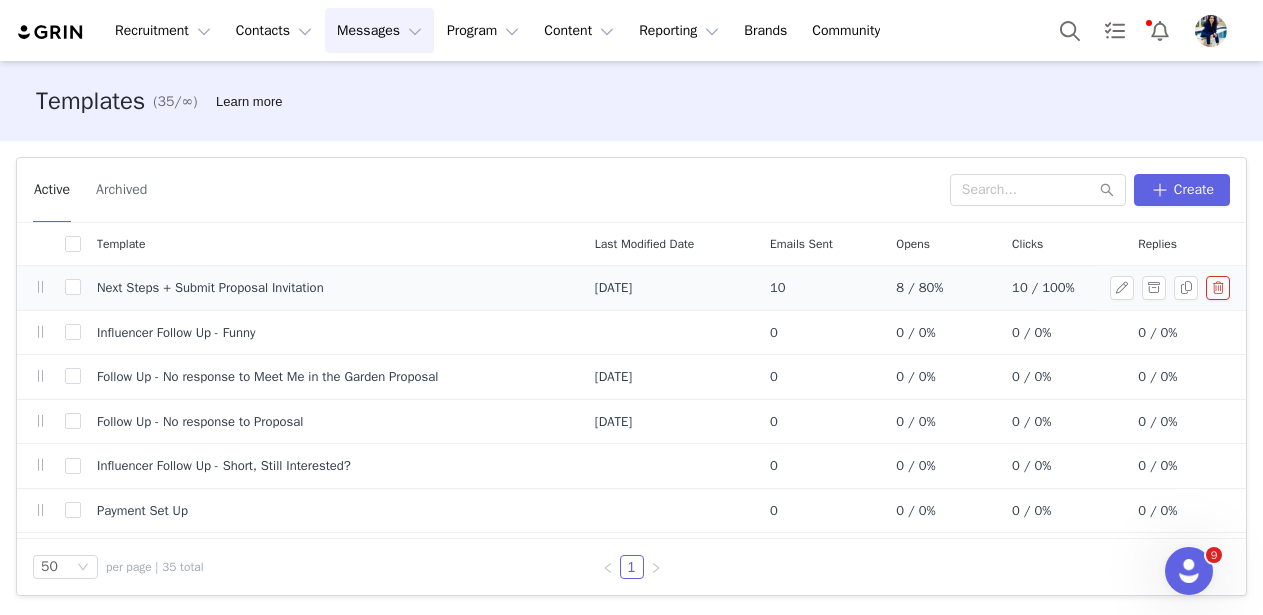 click on "Next Steps + Submit Proposal Invitation" at bounding box center (330, 288) 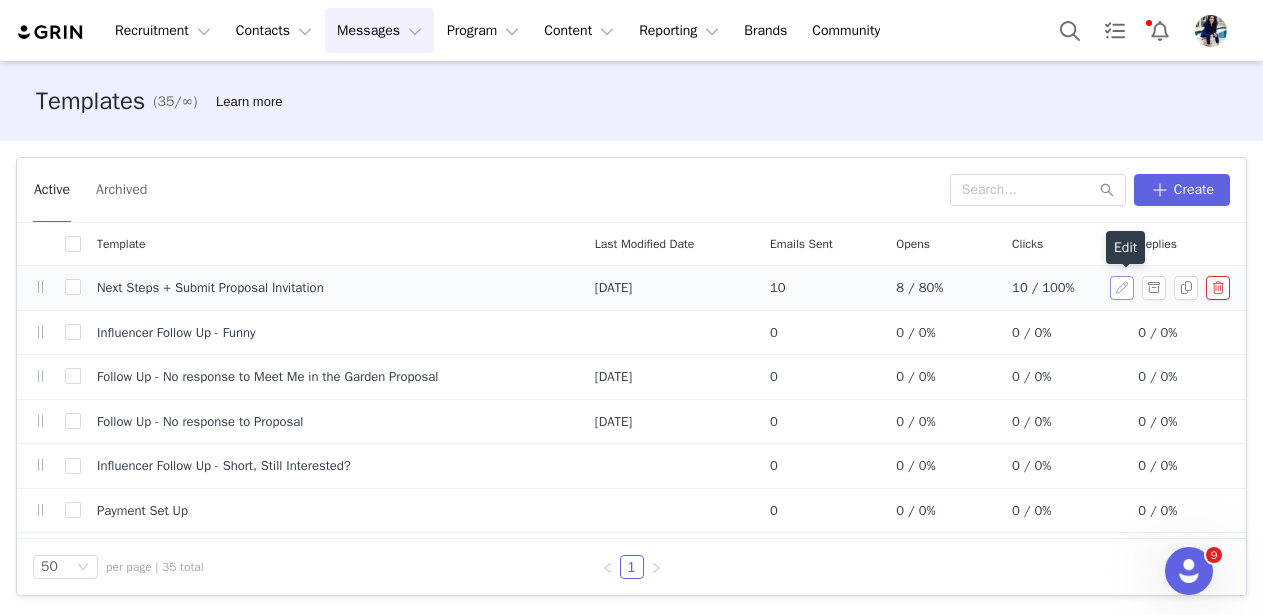click at bounding box center (1122, 288) 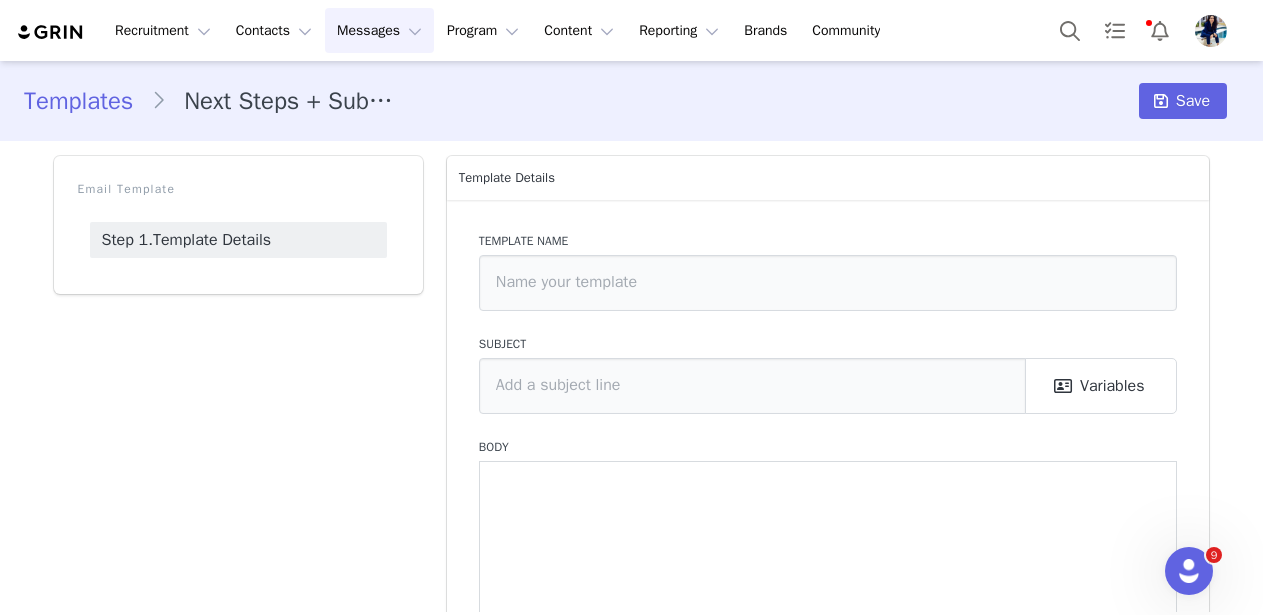 type on "Next Steps + Submit Proposal Invitation" 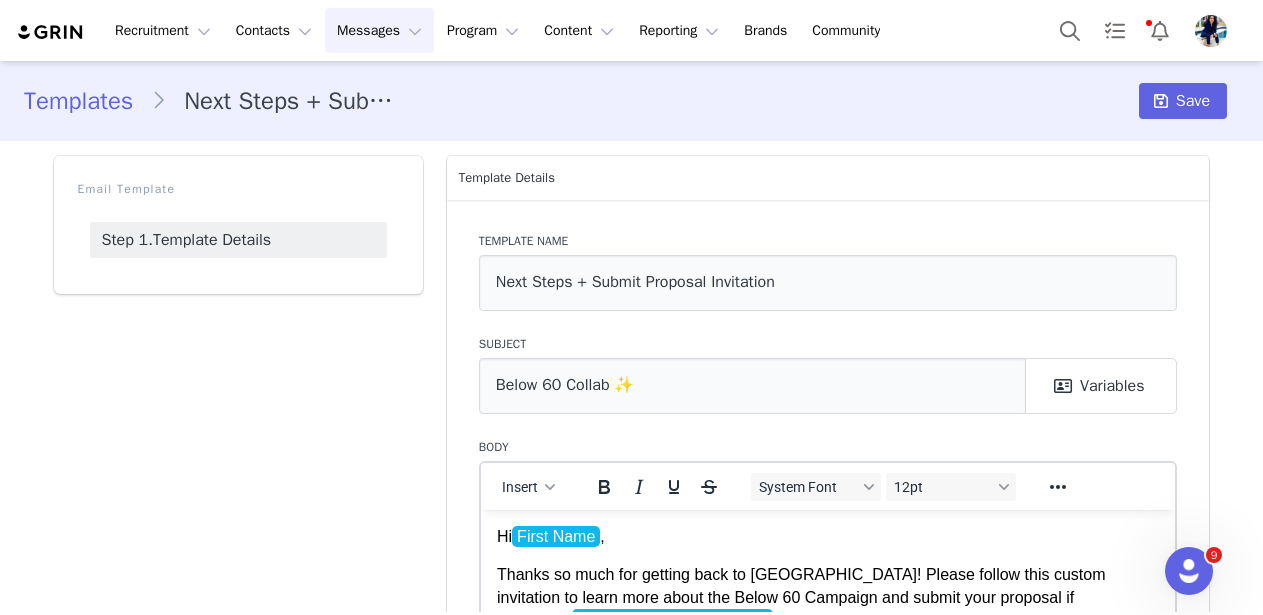 scroll, scrollTop: 0, scrollLeft: 0, axis: both 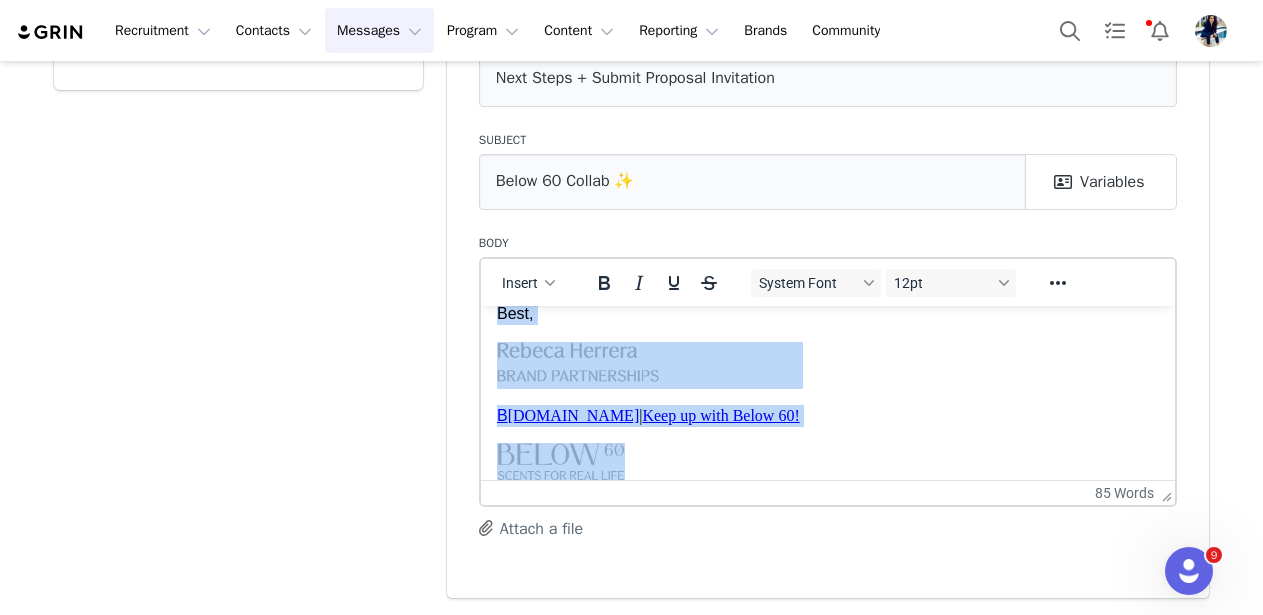 drag, startPoint x: 496, startPoint y: 330, endPoint x: 818, endPoint y: 485, distance: 357.36395 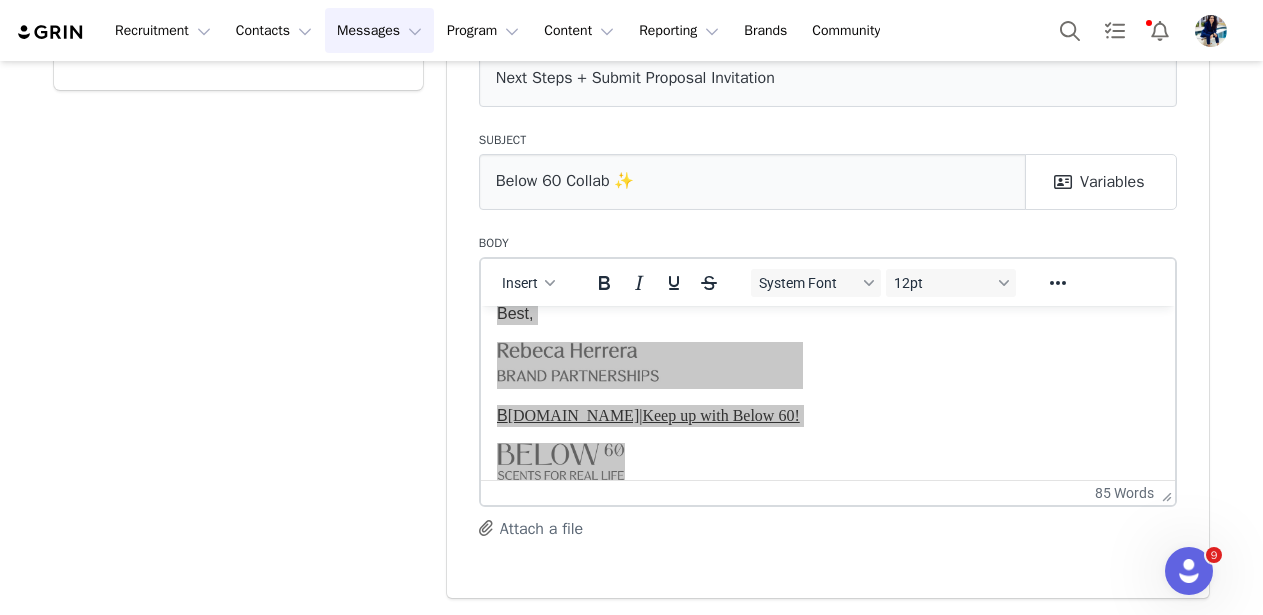 click on "Messages Messages" at bounding box center [379, 30] 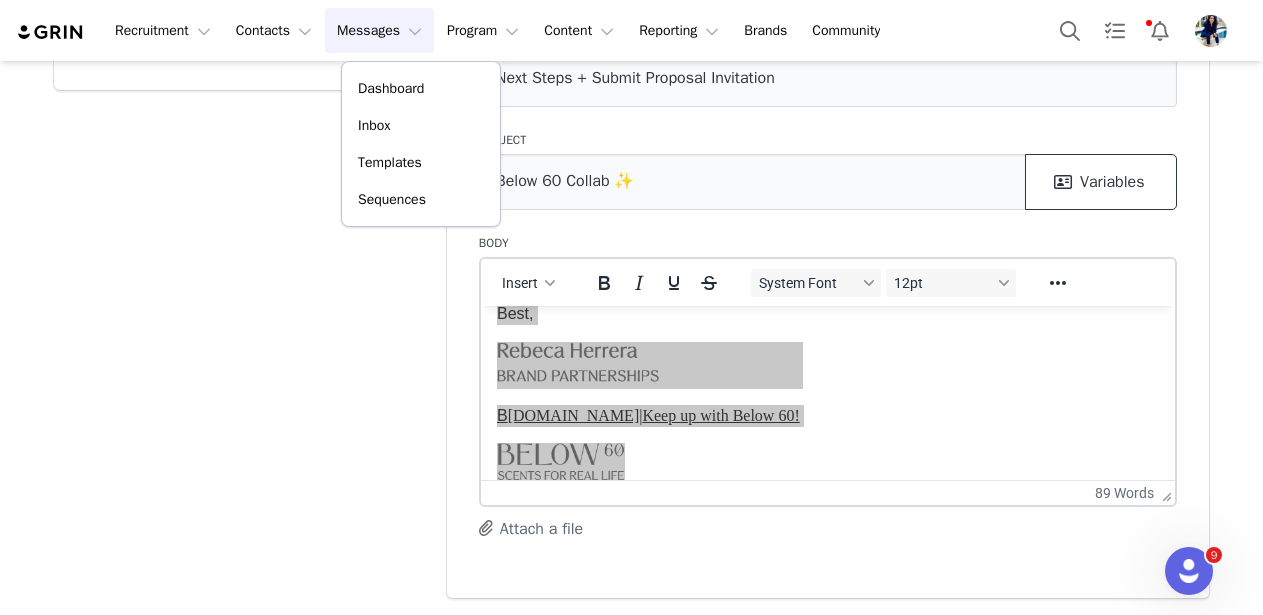 click on "Variables" at bounding box center (1101, 182) 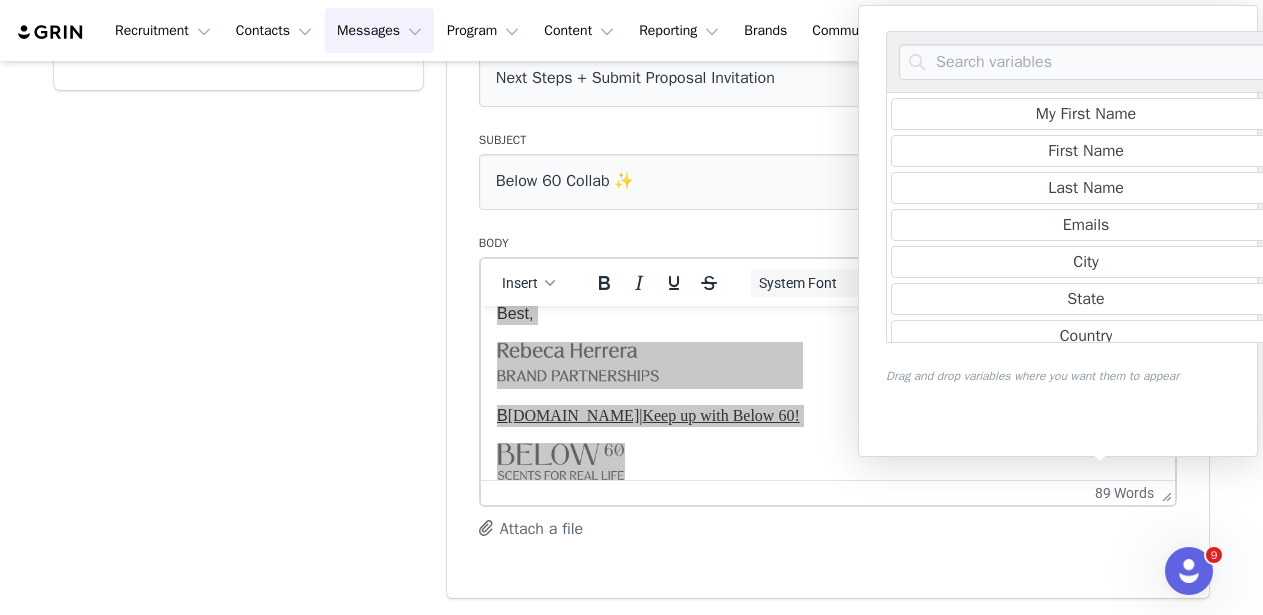 click on "Email Template Step 1.  Template Details" at bounding box center [238, 275] 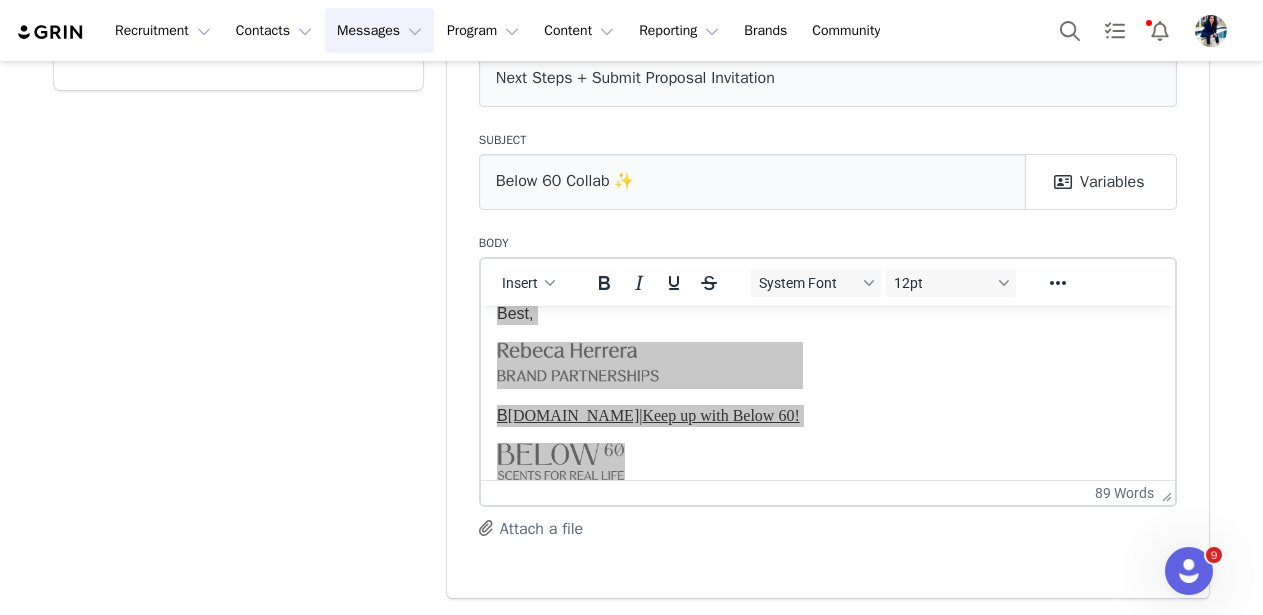 click on "Messages Messages" at bounding box center [379, 30] 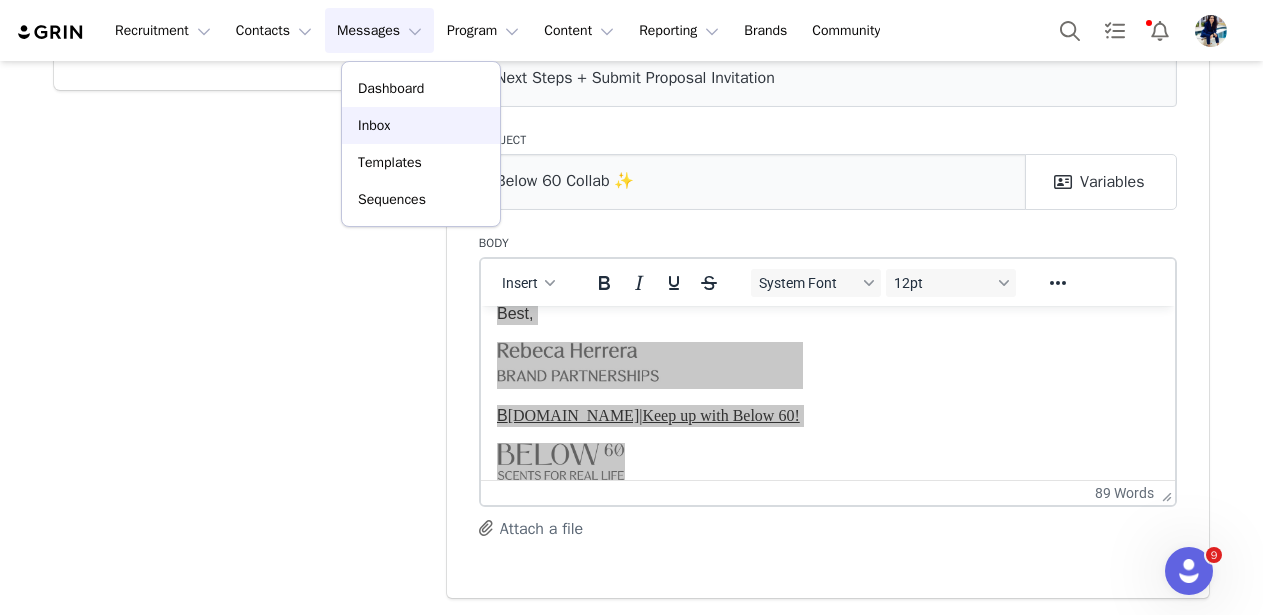 click on "Inbox" at bounding box center (421, 125) 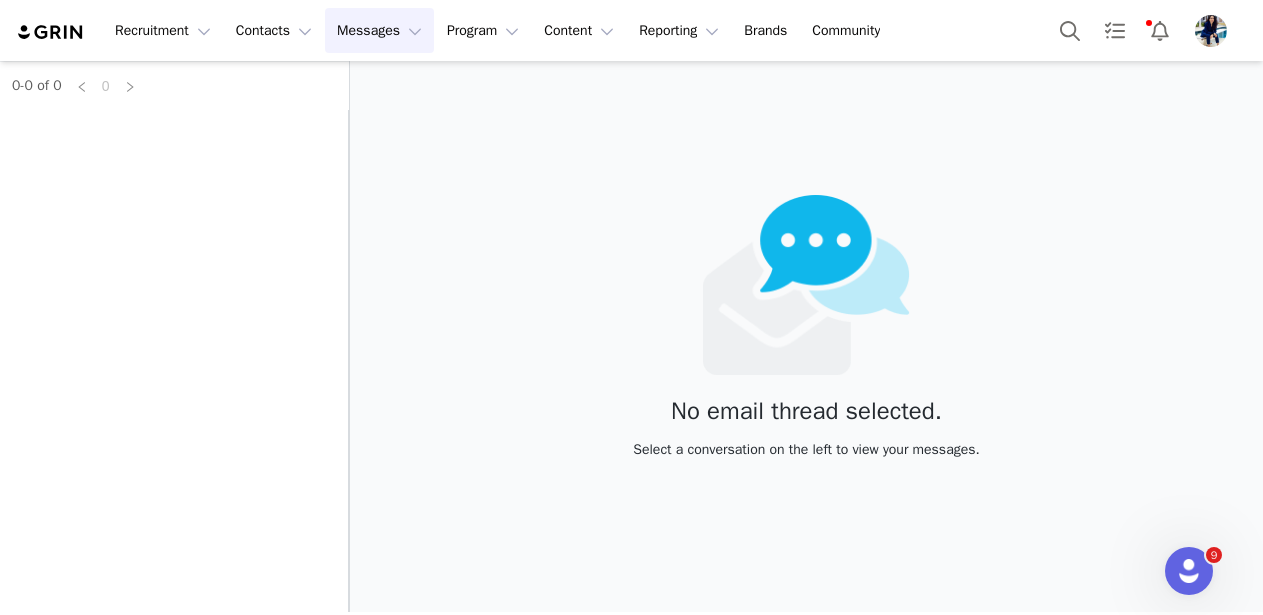 scroll, scrollTop: 0, scrollLeft: 0, axis: both 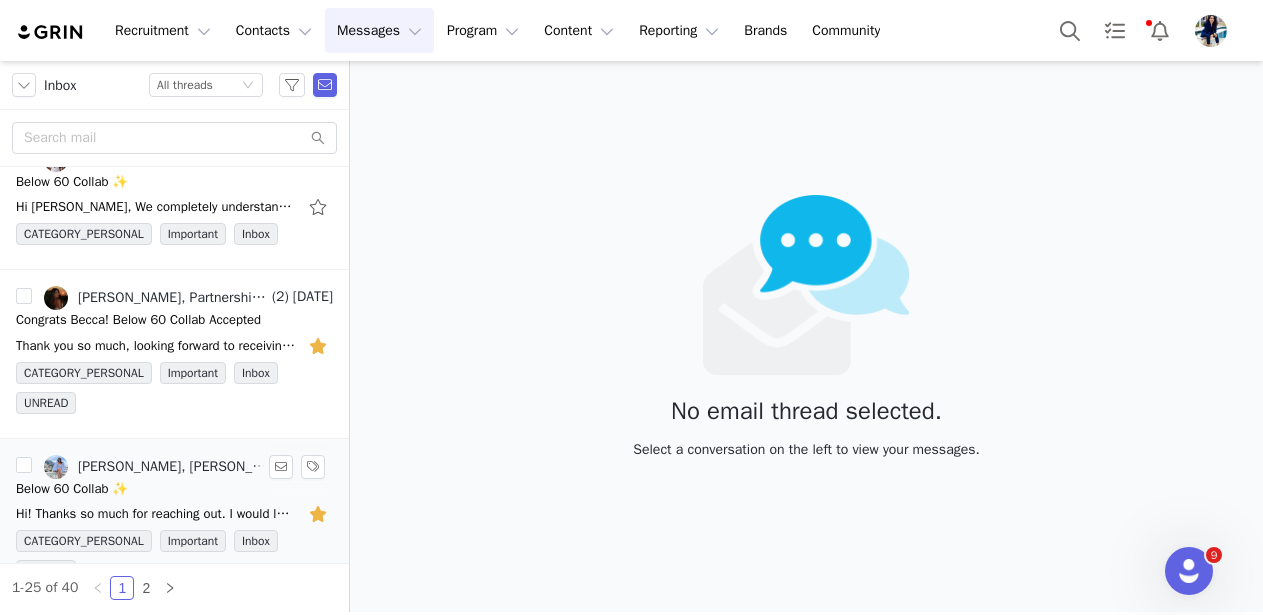 click on "[PERSON_NAME], [PERSON_NAME], Partnerships B60" at bounding box center (173, 467) 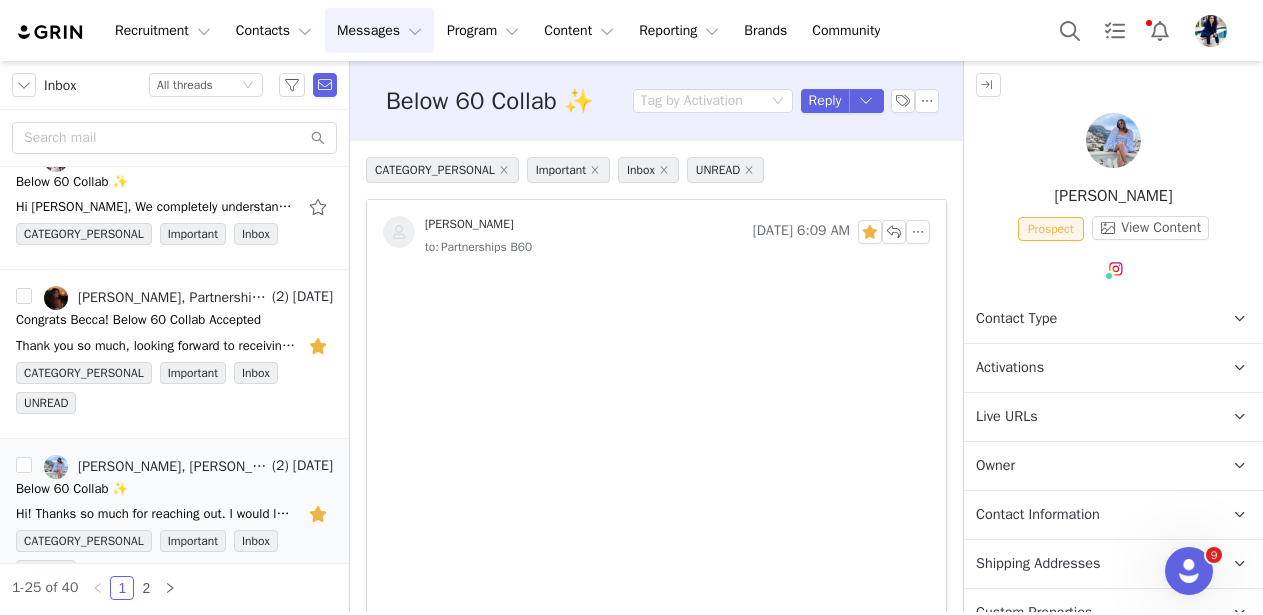 scroll, scrollTop: 81, scrollLeft: 0, axis: vertical 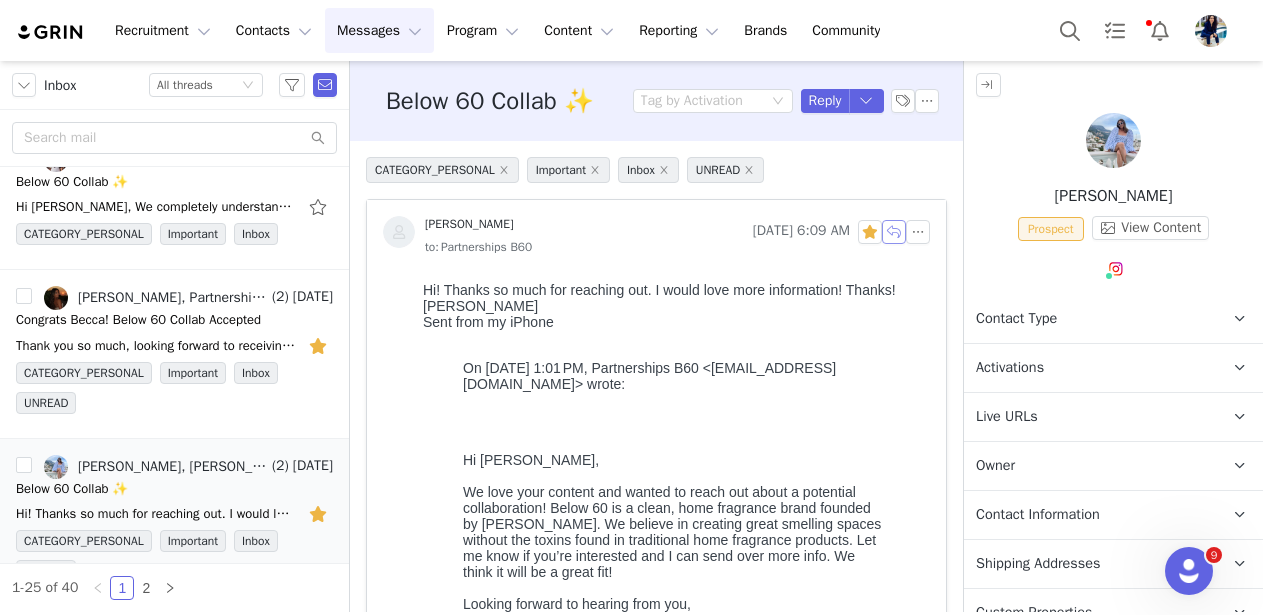click at bounding box center (894, 232) 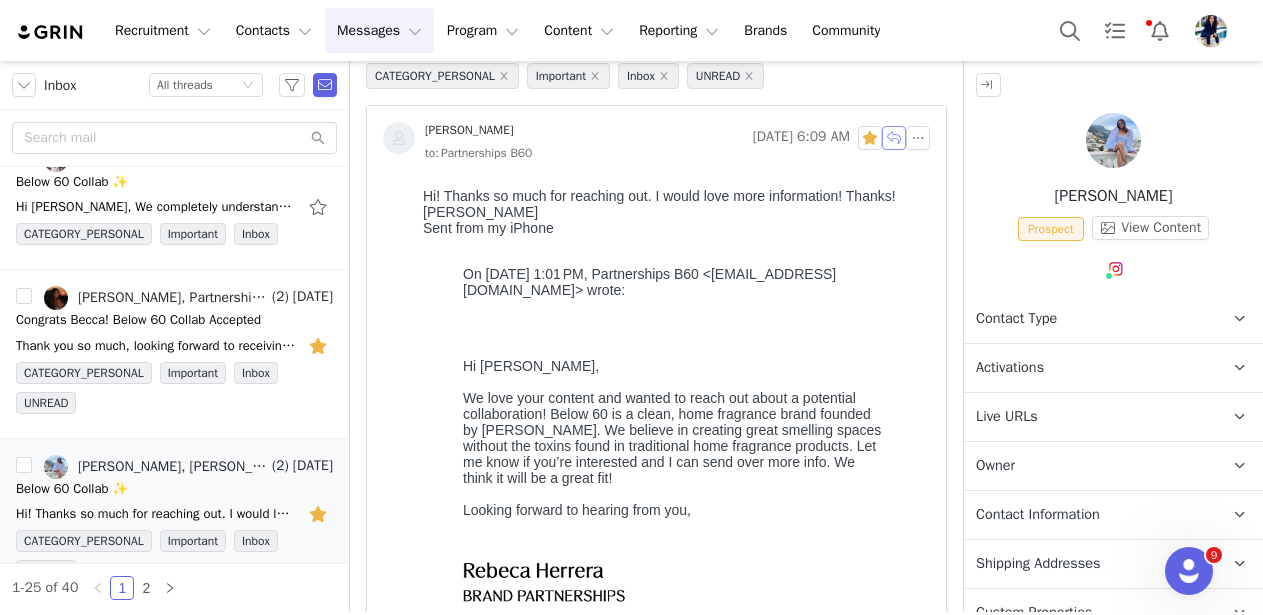 scroll, scrollTop: 915, scrollLeft: 0, axis: vertical 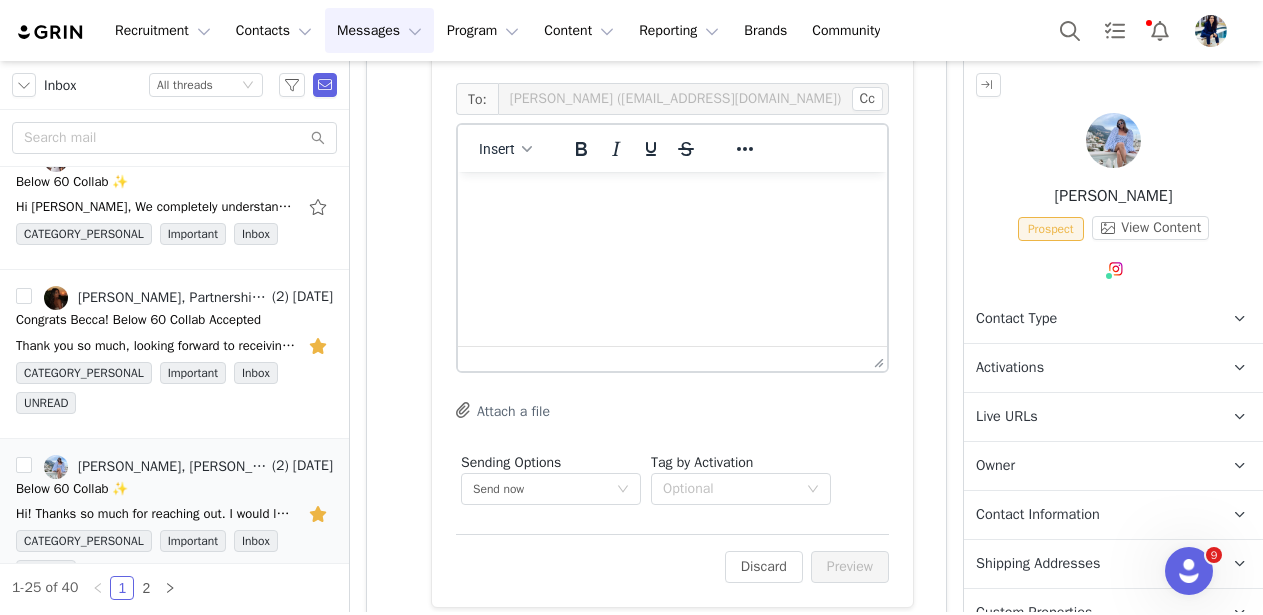 click at bounding box center [672, 199] 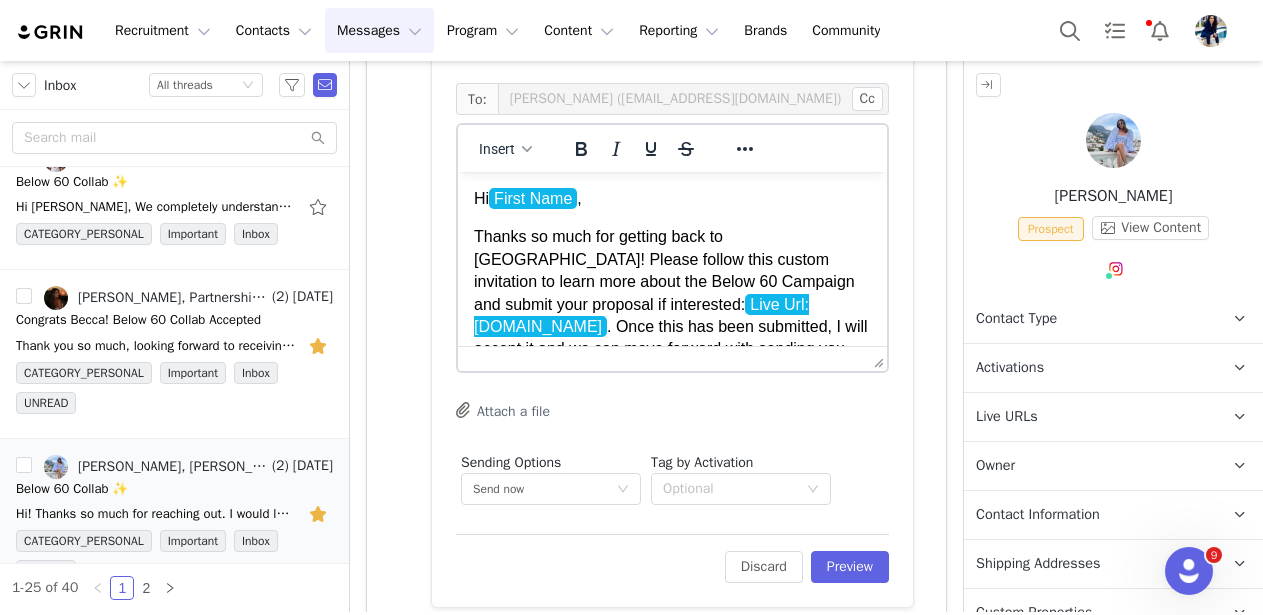 scroll, scrollTop: 4, scrollLeft: 0, axis: vertical 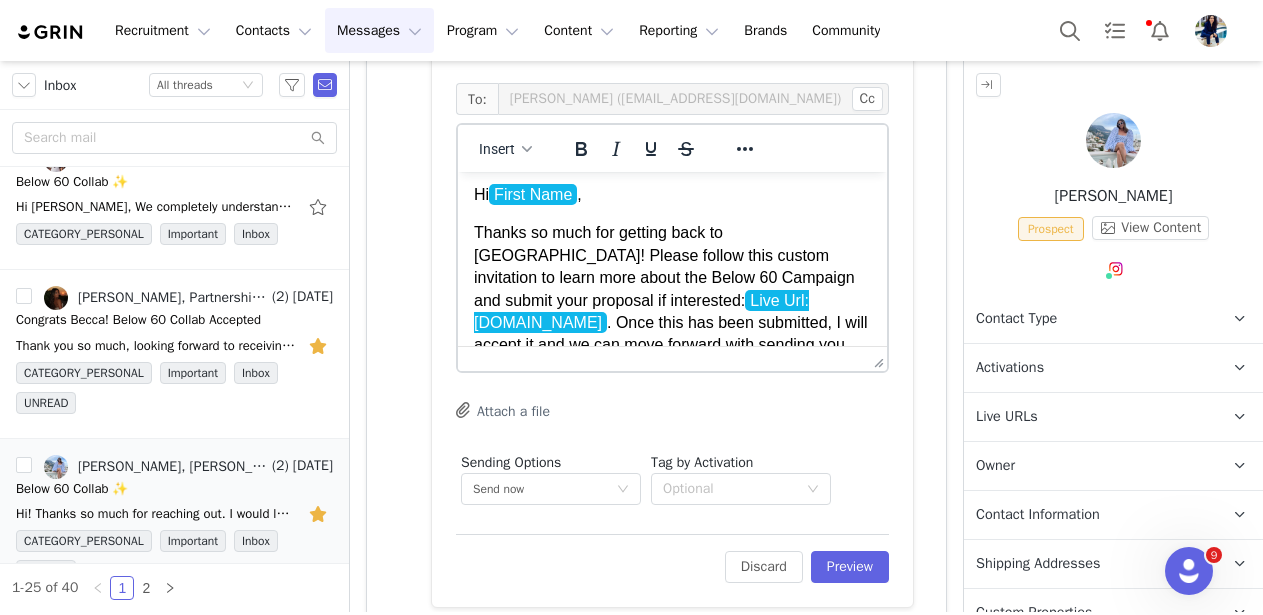 click on "First Name" at bounding box center (533, 194) 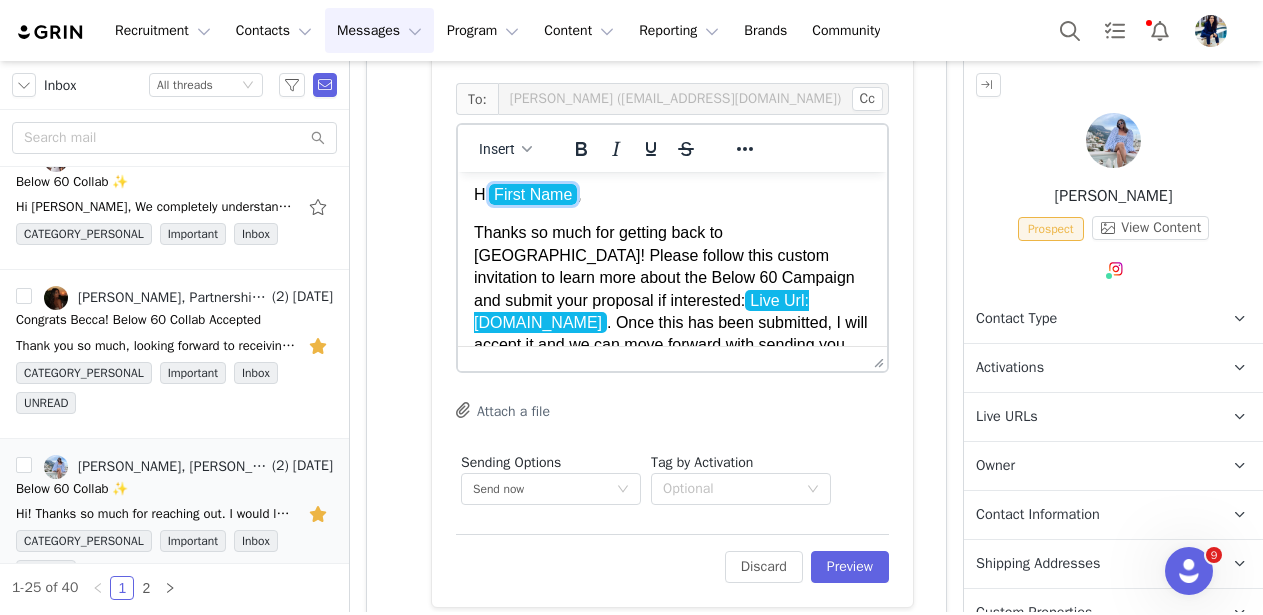 click on "First Name" at bounding box center (533, 194) 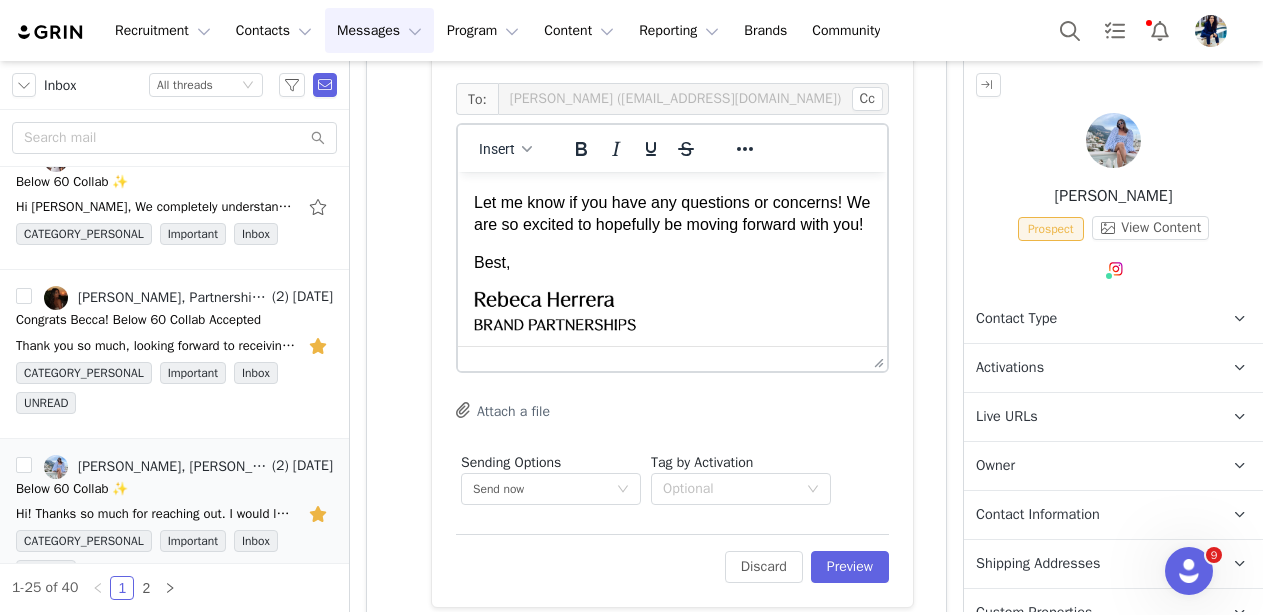 scroll, scrollTop: 0, scrollLeft: 0, axis: both 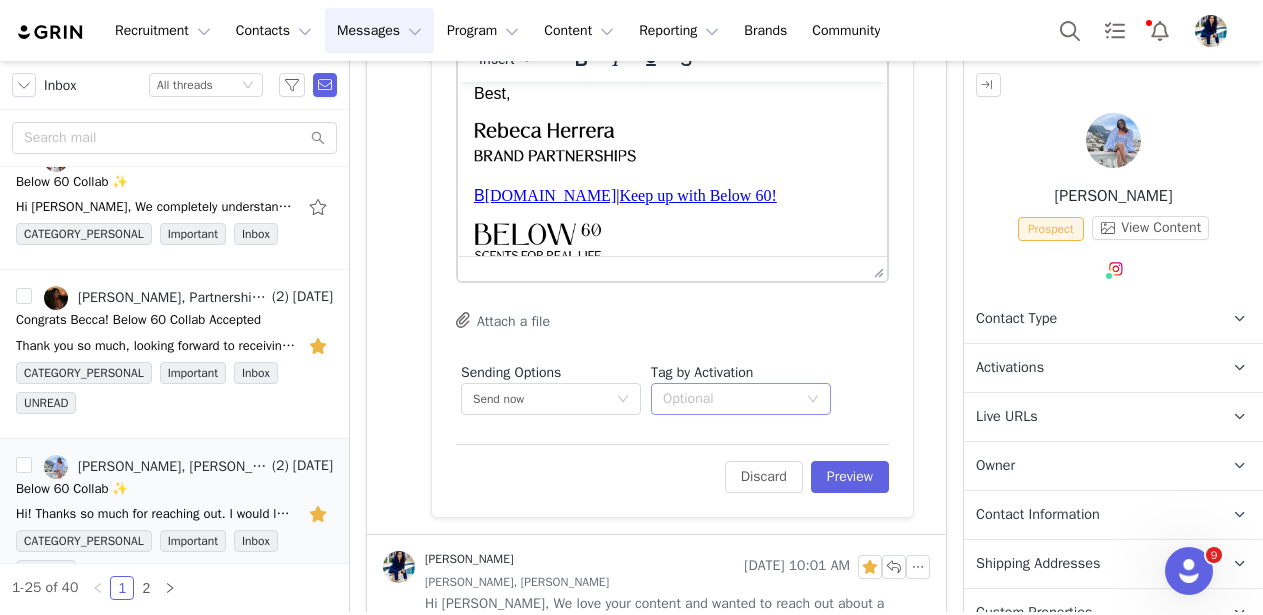 click on "Optional" at bounding box center [734, 399] 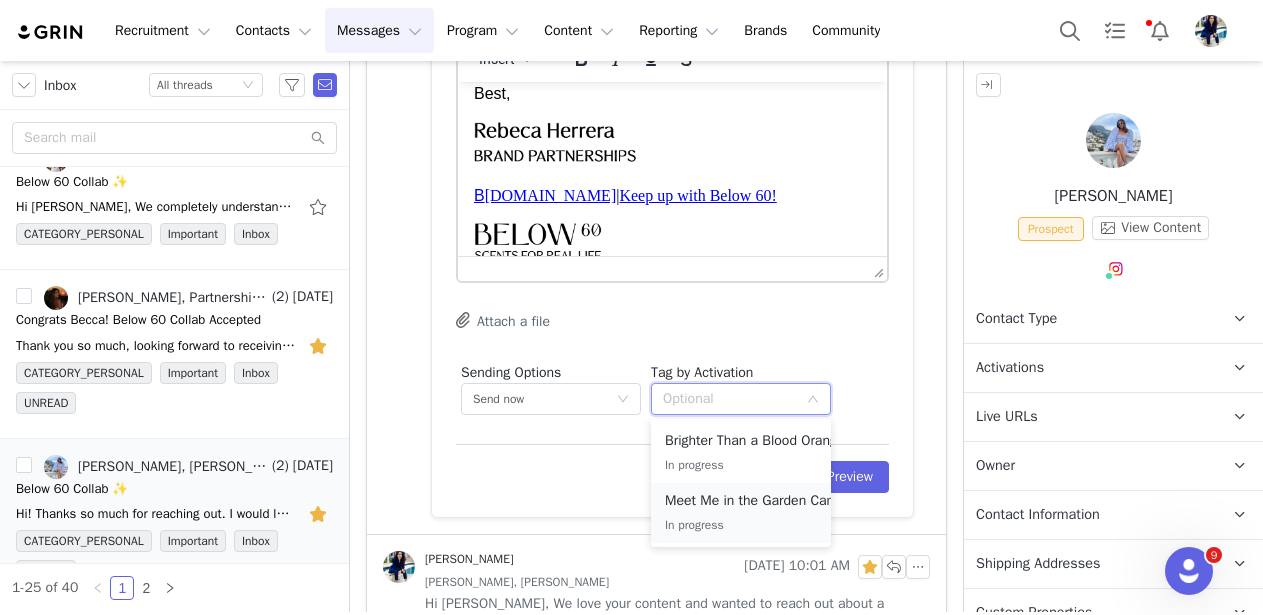 click on "Meet Me in the Garden Campaign" at bounding box center [768, 501] 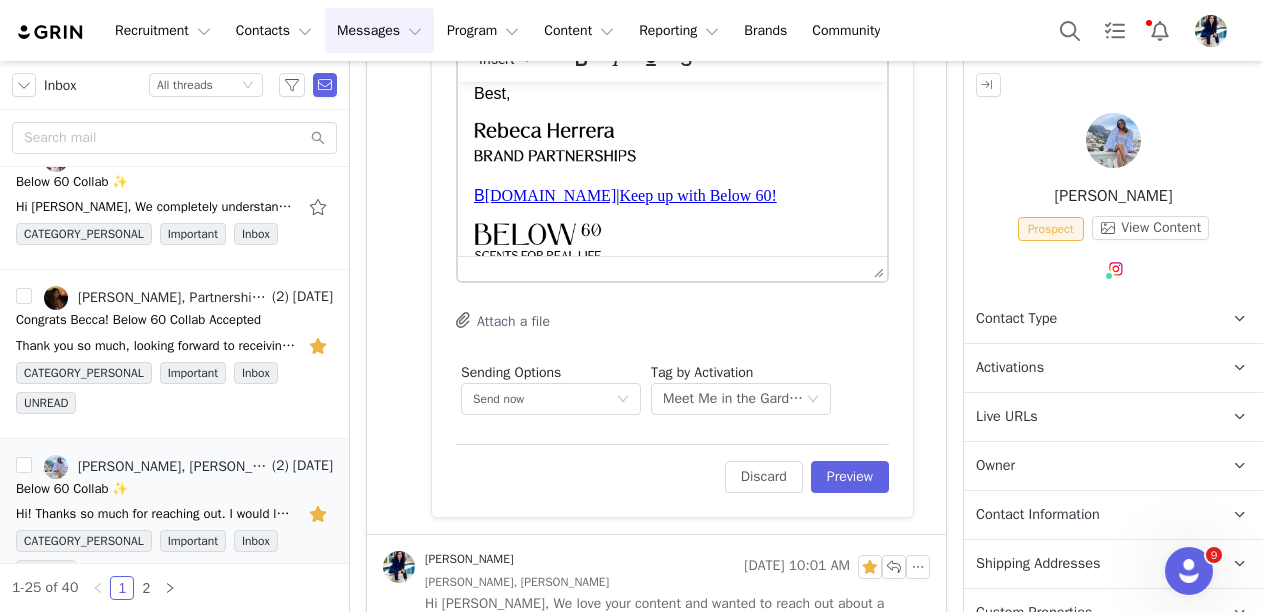 click on "Sending Options  Send now       This will be sent outside of your set  email hours .       Tag by Activation  Optional  Meet Me in the Garden Campaign" at bounding box center [672, 388] 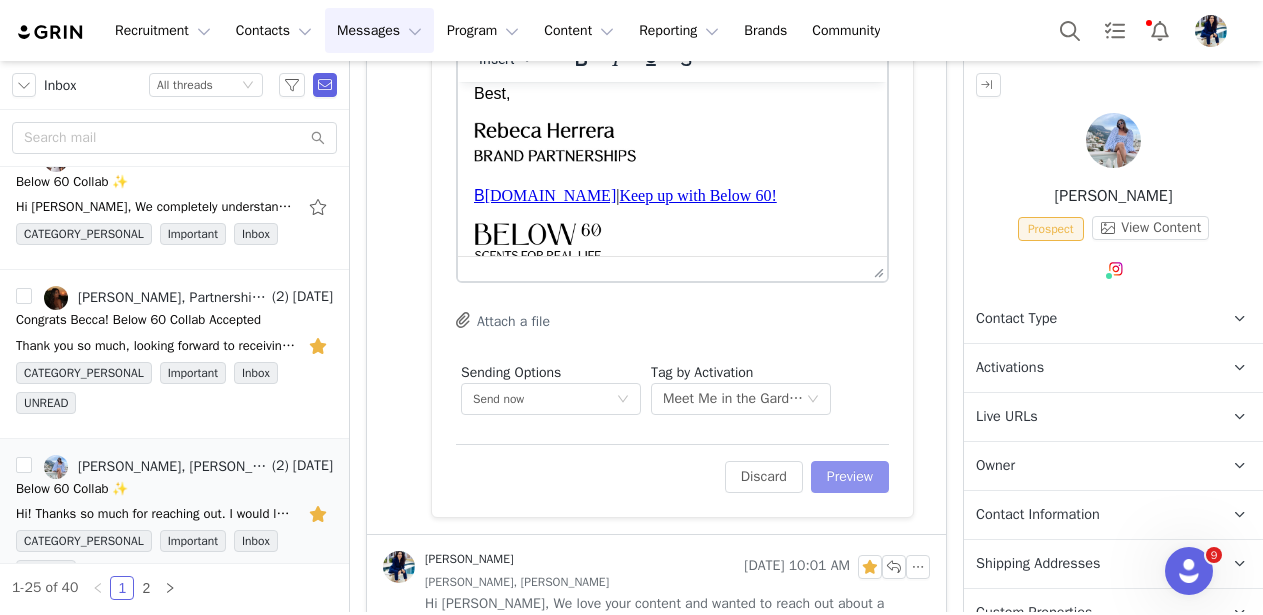 click on "Preview" at bounding box center [850, 477] 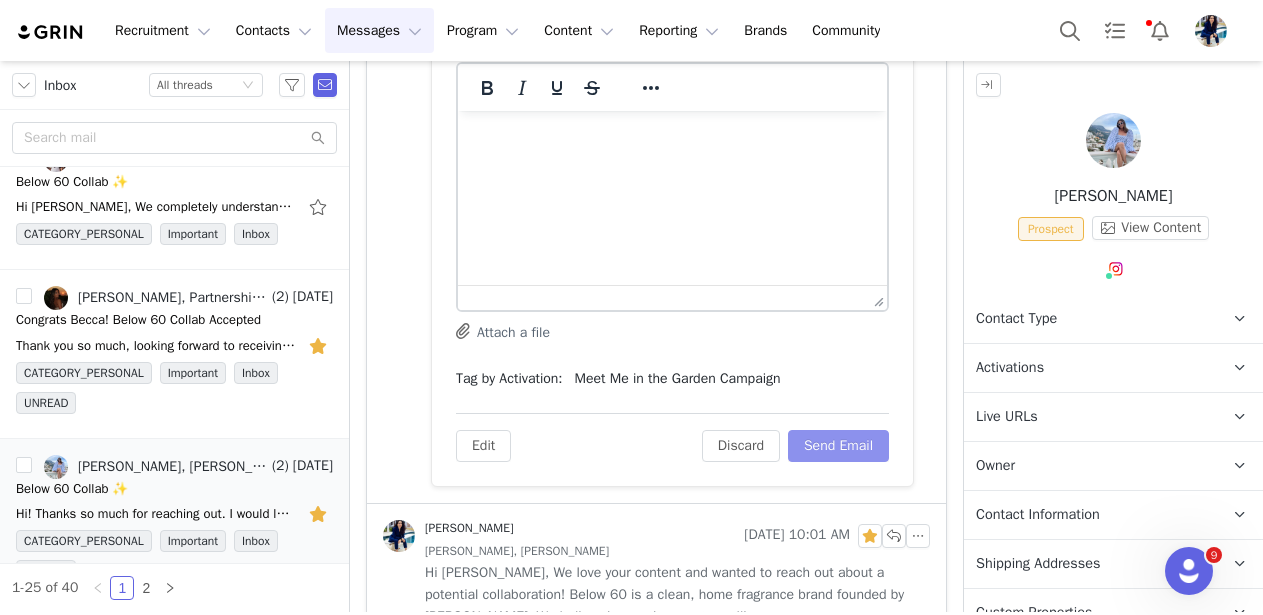 scroll, scrollTop: 974, scrollLeft: 0, axis: vertical 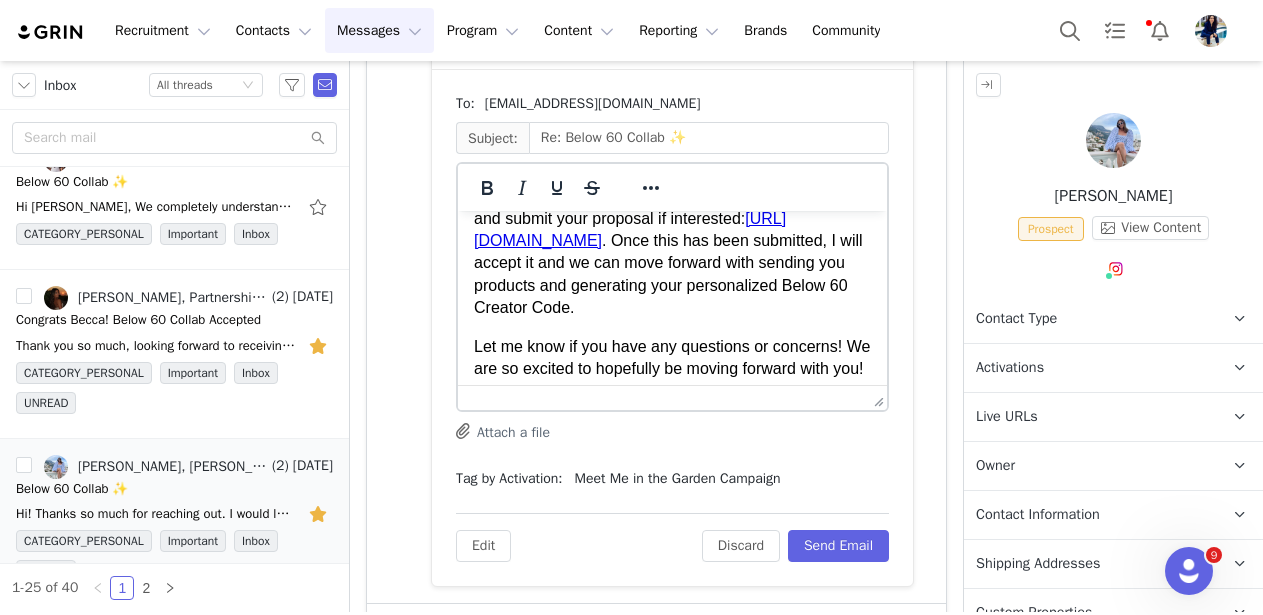 click on "[URL][DOMAIN_NAME]" at bounding box center [630, 229] 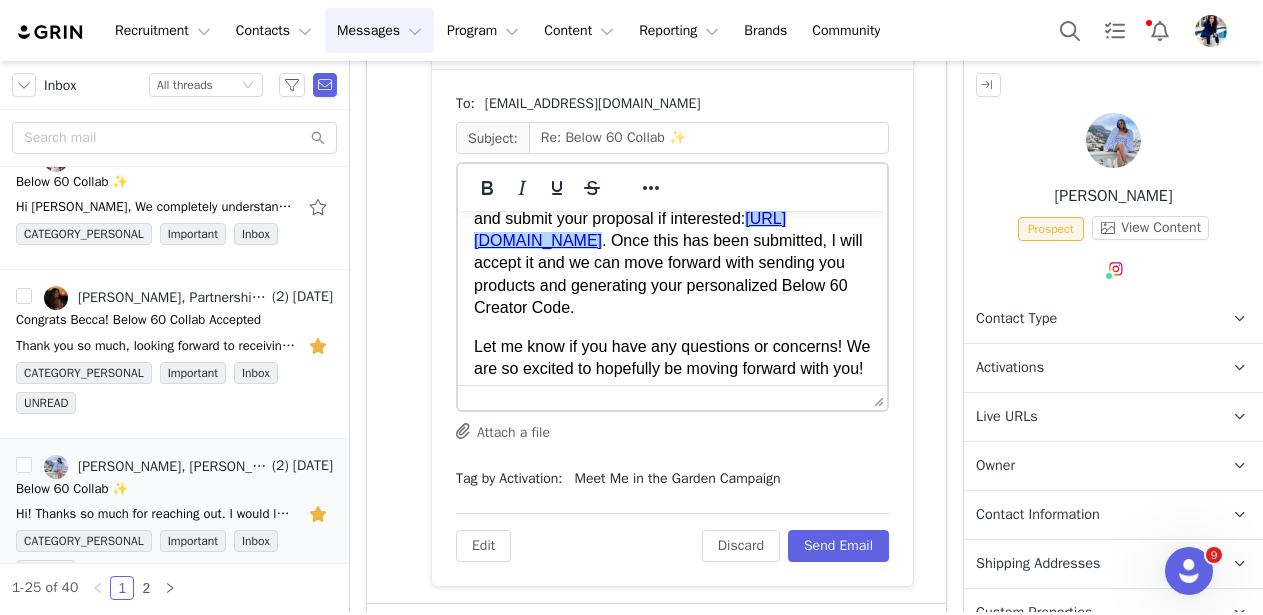 click on "Thanks so much for getting back to [GEOGRAPHIC_DATA]! Please follow this custom invitation to learn more about the Below 60 Campaign and submit your proposal if interested:  [URL][DOMAIN_NAME] . Once this has been submitted, I will accept it and we can move forward with sending you products and generating your personalized Below 60 Creator Code." at bounding box center (672, 229) 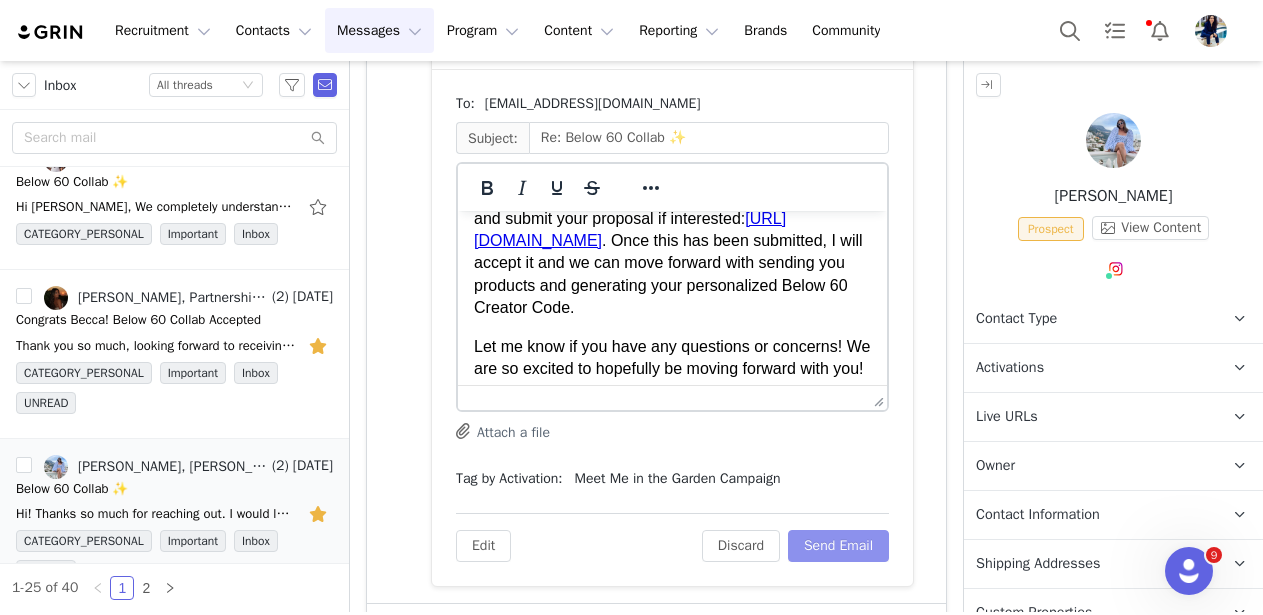 click on "Send Email" at bounding box center (838, 546) 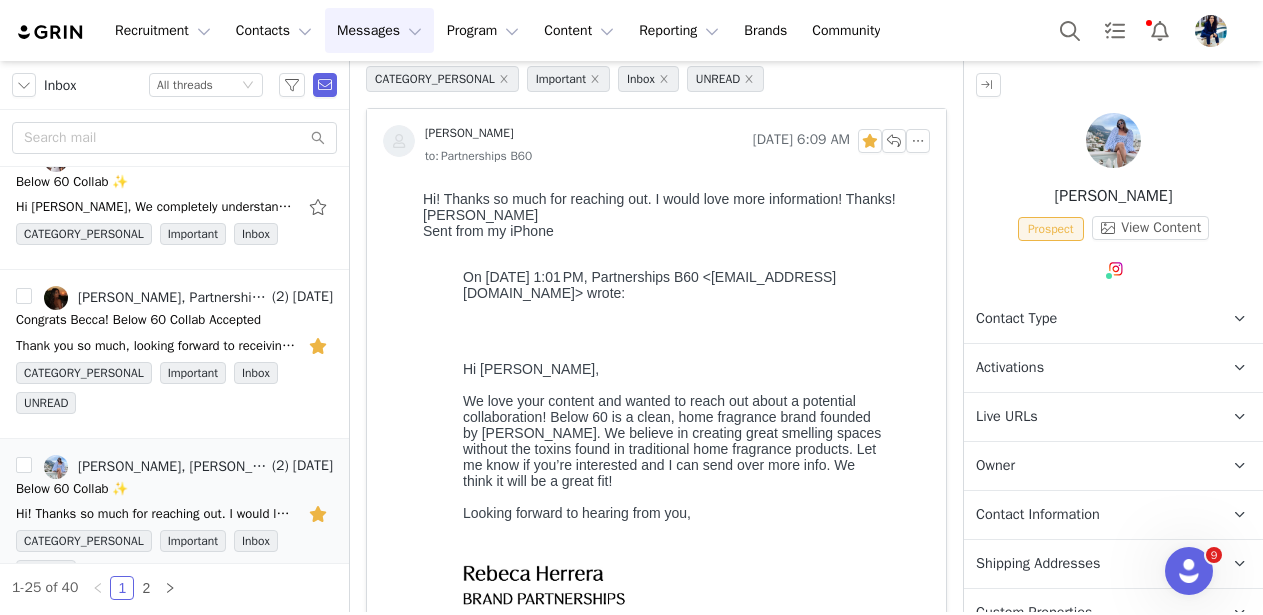 scroll, scrollTop: 0, scrollLeft: 0, axis: both 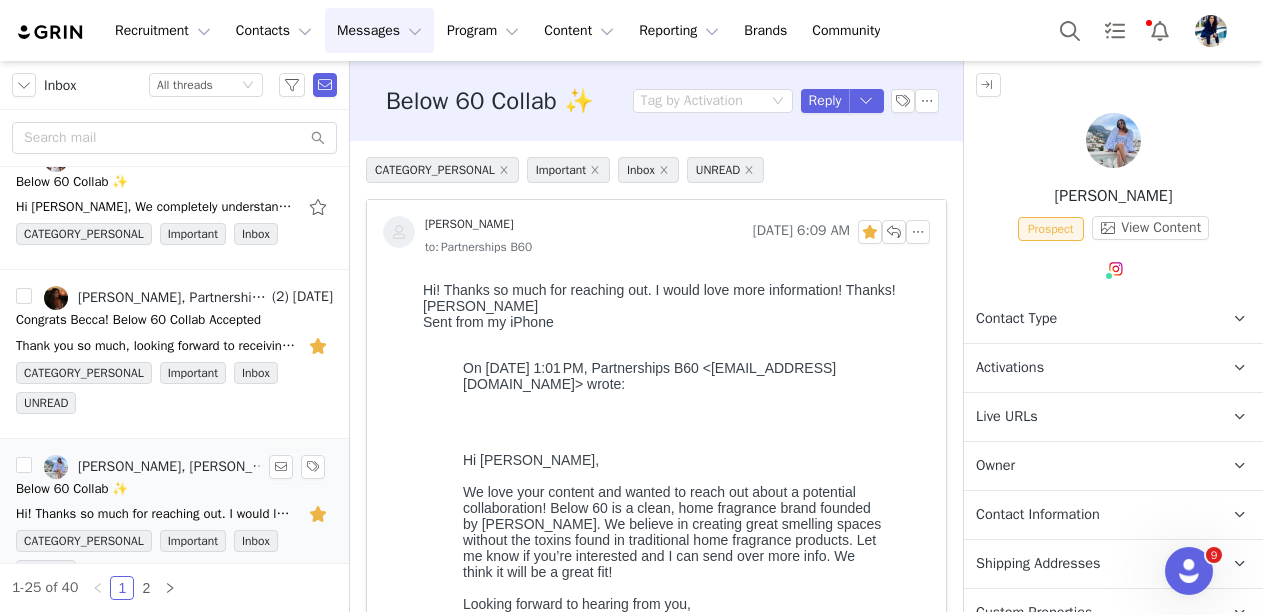 click on "[PERSON_NAME], [PERSON_NAME], Partnerships B60" at bounding box center [173, 467] 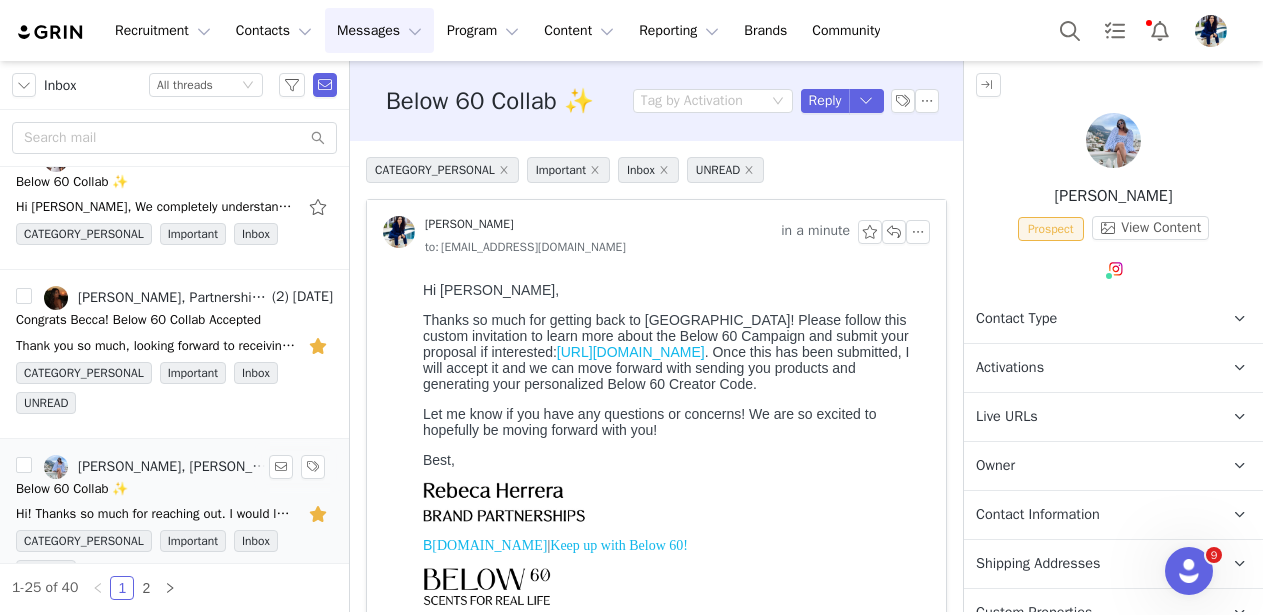 scroll, scrollTop: 0, scrollLeft: 0, axis: both 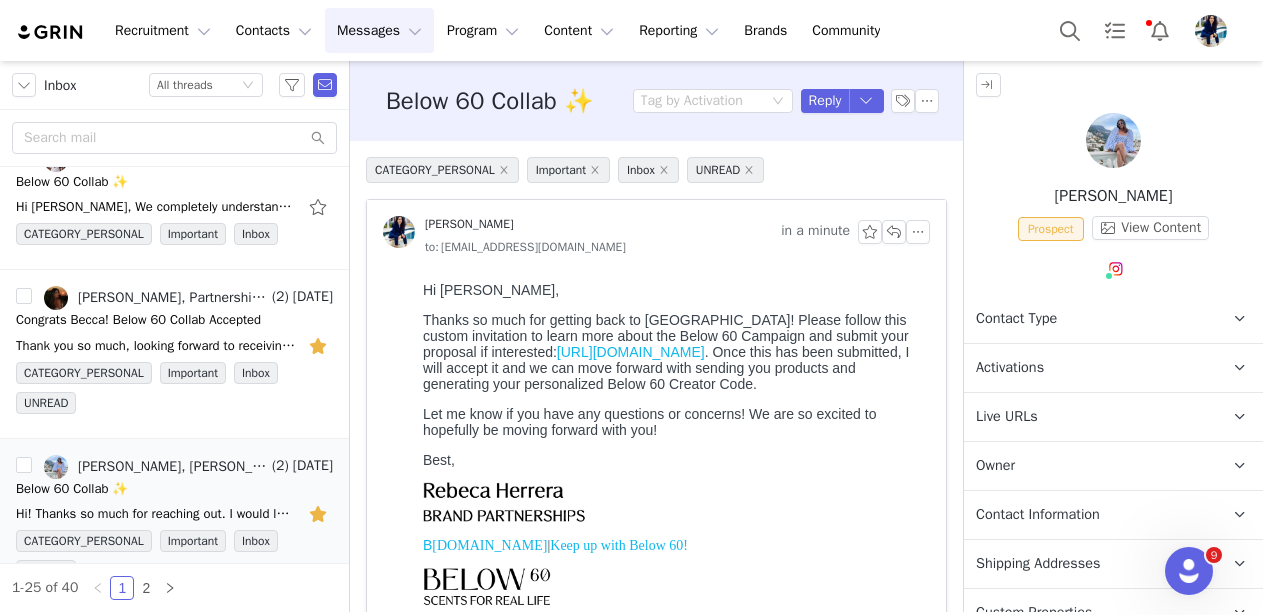 click on "[URL][DOMAIN_NAME]" at bounding box center (631, 352) 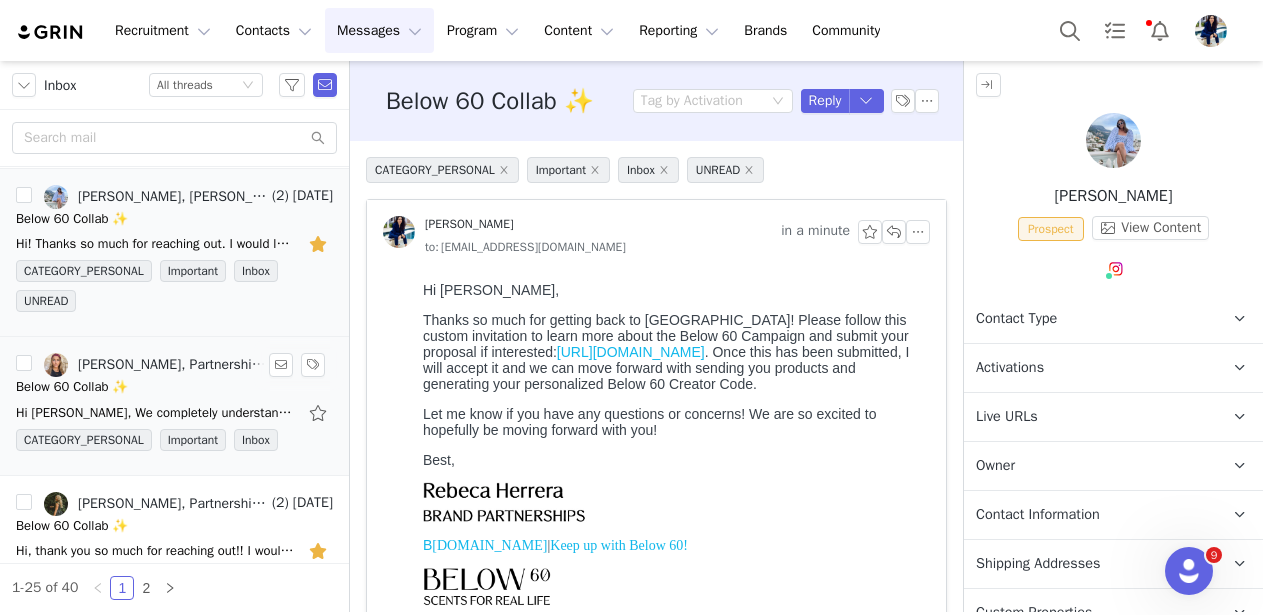 scroll, scrollTop: 473, scrollLeft: 0, axis: vertical 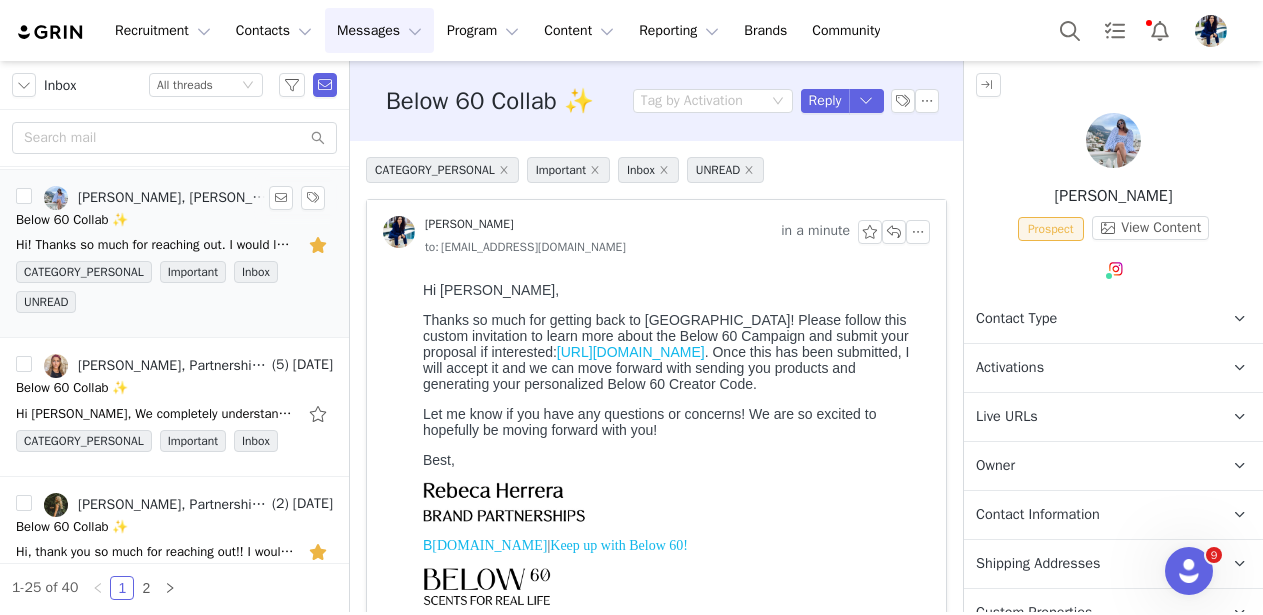 click at bounding box center (320, 245) 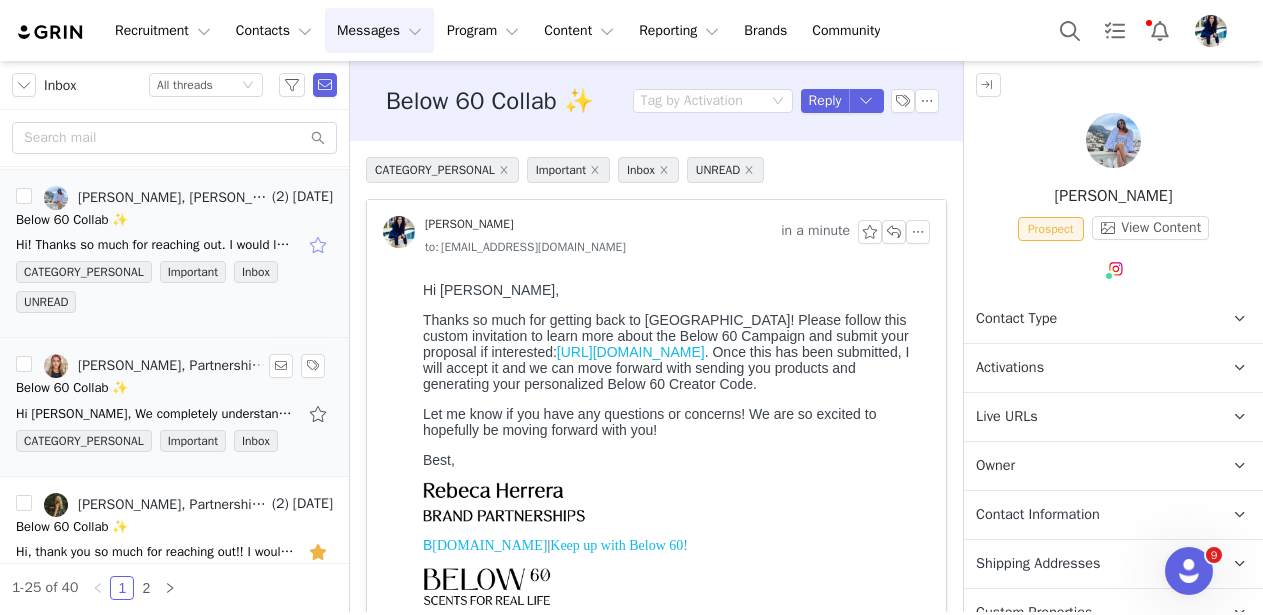 scroll, scrollTop: 628, scrollLeft: 0, axis: vertical 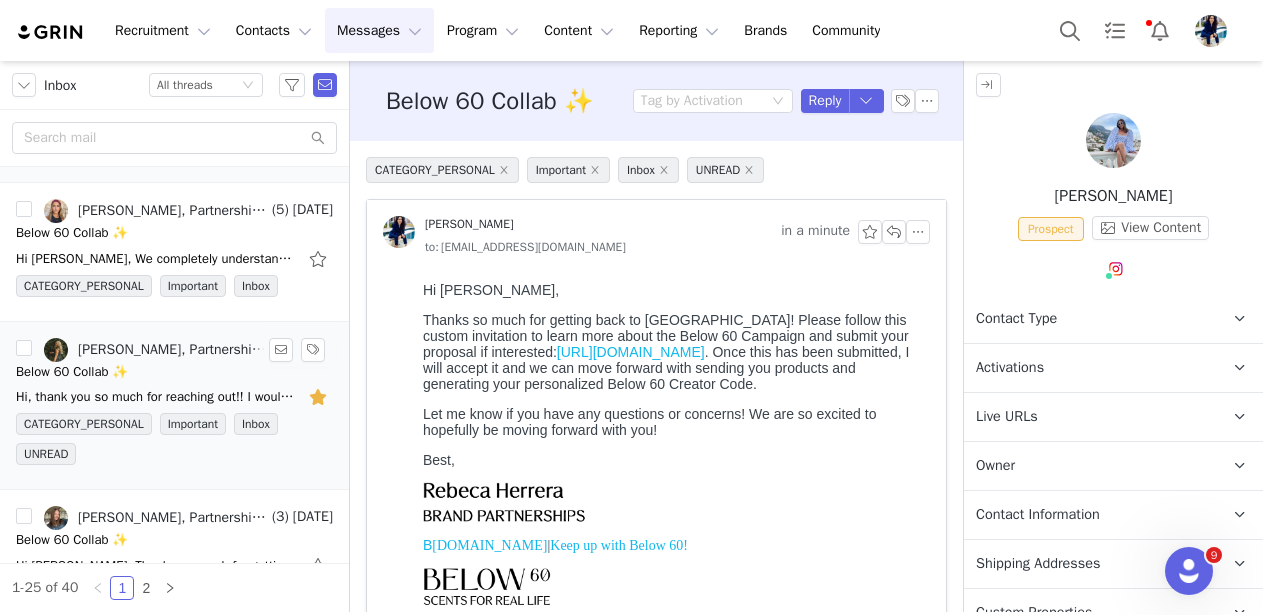 click on "Below 60 Collab ✨" at bounding box center (174, 372) 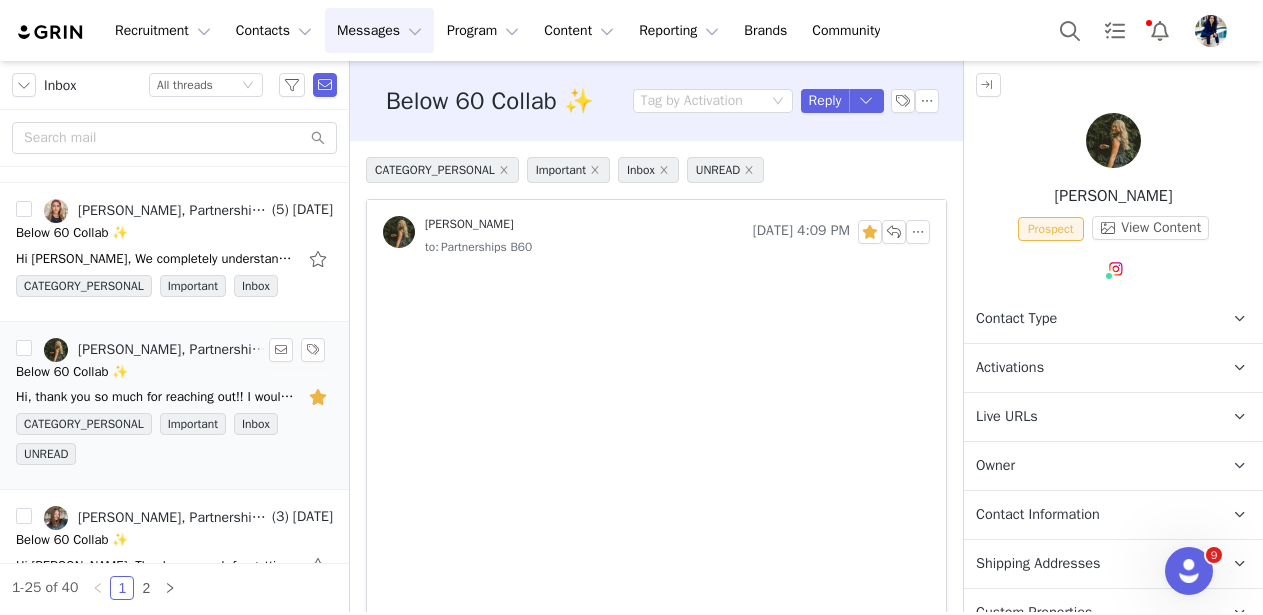 scroll, scrollTop: 0, scrollLeft: 0, axis: both 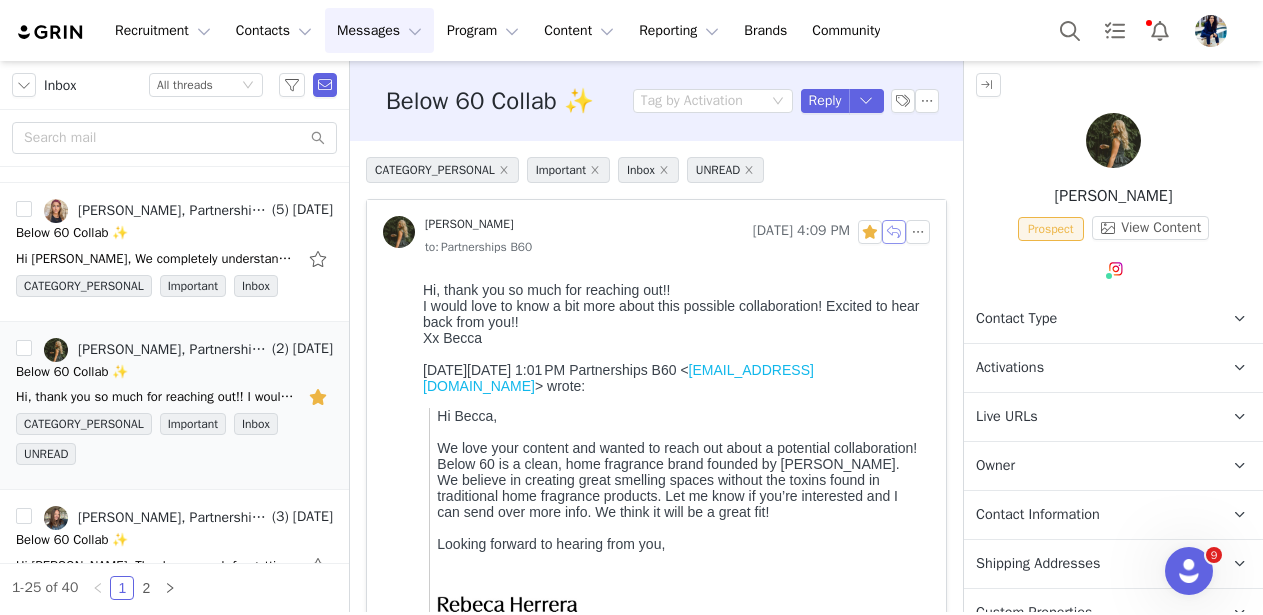 click at bounding box center (894, 232) 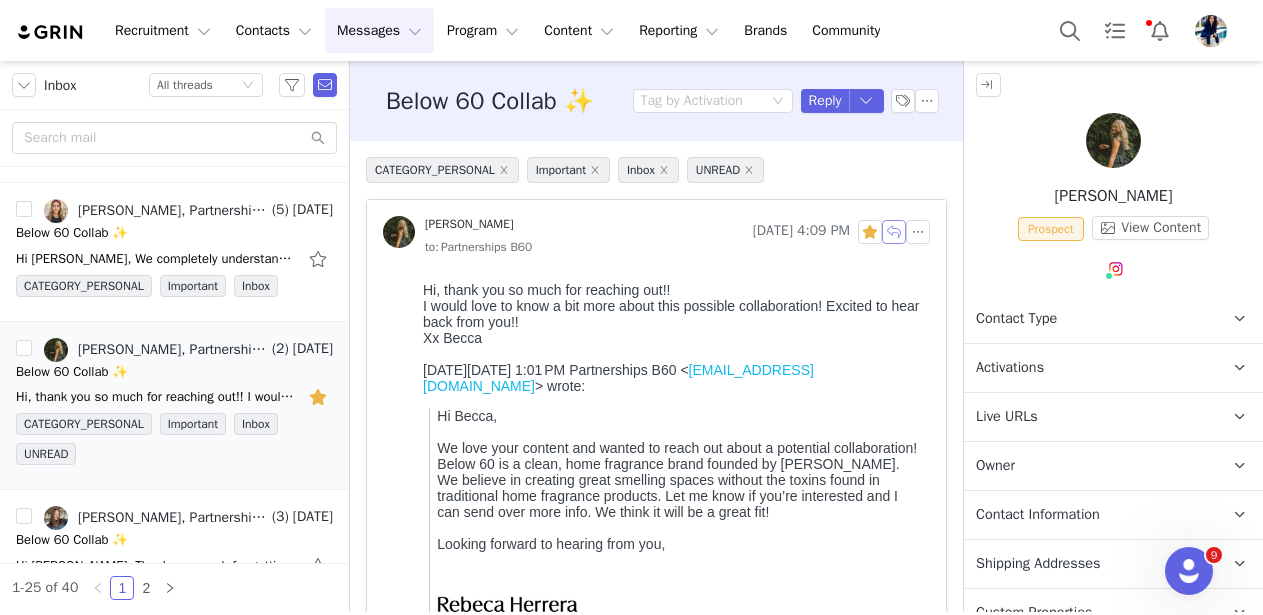 scroll, scrollTop: 789, scrollLeft: 0, axis: vertical 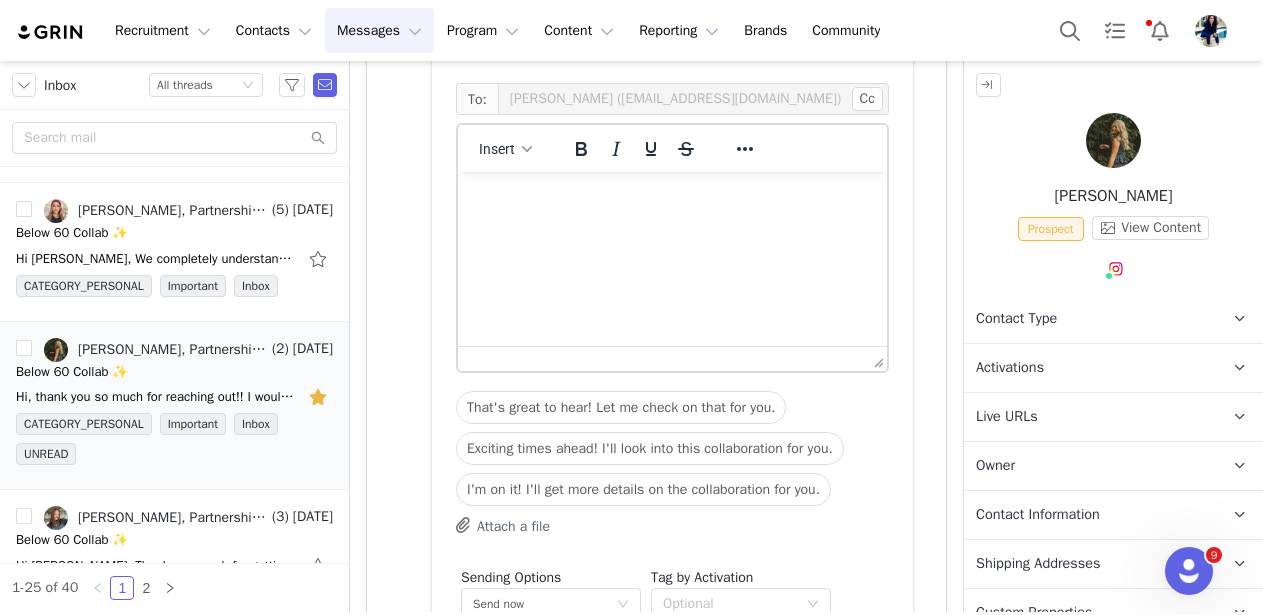 click at bounding box center [672, 199] 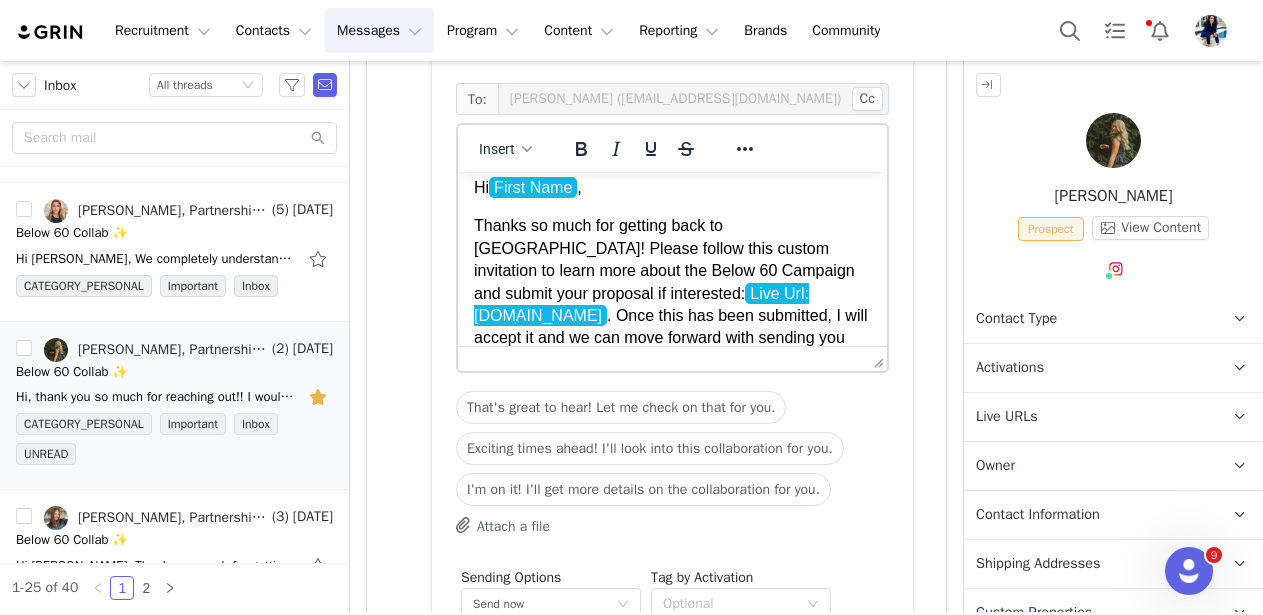 scroll, scrollTop: 0, scrollLeft: 0, axis: both 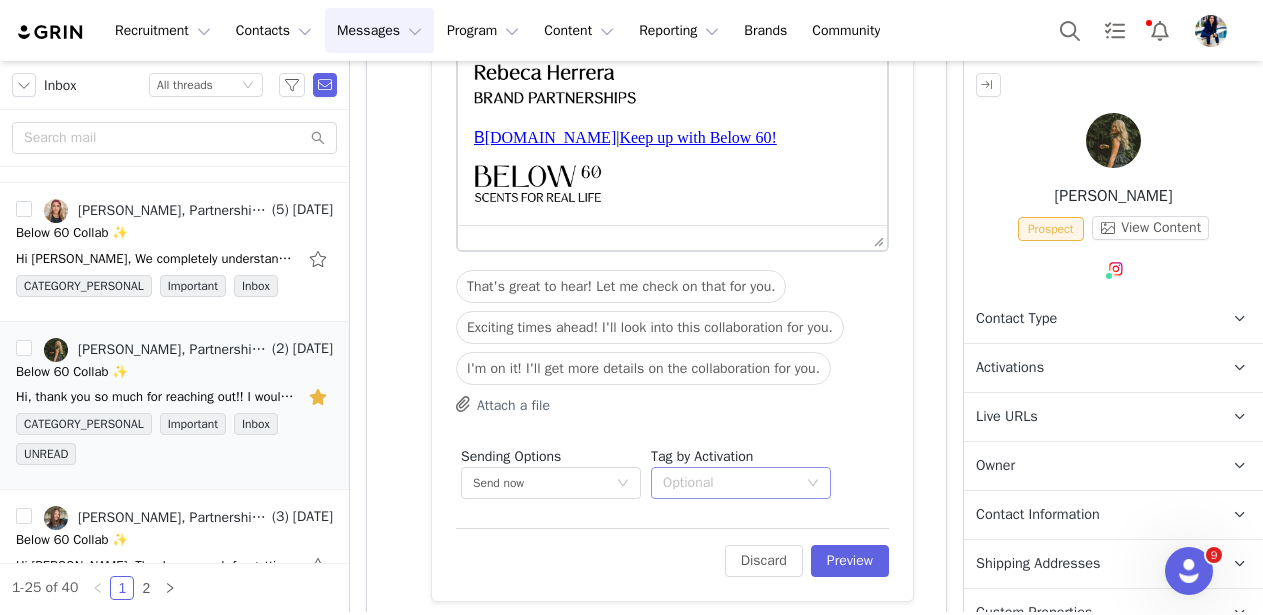 click on "Optional" at bounding box center (730, 483) 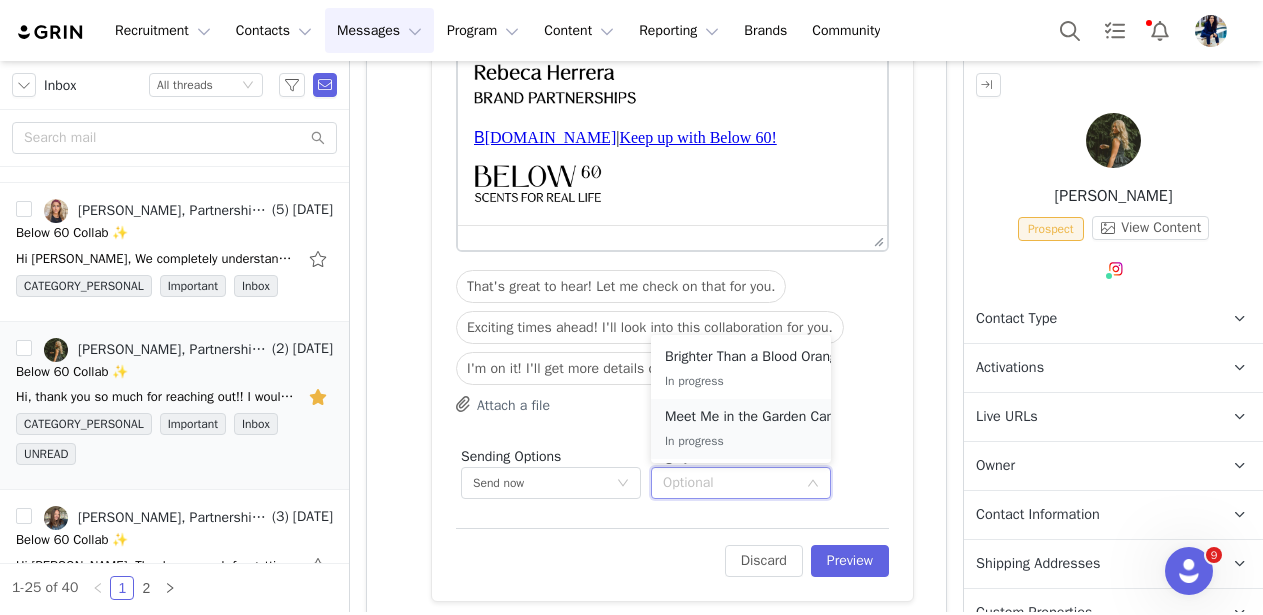 click on "In progress" at bounding box center [768, 441] 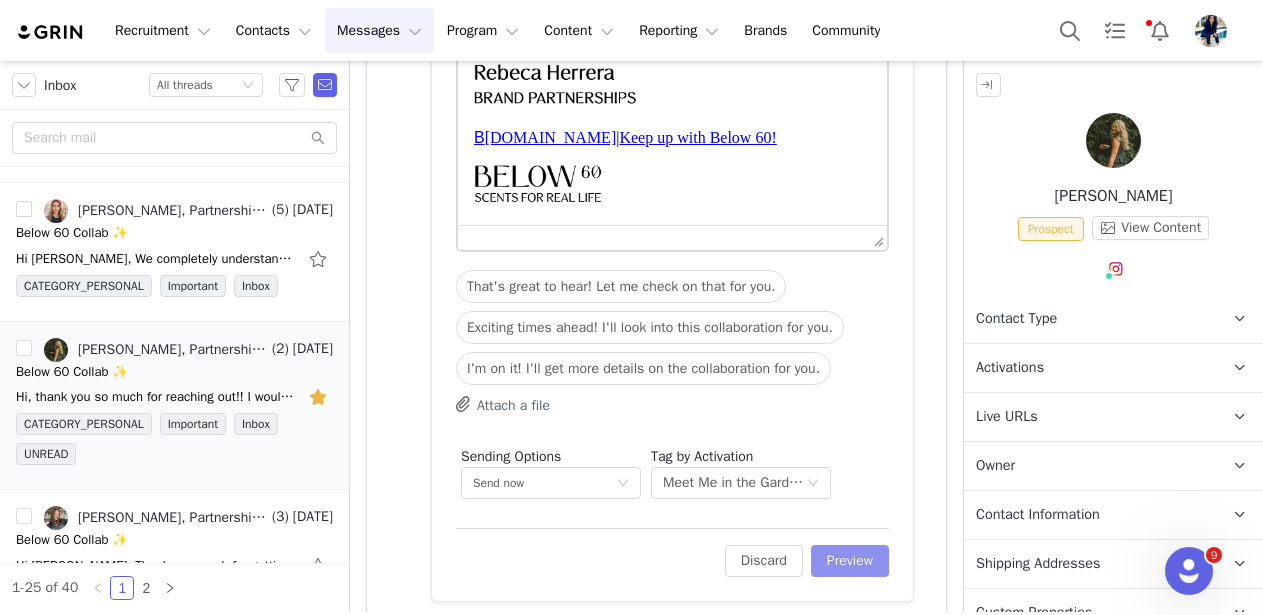click on "Preview" at bounding box center [850, 561] 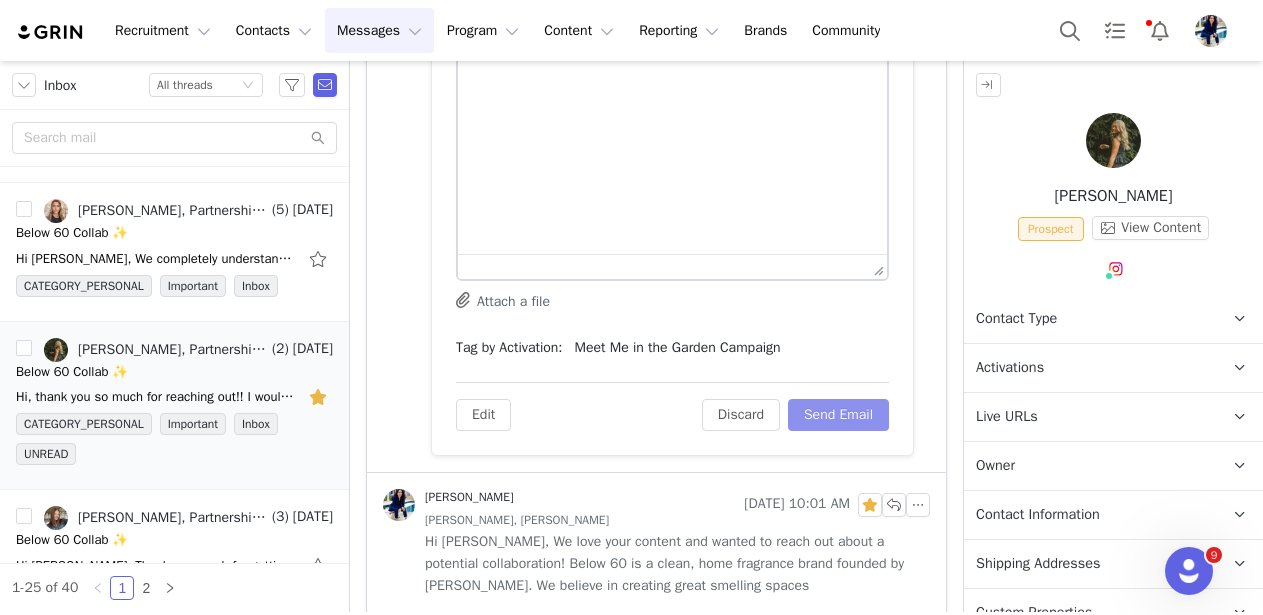 scroll, scrollTop: 764, scrollLeft: 0, axis: vertical 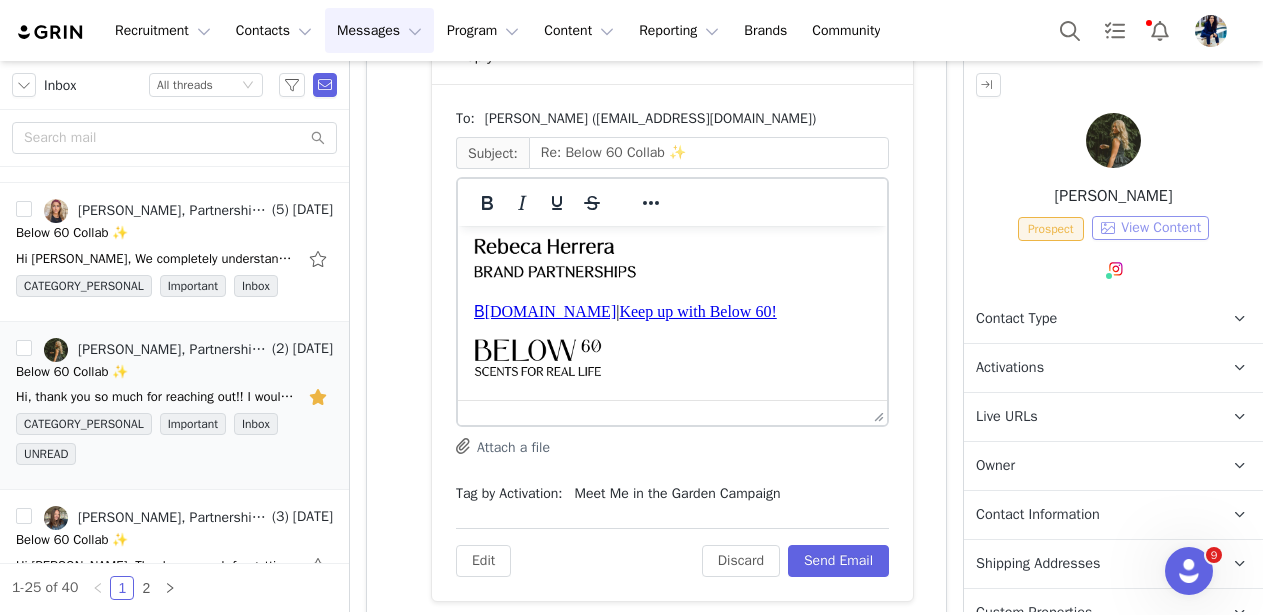 click on "View Content" at bounding box center (1150, 228) 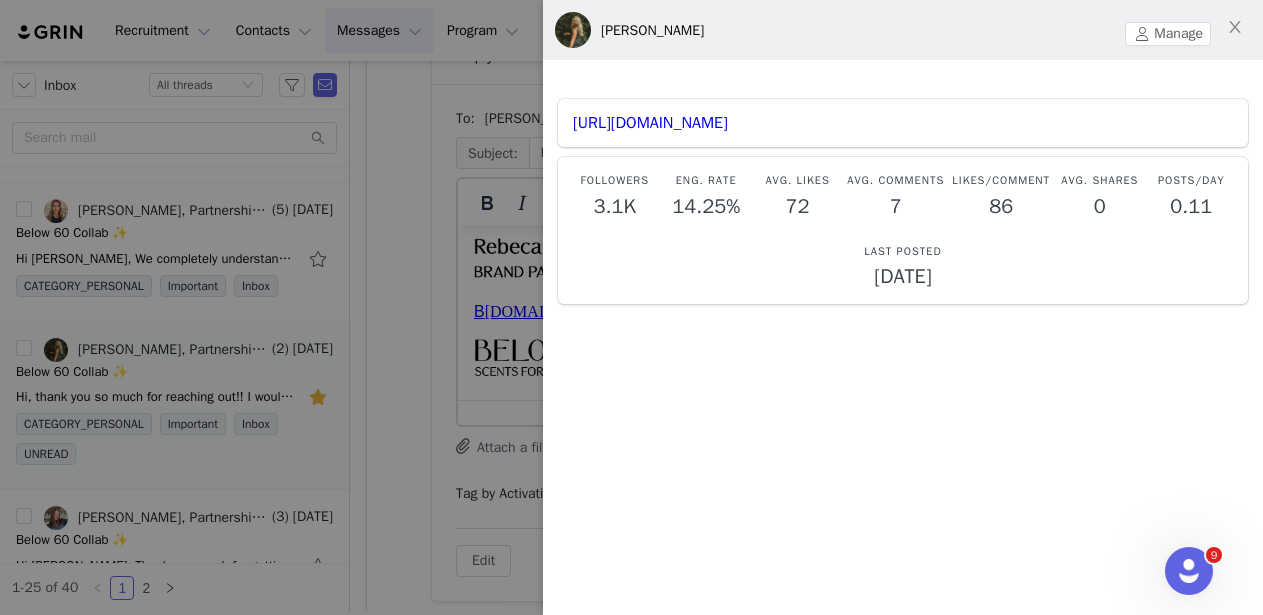 scroll, scrollTop: 7, scrollLeft: 0, axis: vertical 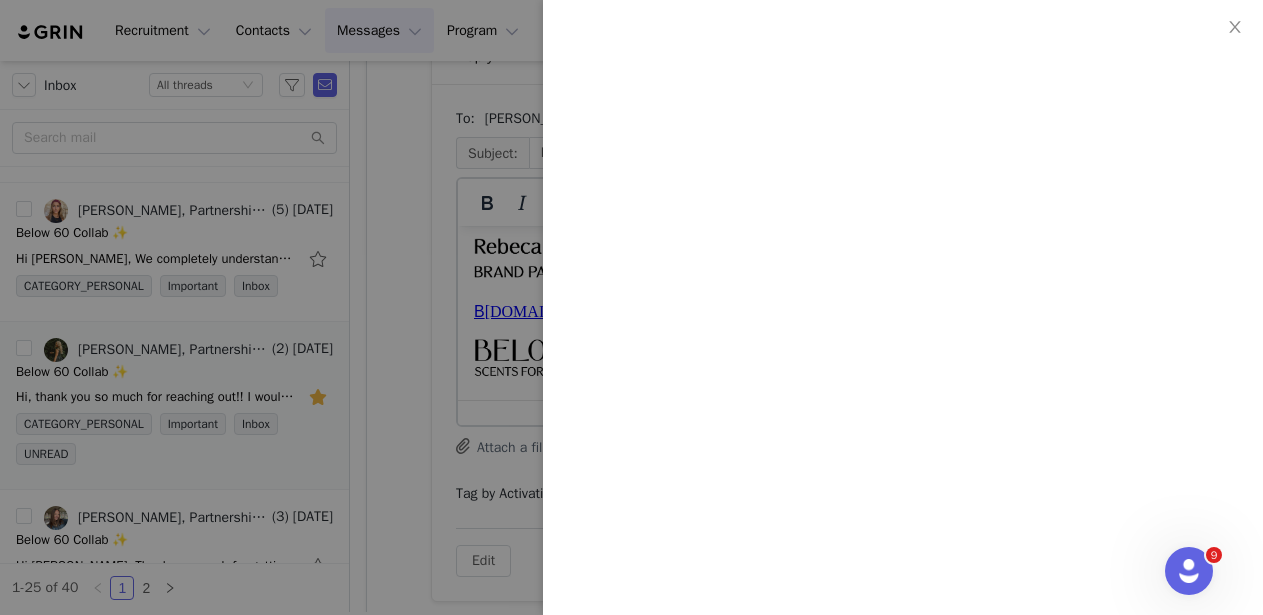 click at bounding box center [631, 307] 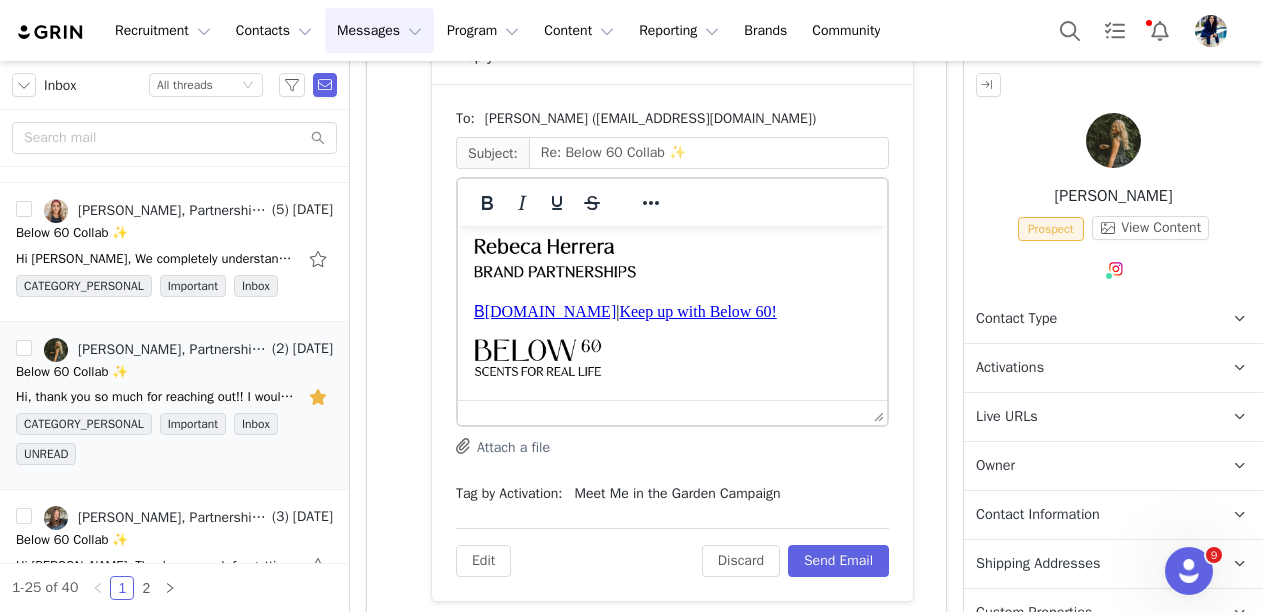scroll, scrollTop: 0, scrollLeft: 0, axis: both 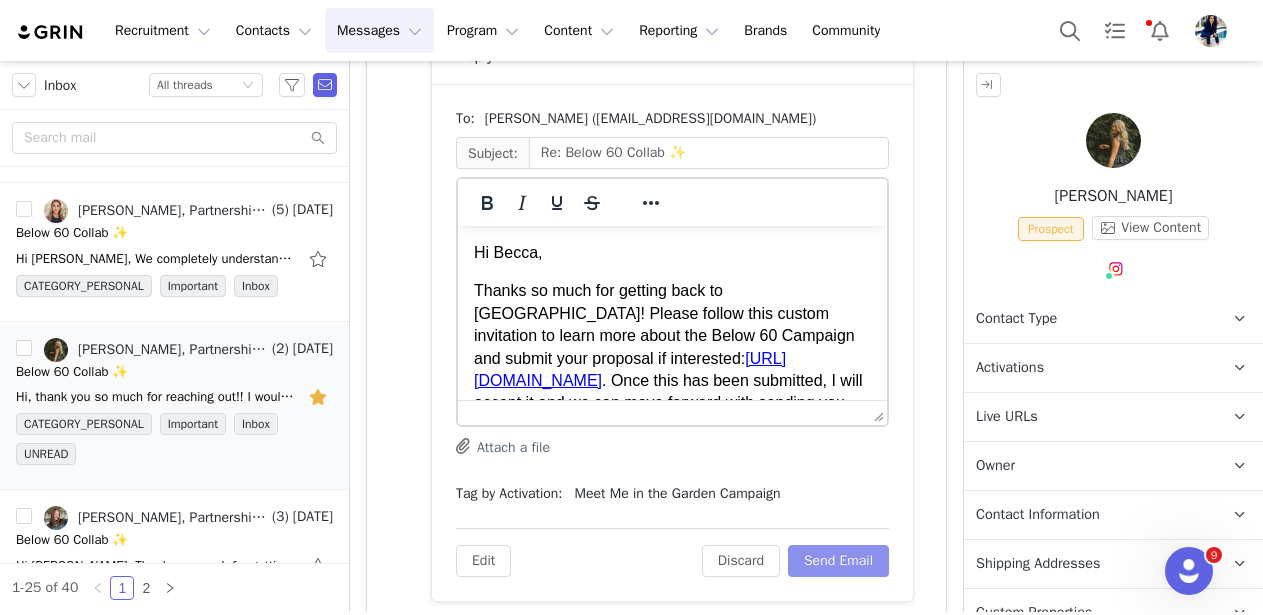 click on "Send Email" at bounding box center [838, 561] 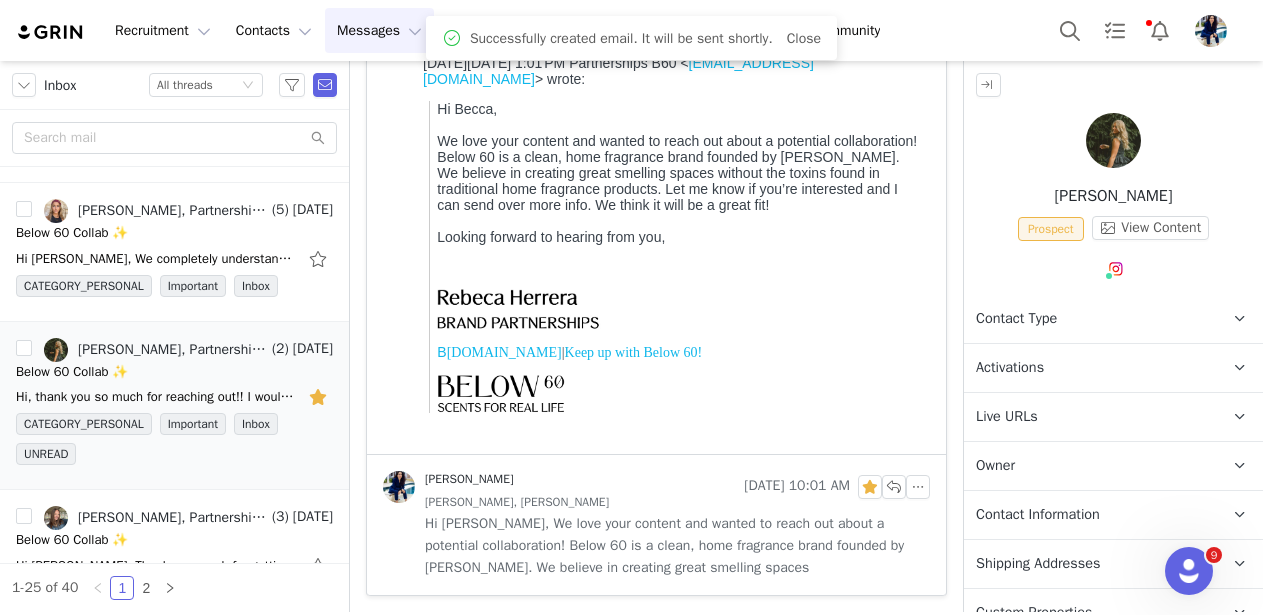 scroll, scrollTop: 307, scrollLeft: 0, axis: vertical 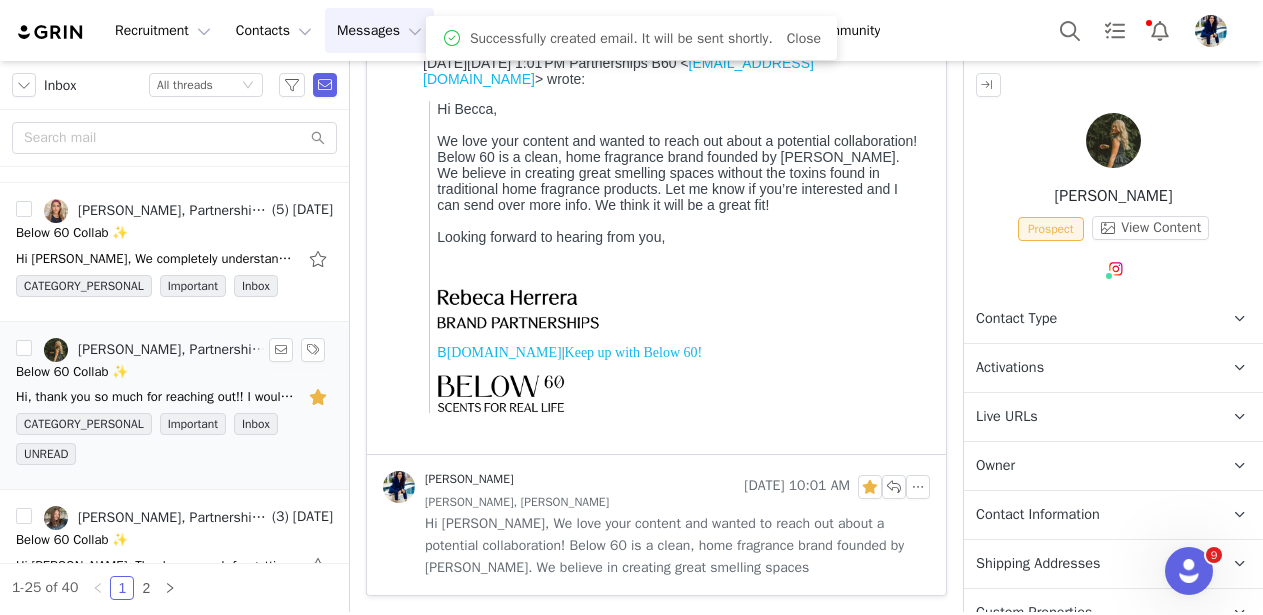 click at bounding box center [320, 397] 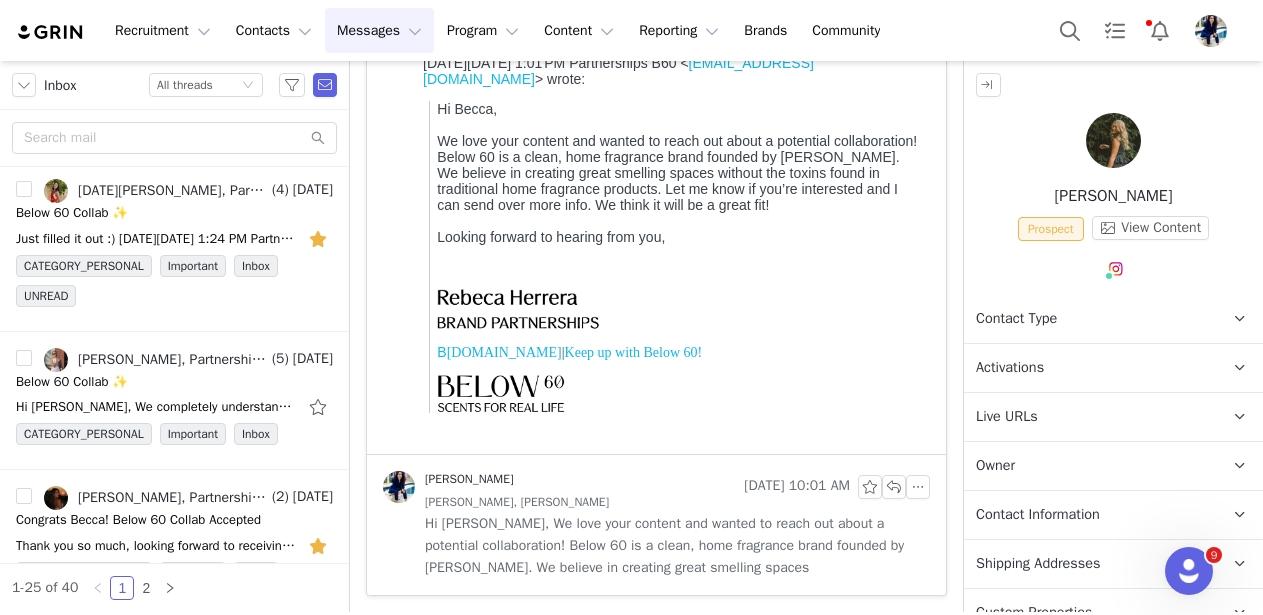 scroll, scrollTop: 0, scrollLeft: 0, axis: both 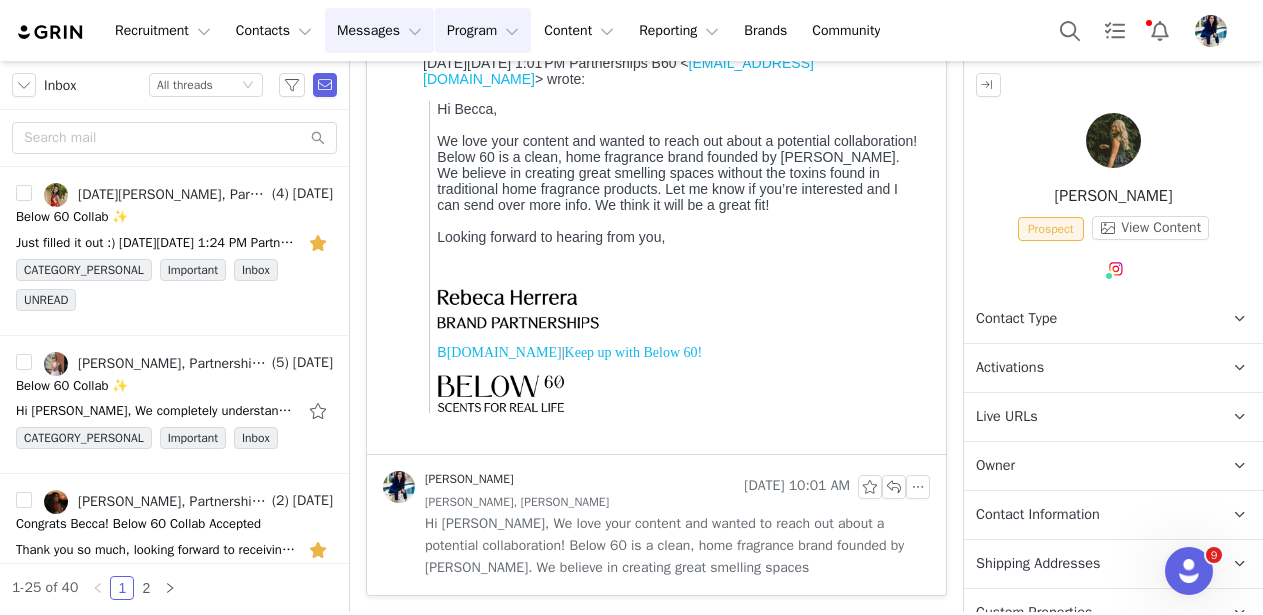 click on "Program Program" at bounding box center (483, 30) 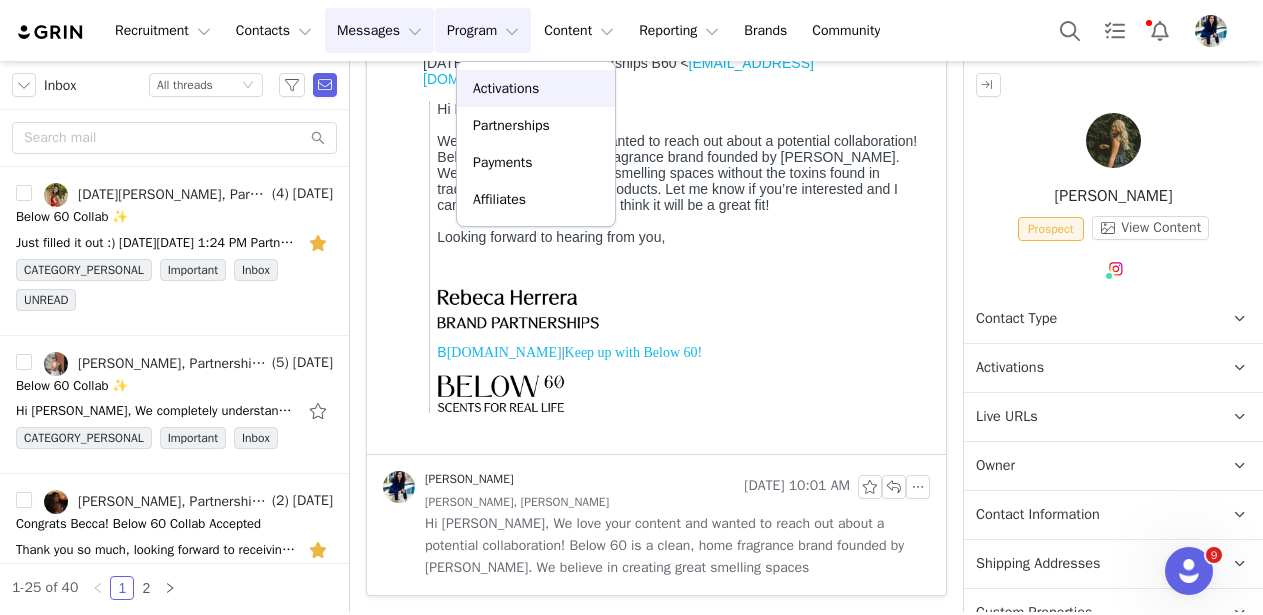 click on "Activations" at bounding box center [506, 88] 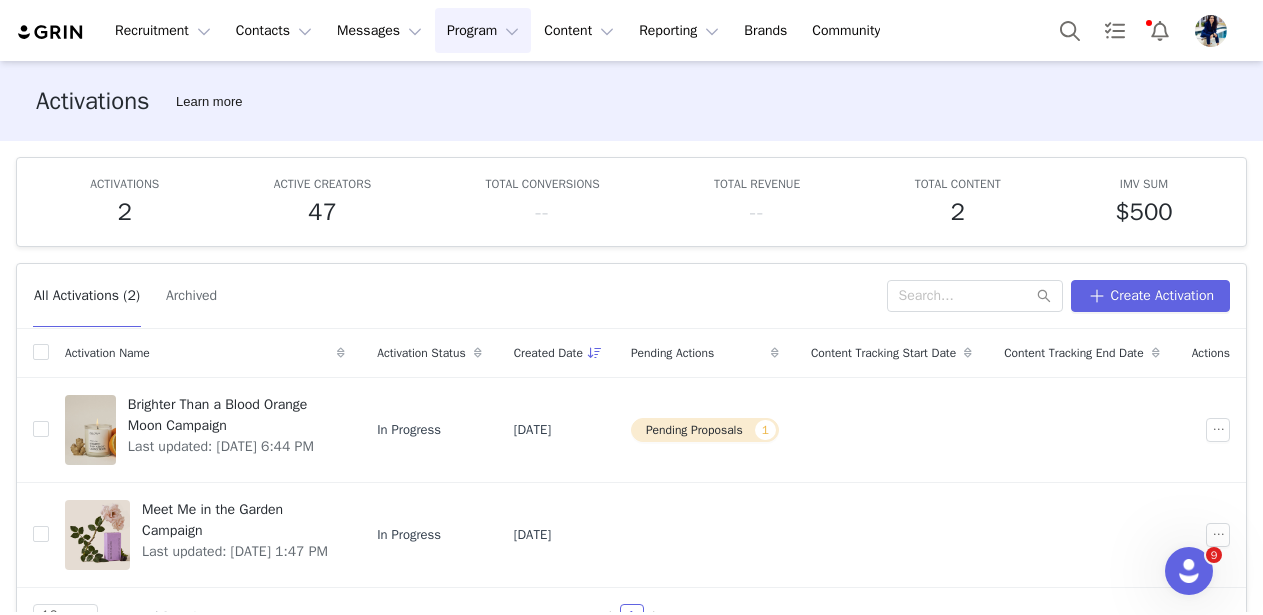 click on "Program Program" at bounding box center (483, 30) 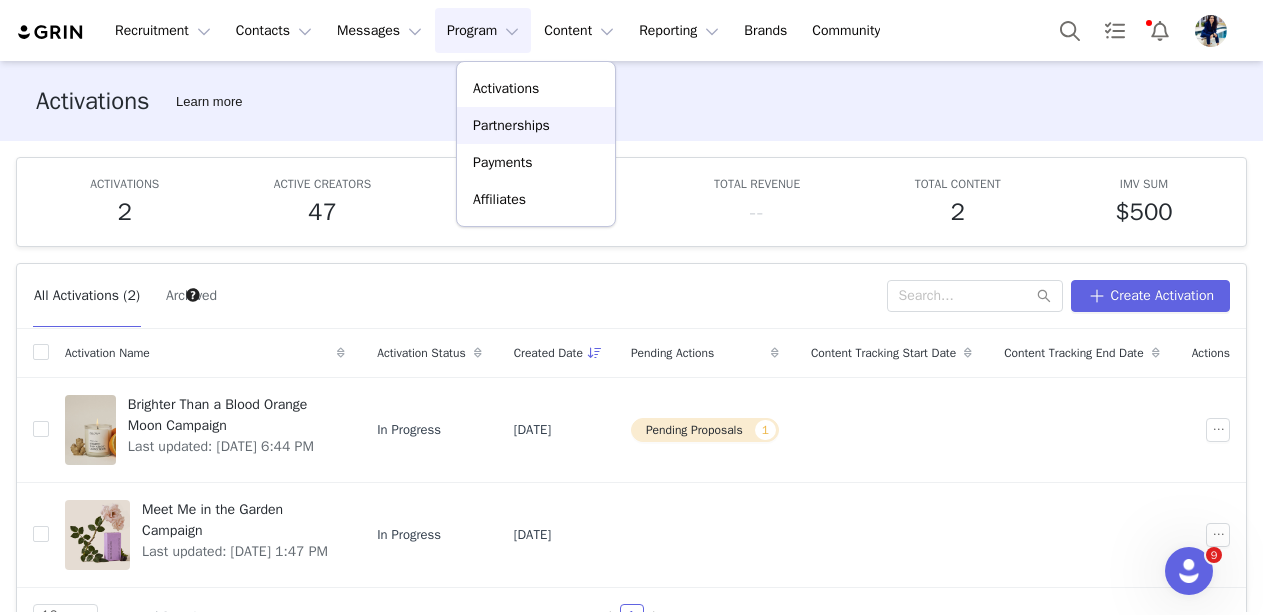 click on "Partnerships" at bounding box center (511, 125) 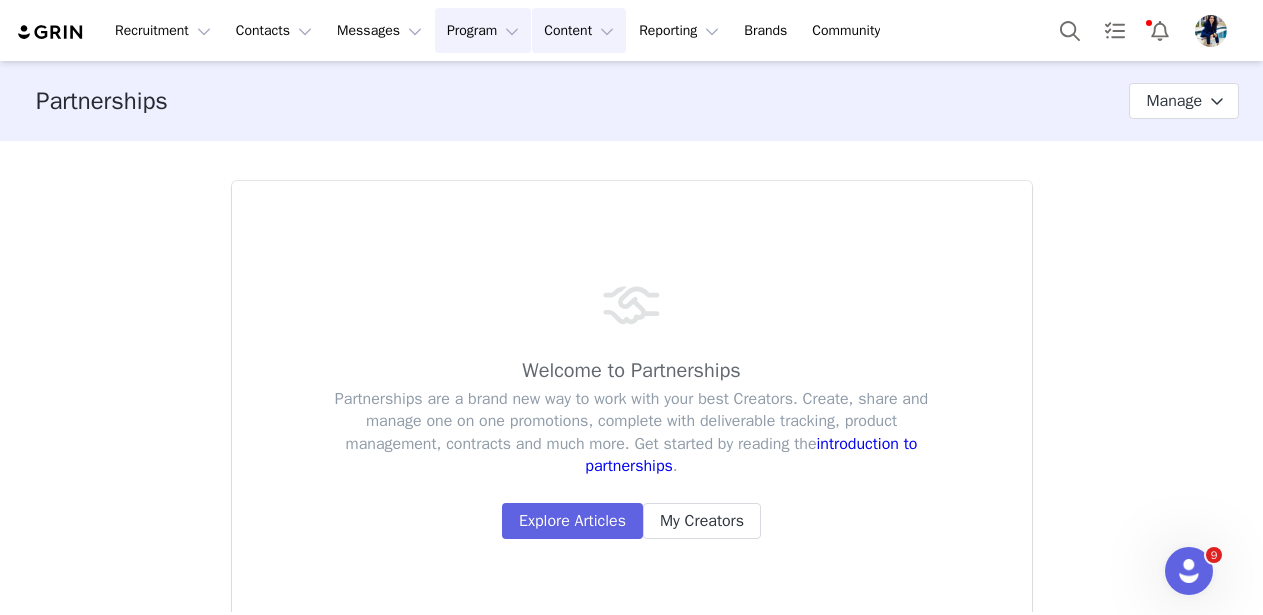 click on "Content Content" at bounding box center [579, 30] 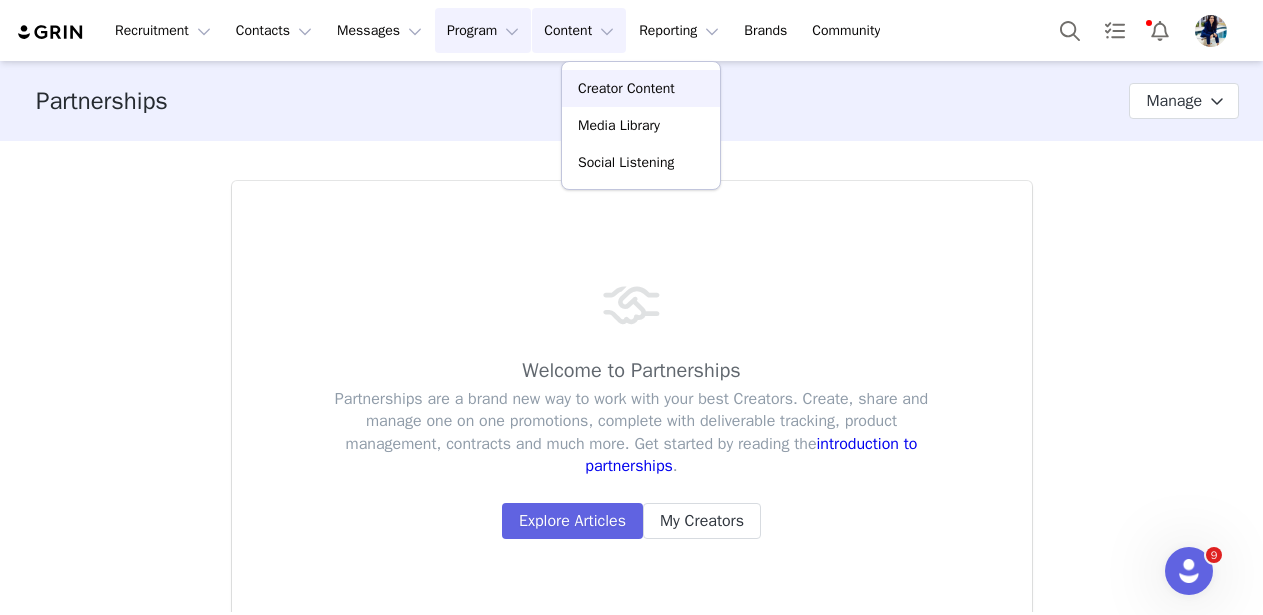 click on "Creator Content" at bounding box center (626, 88) 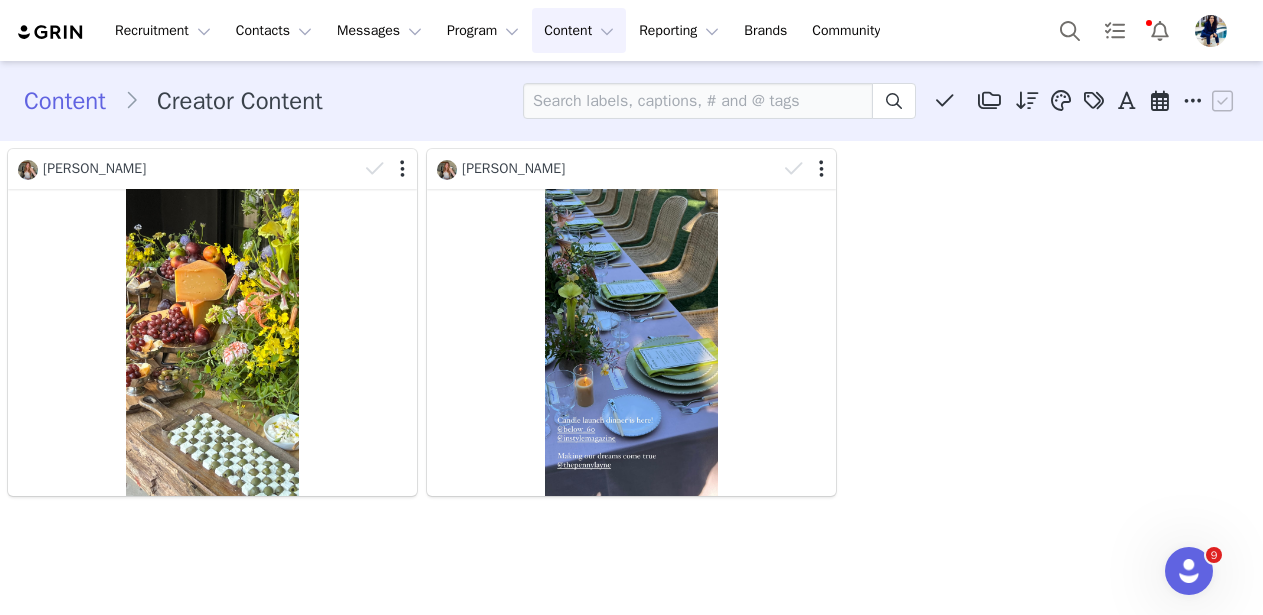 click on "Content Content" at bounding box center [579, 30] 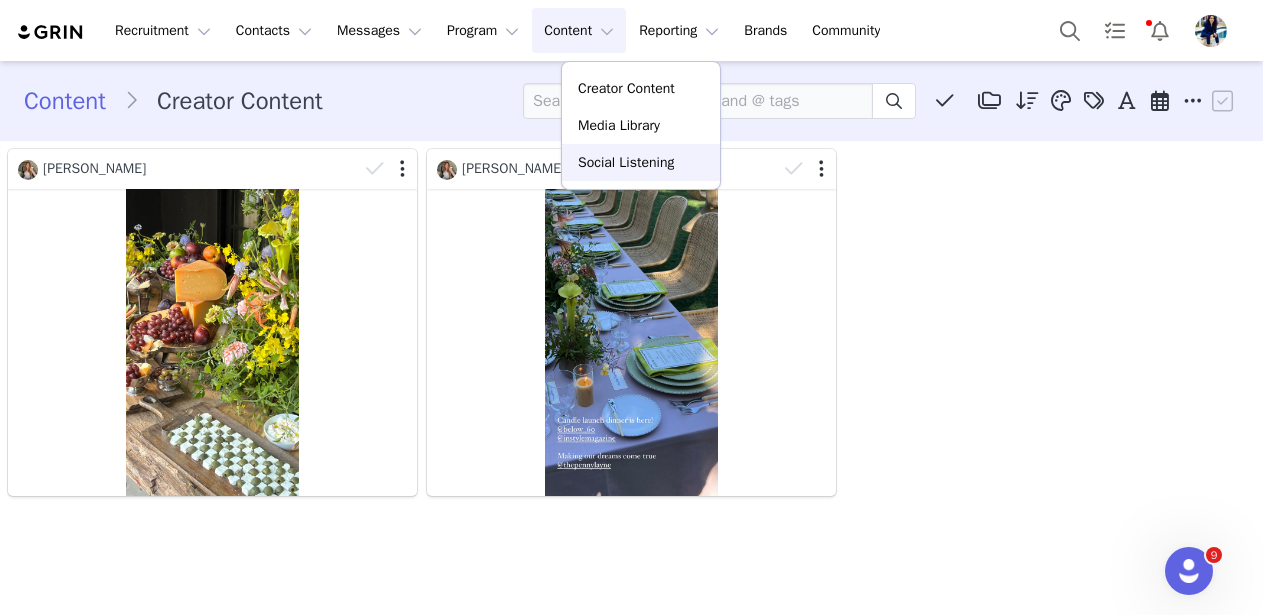 click on "Social Listening" at bounding box center [626, 162] 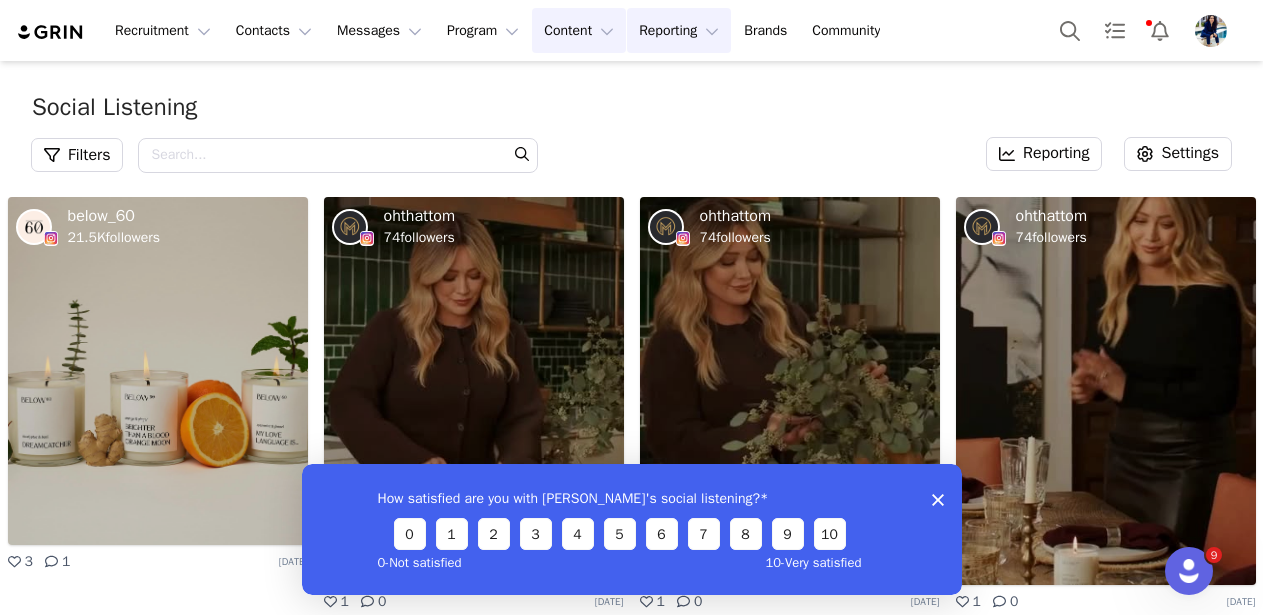 scroll, scrollTop: 0, scrollLeft: 0, axis: both 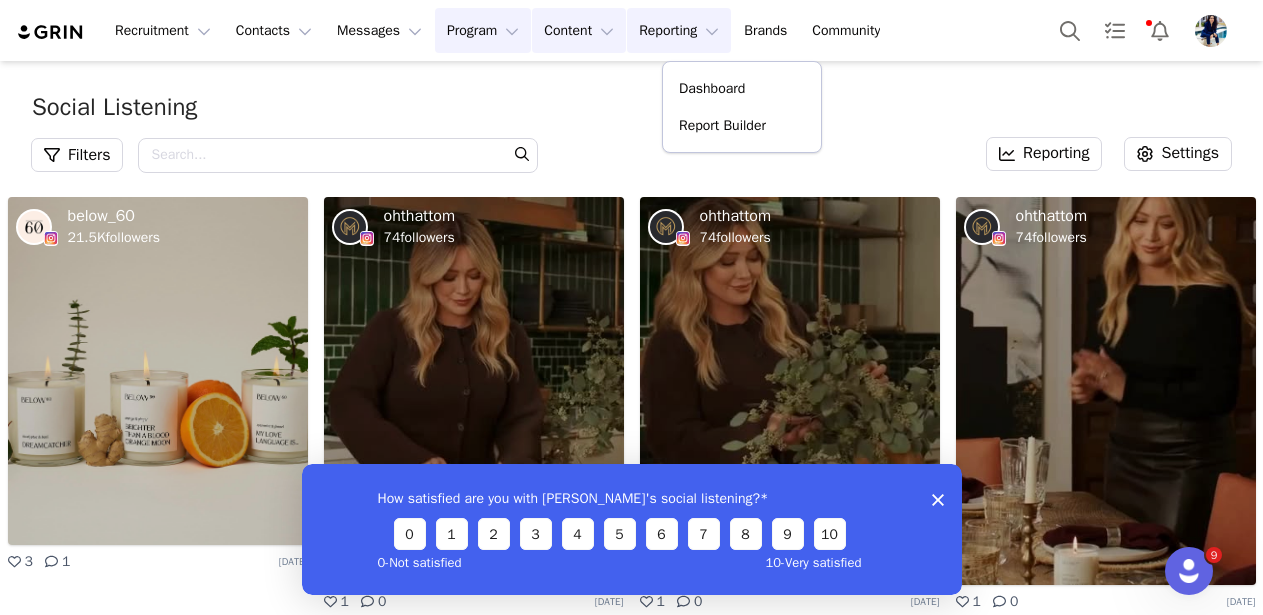 click on "Program Program" at bounding box center (483, 30) 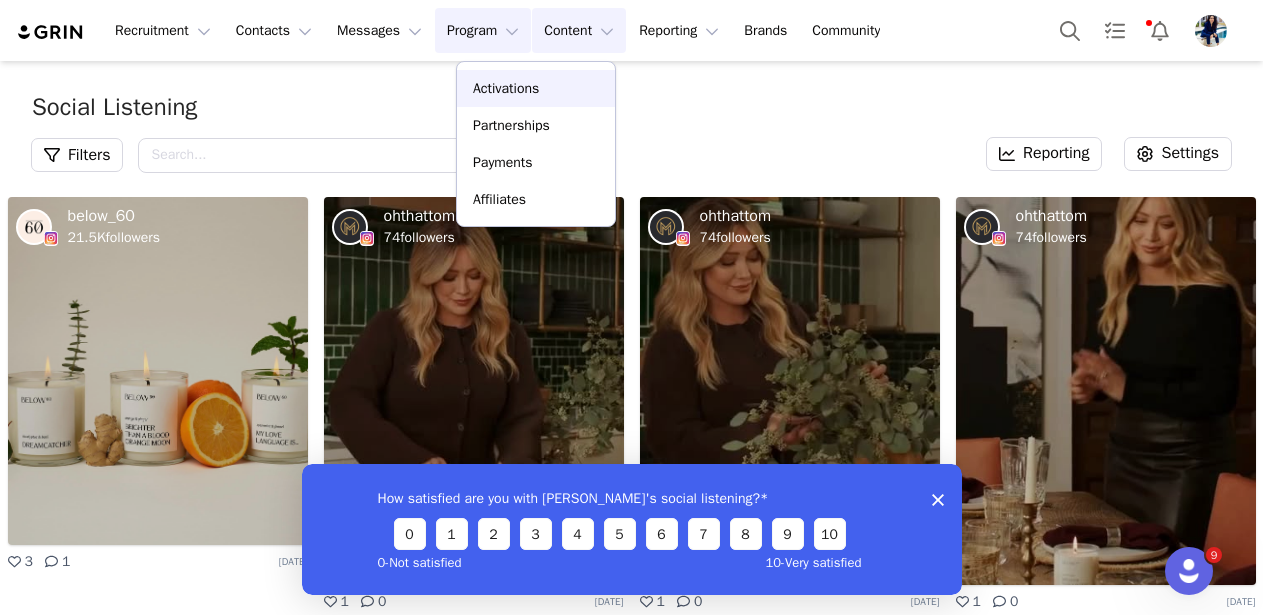 click on "Activations" at bounding box center [506, 88] 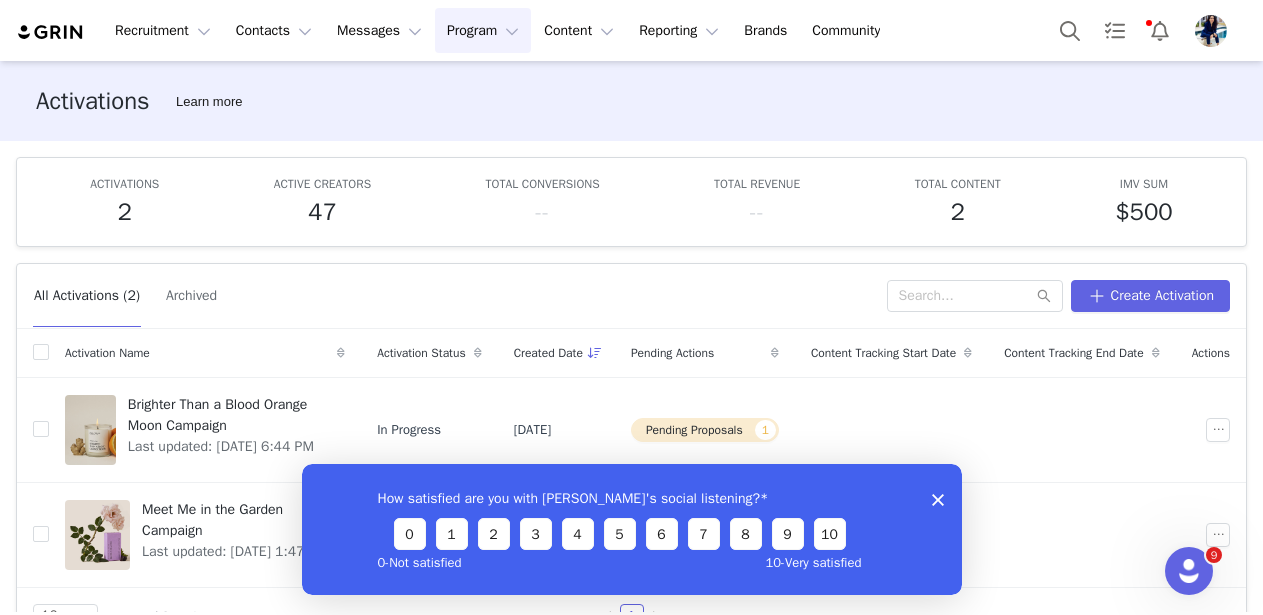 click 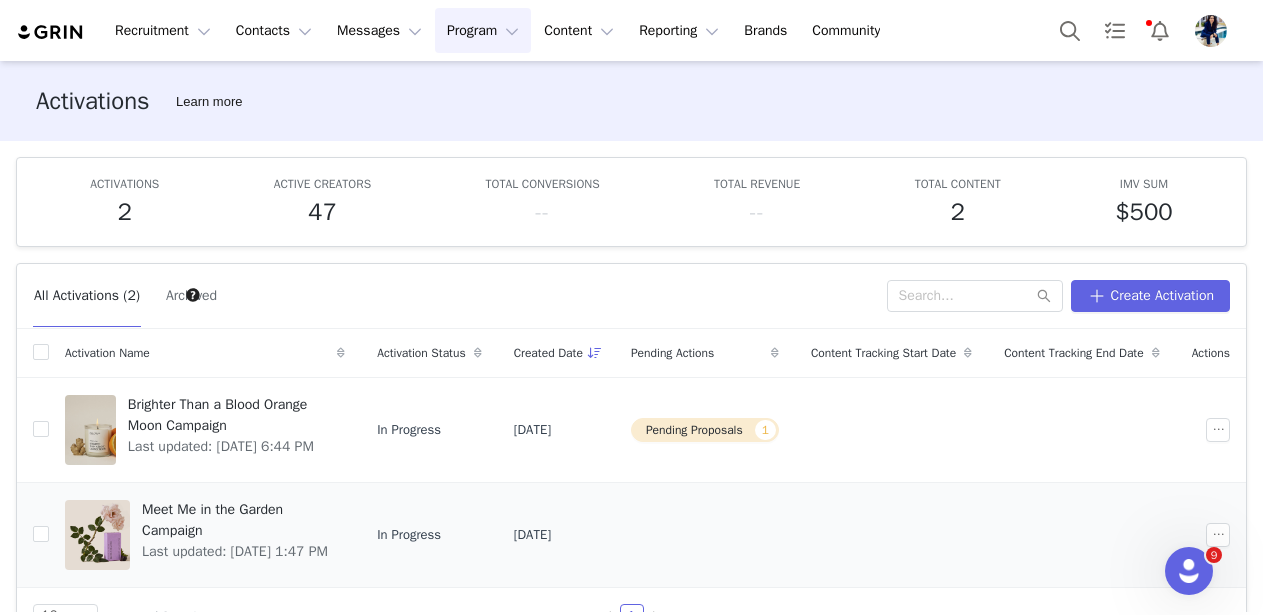 click on "Meet Me in the Garden Campaign" at bounding box center (237, 520) 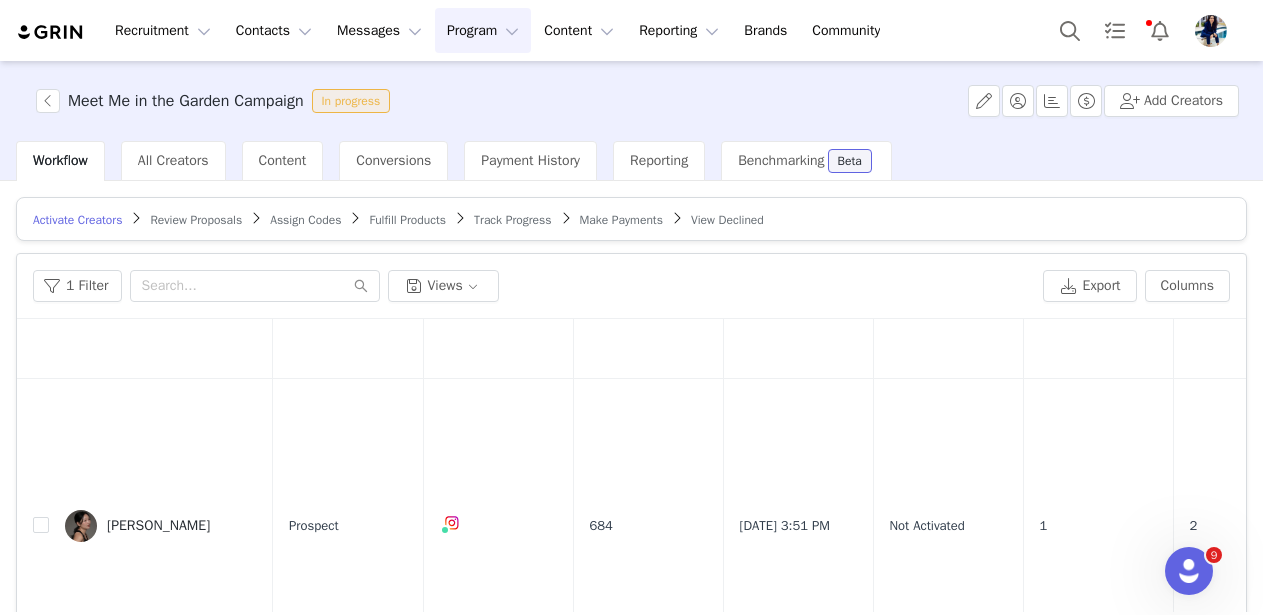 scroll, scrollTop: 807, scrollLeft: 0, axis: vertical 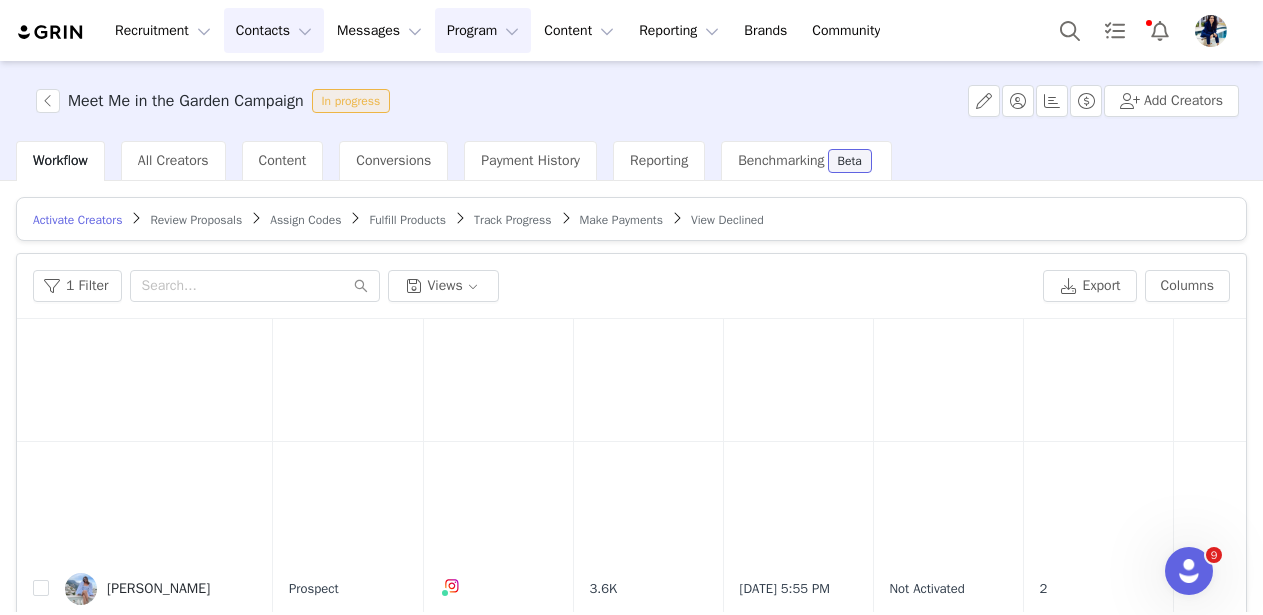 click on "Contacts Contacts" at bounding box center [274, 30] 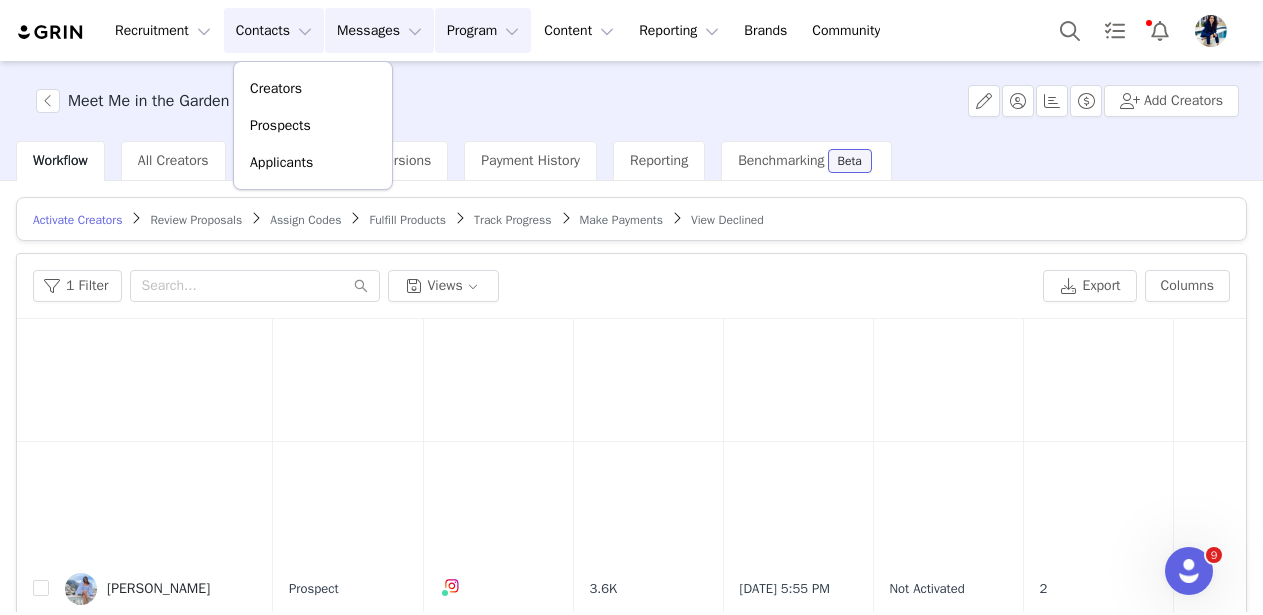 click on "Messages Messages" at bounding box center (379, 30) 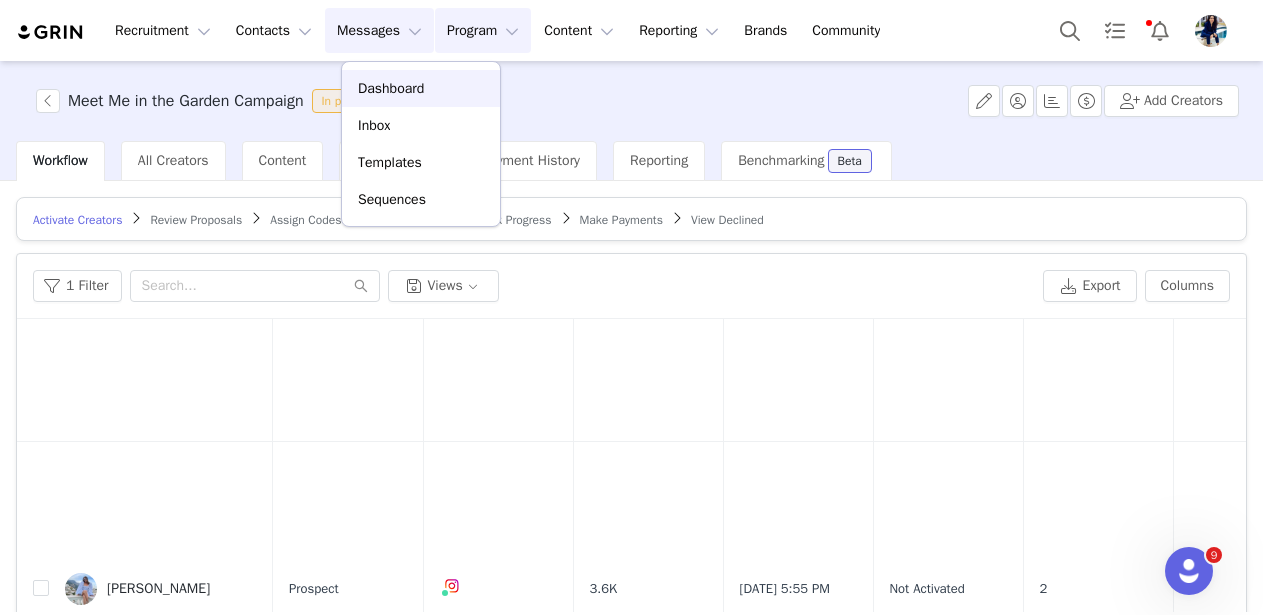 click on "Dashboard" at bounding box center [391, 88] 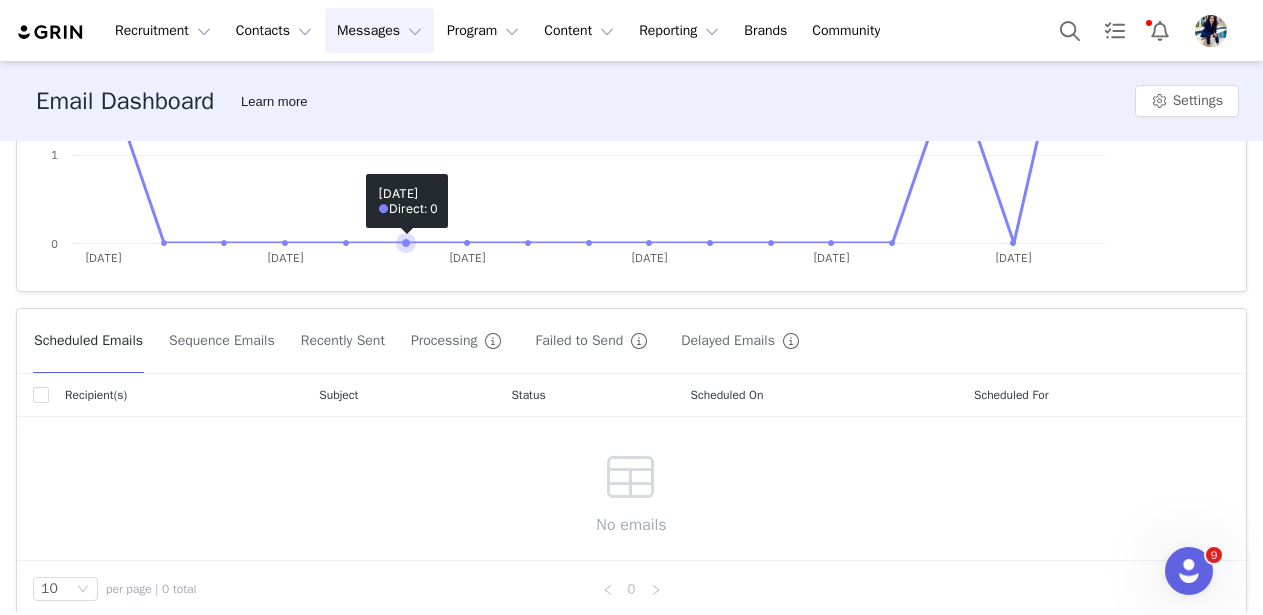 scroll, scrollTop: 391, scrollLeft: 0, axis: vertical 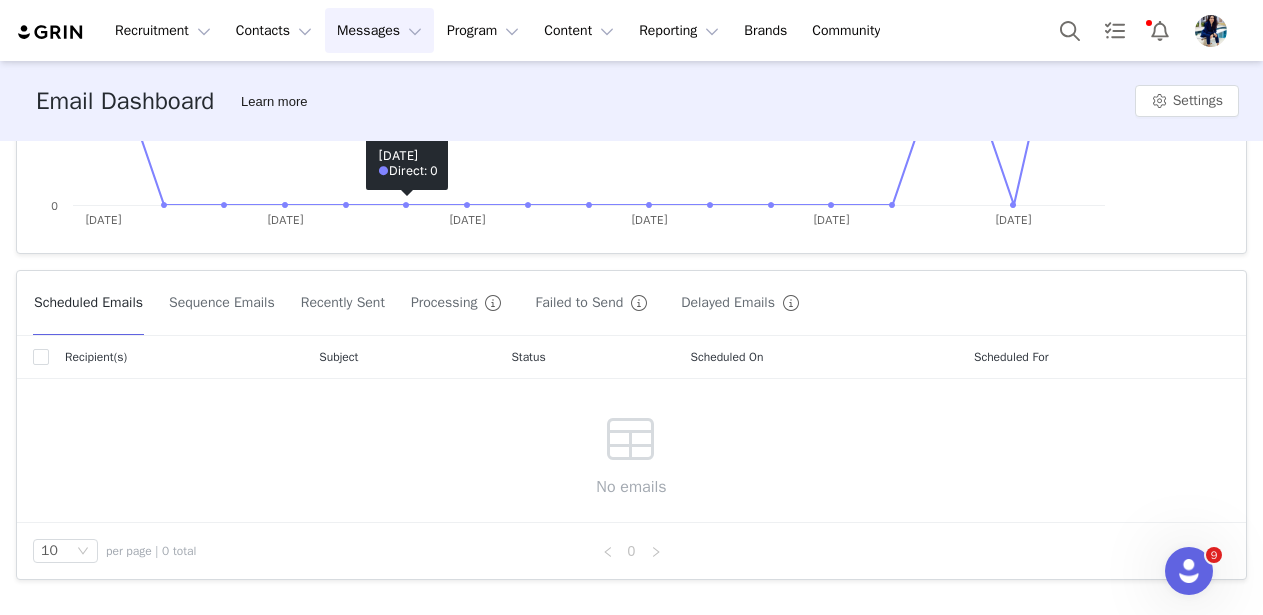 click on "Messages Messages" at bounding box center (379, 30) 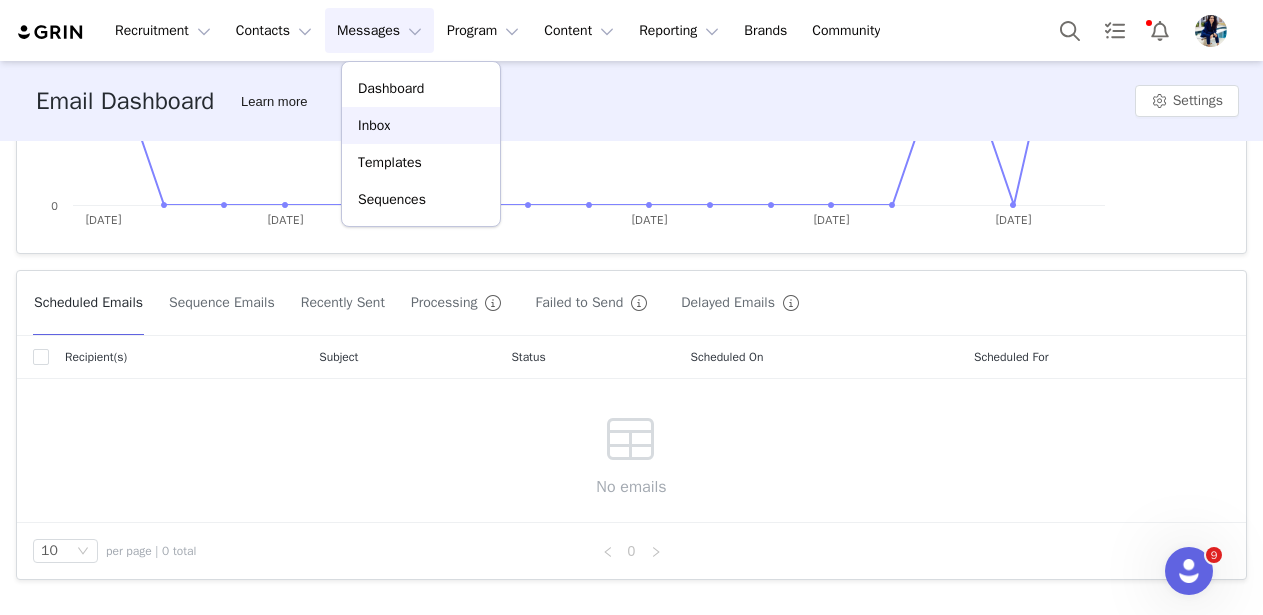 click on "Inbox" at bounding box center [421, 125] 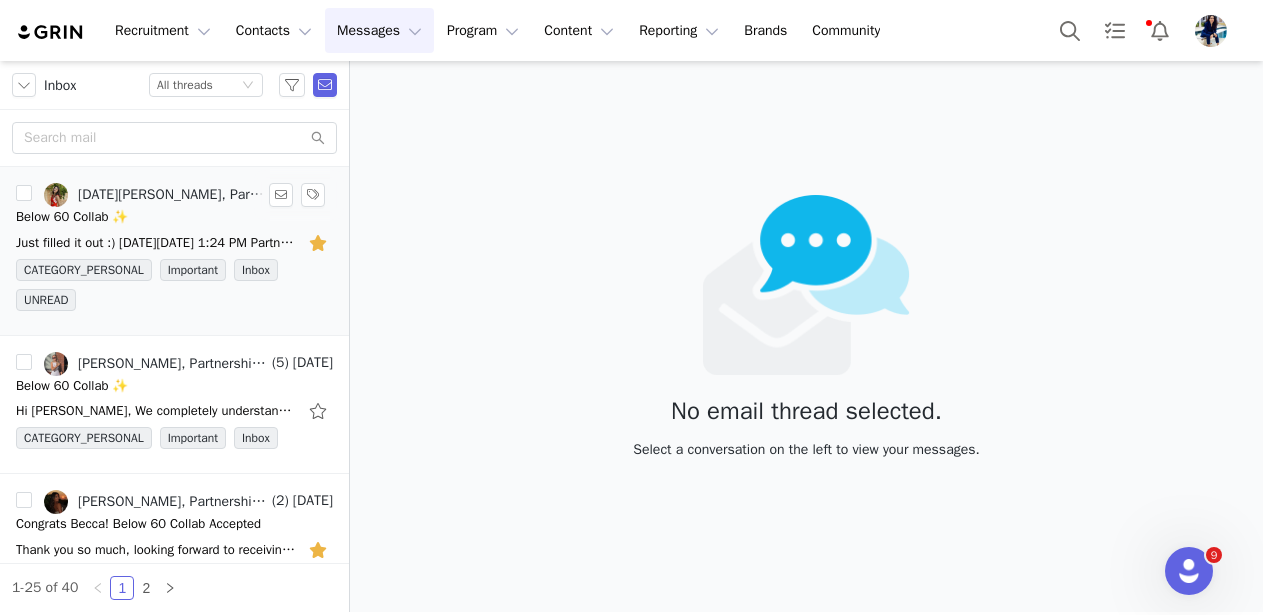 click on "Below 60 Collab ✨" at bounding box center [174, 217] 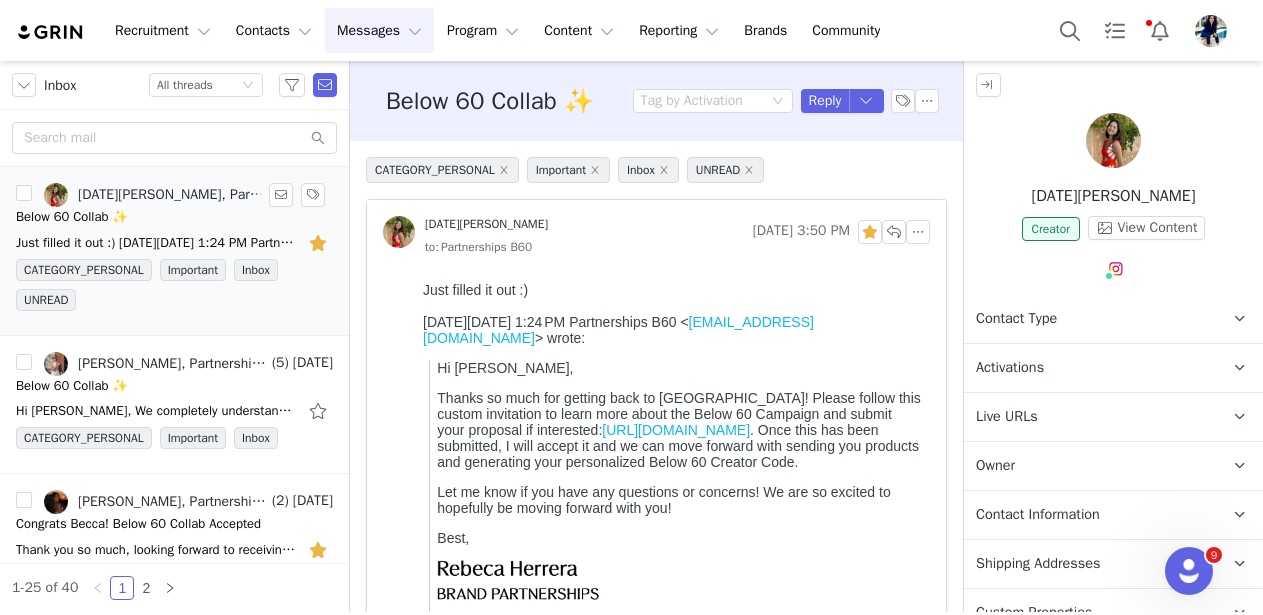 scroll, scrollTop: 79, scrollLeft: 0, axis: vertical 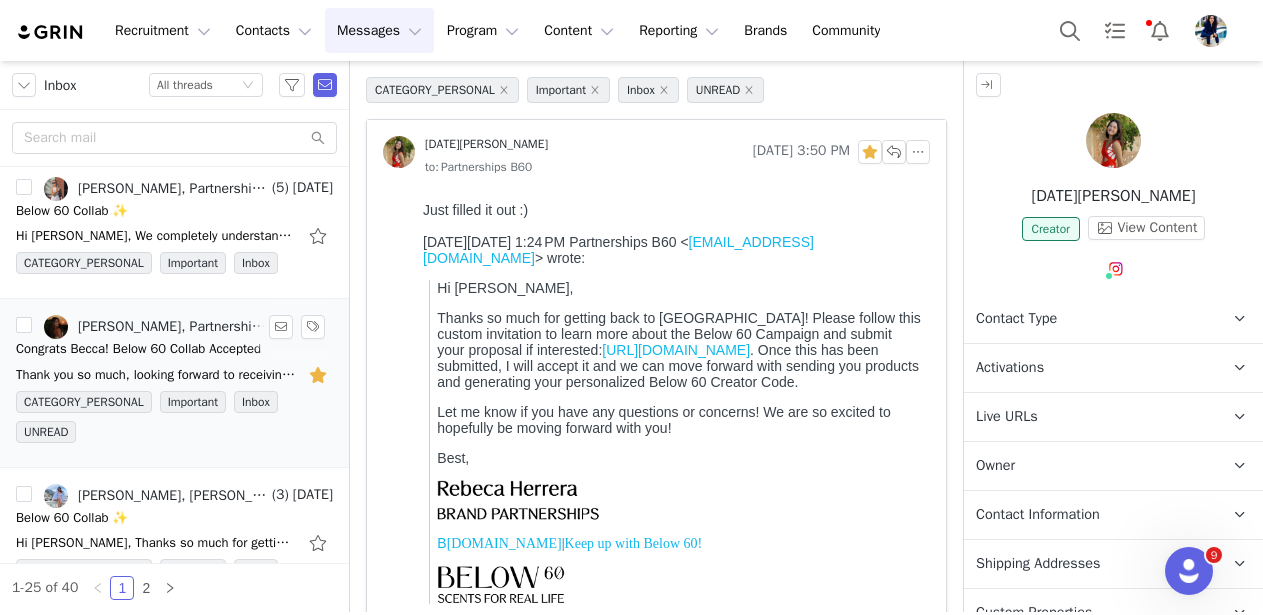 click on "Congrats Becca! Below 60 Collab Accepted" at bounding box center [138, 349] 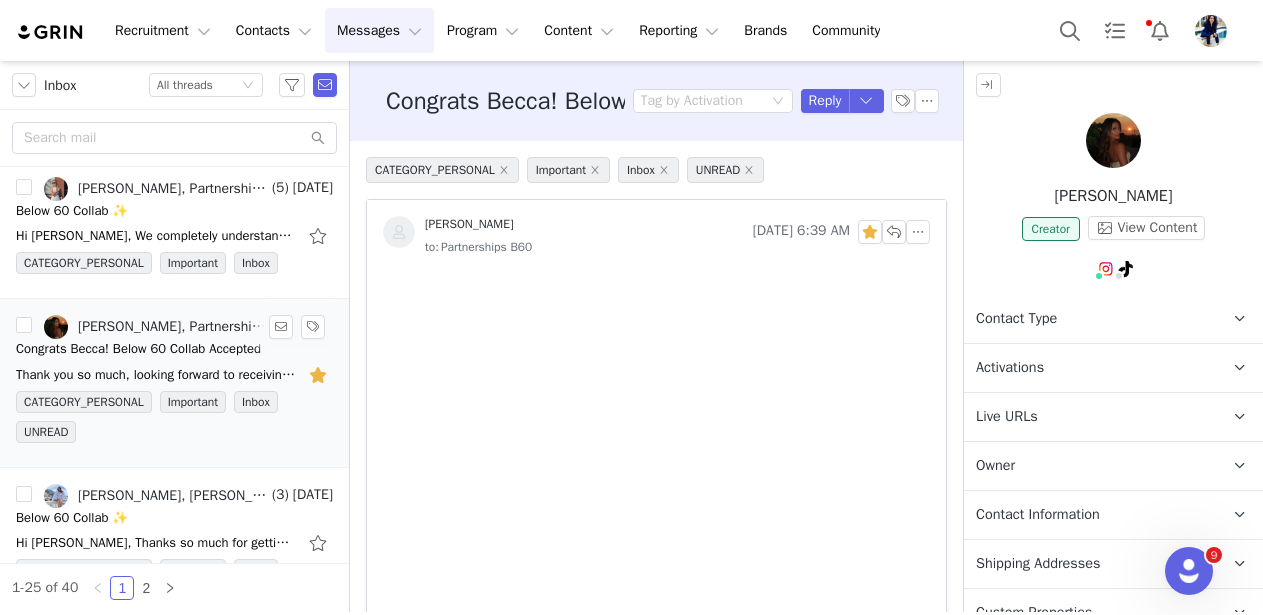 scroll, scrollTop: 141, scrollLeft: 0, axis: vertical 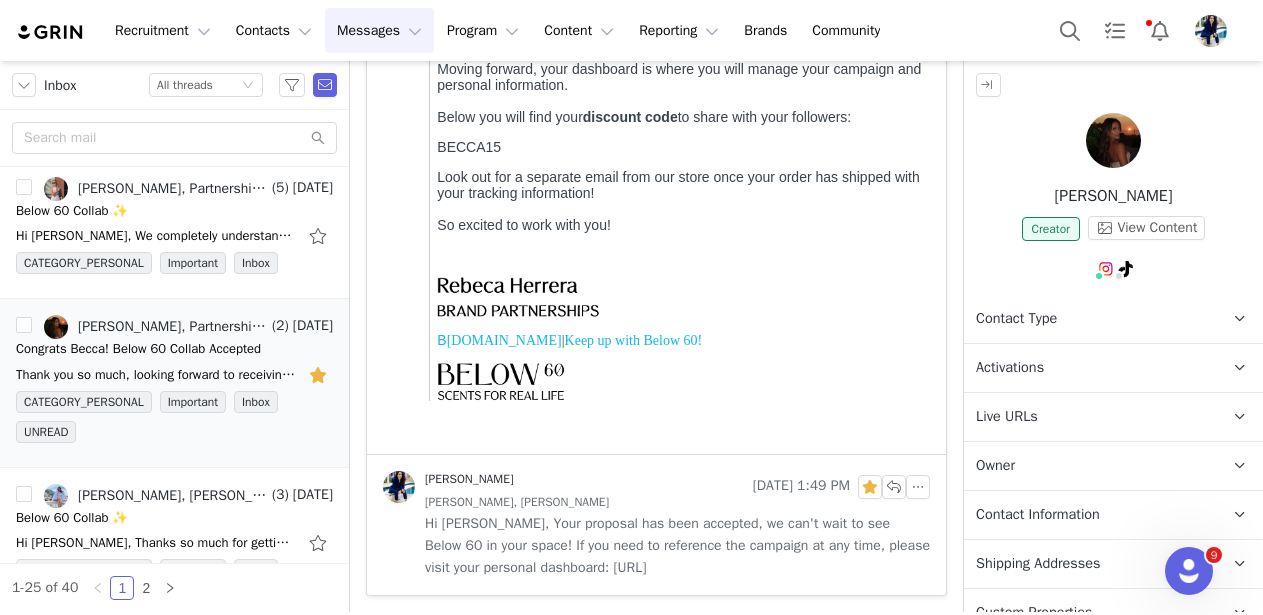 click on "Hi [PERSON_NAME], Your proposal has been accepted, we can't wait to see Below 60 in your space! If you need to reference the campaign at any time, please visit your personal dashboard: [URL]" at bounding box center [677, 546] 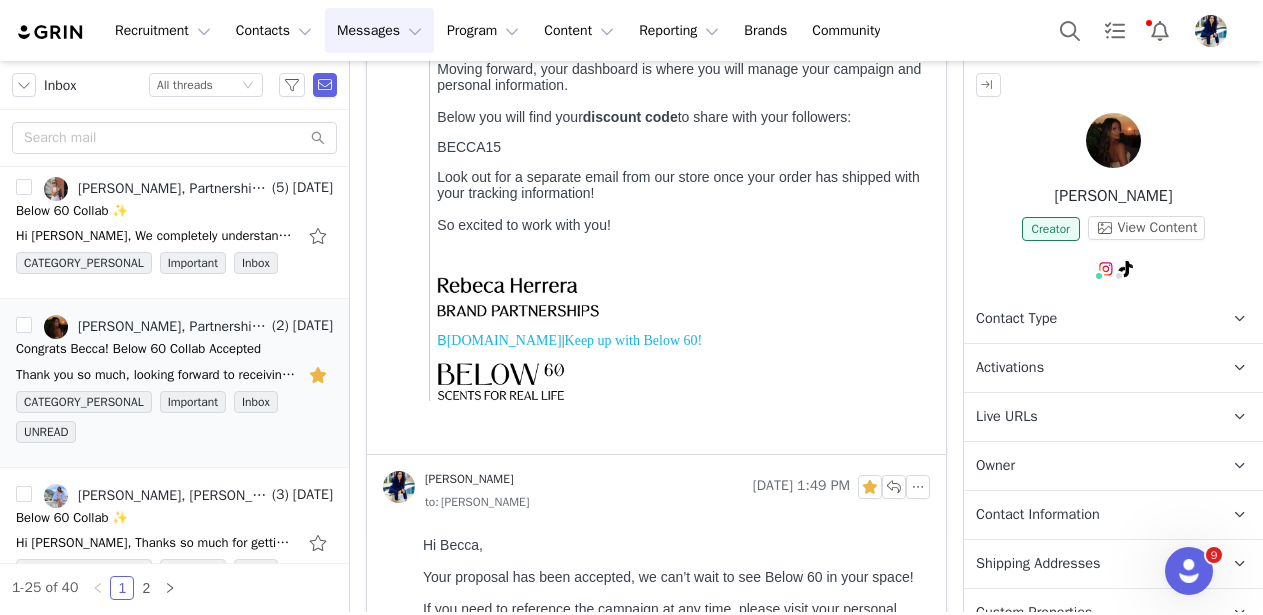 scroll, scrollTop: 0, scrollLeft: 0, axis: both 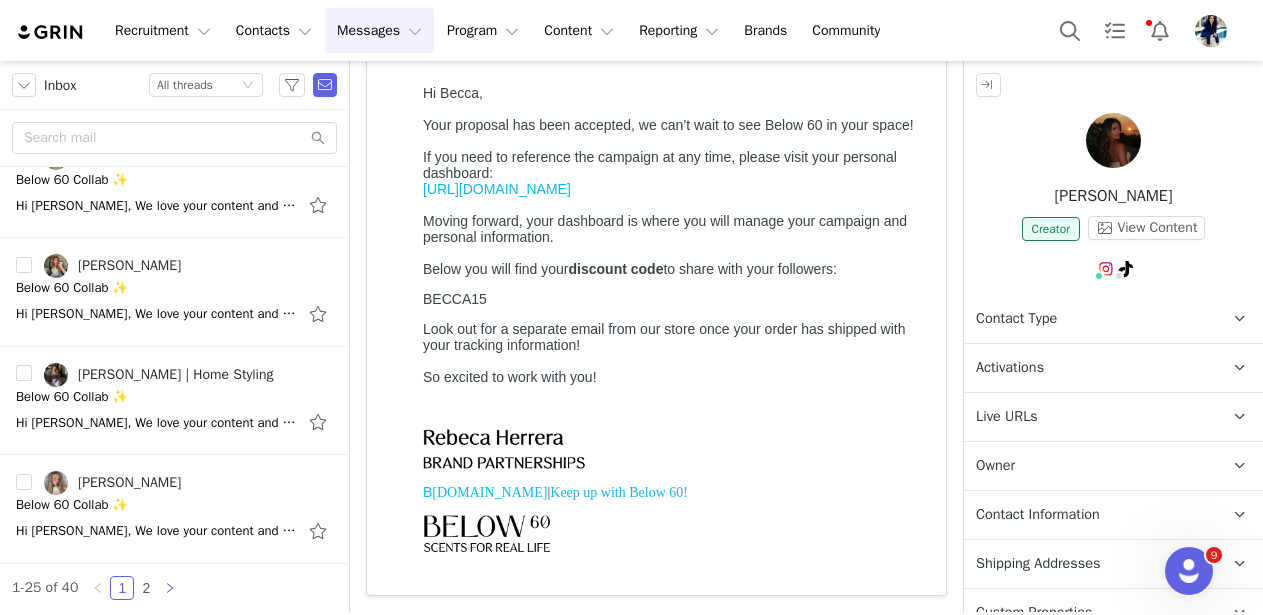 click 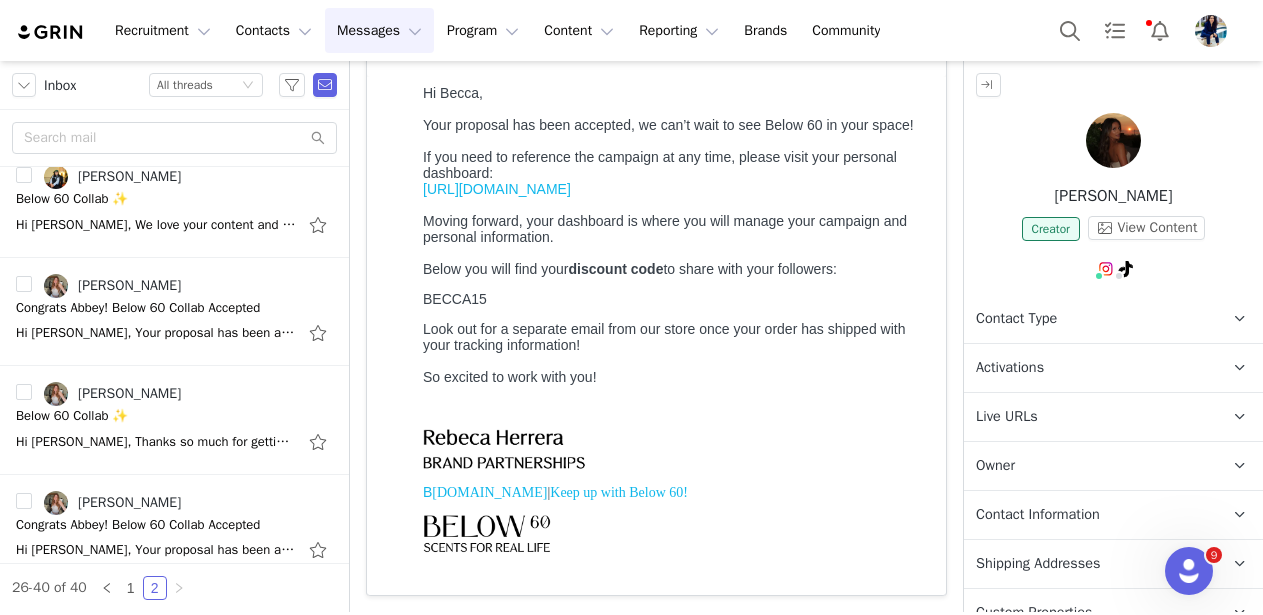 scroll, scrollTop: 0, scrollLeft: 0, axis: both 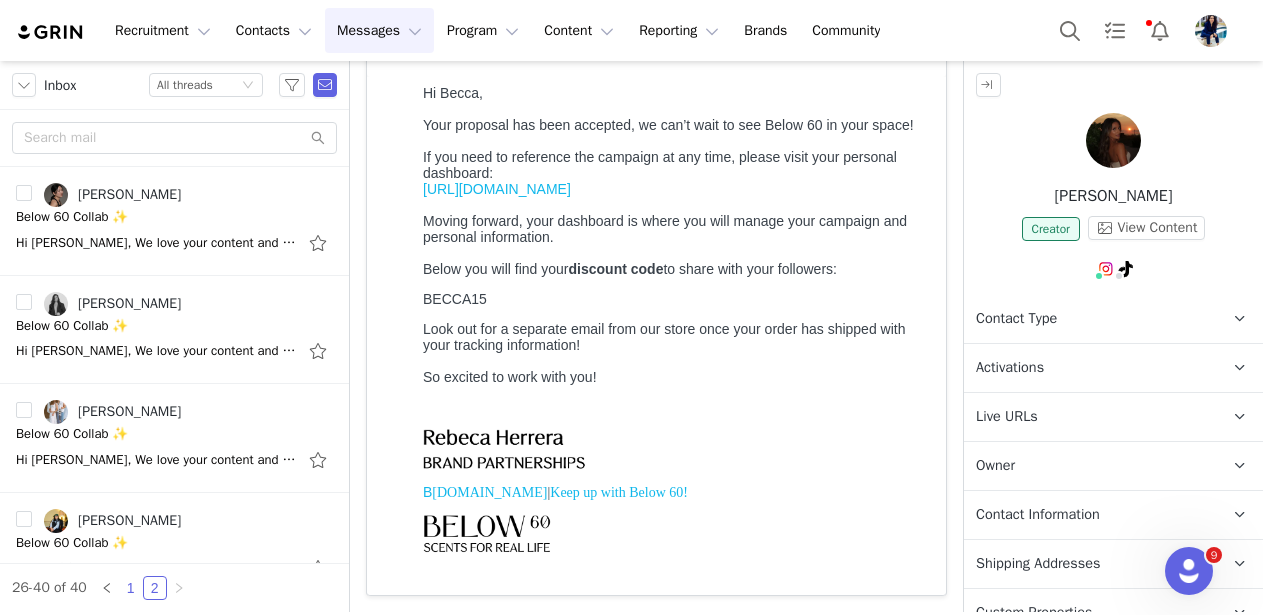 click on "1" at bounding box center (131, 588) 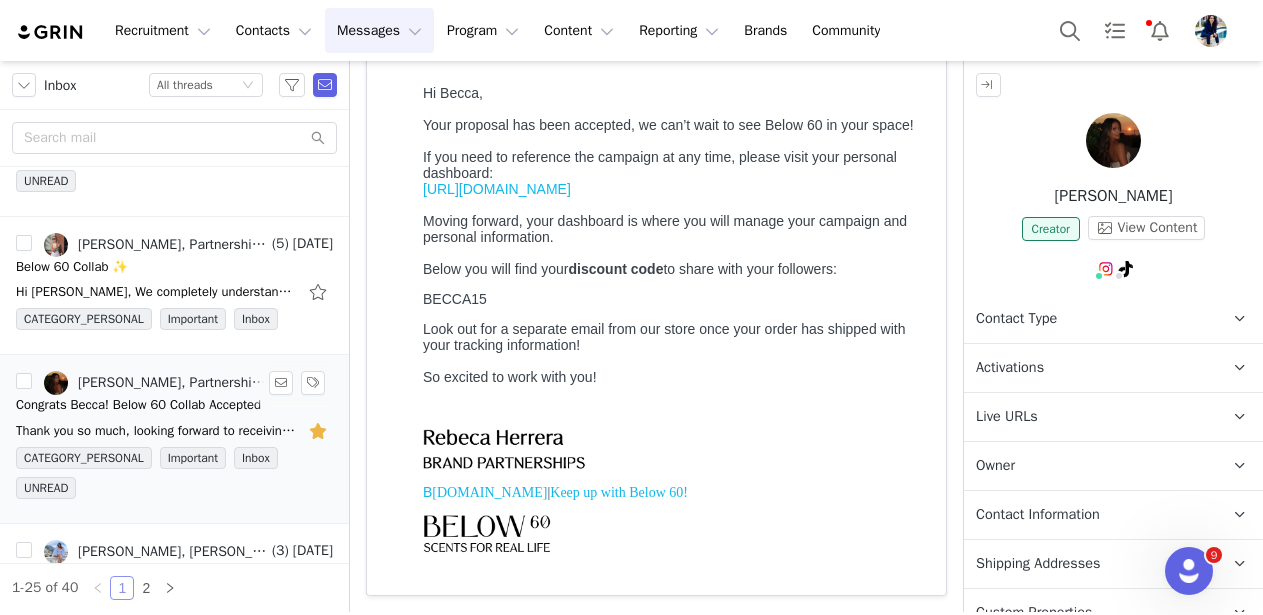 scroll, scrollTop: 0, scrollLeft: 0, axis: both 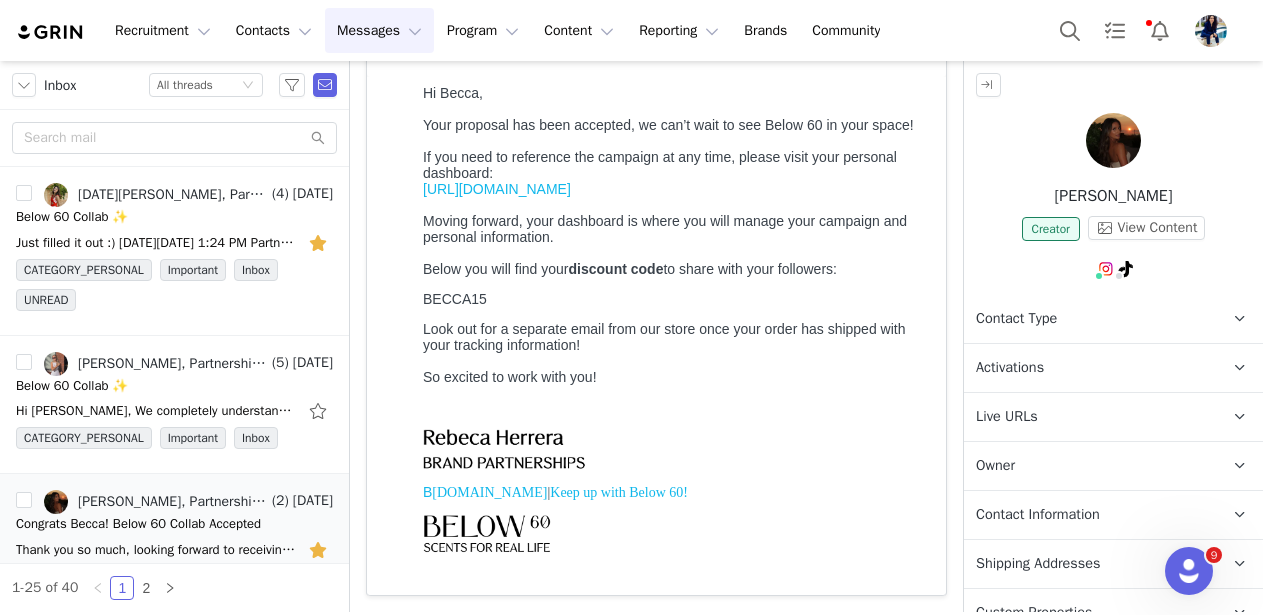 click on "Messages Messages" at bounding box center (379, 30) 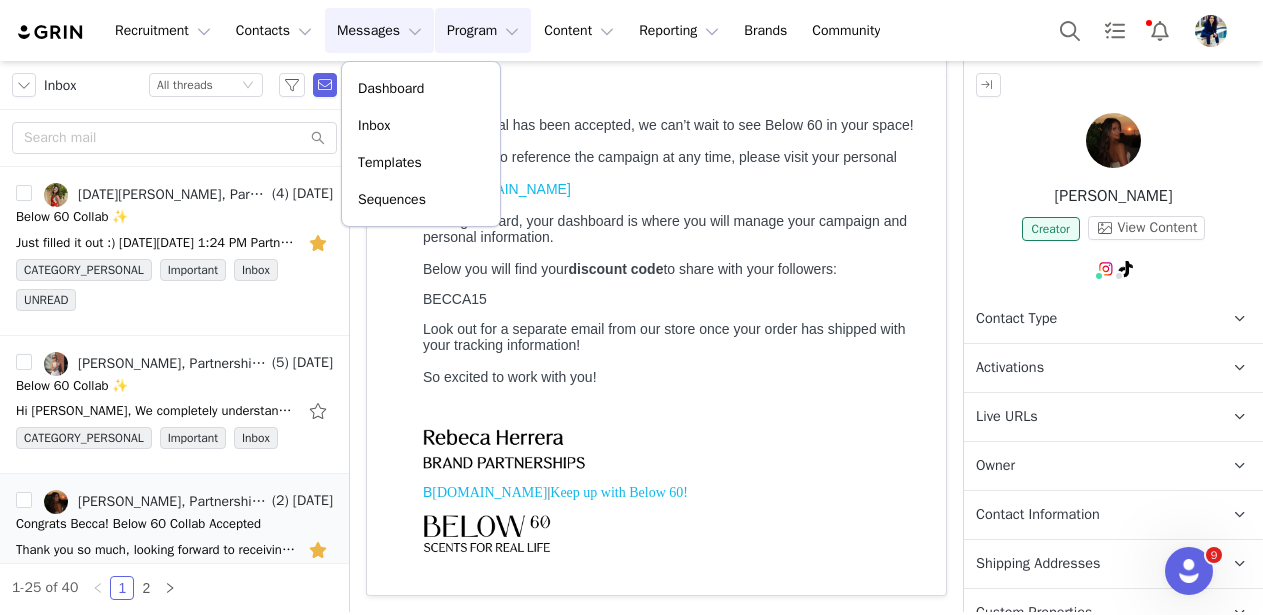 click on "Program Program" at bounding box center [483, 30] 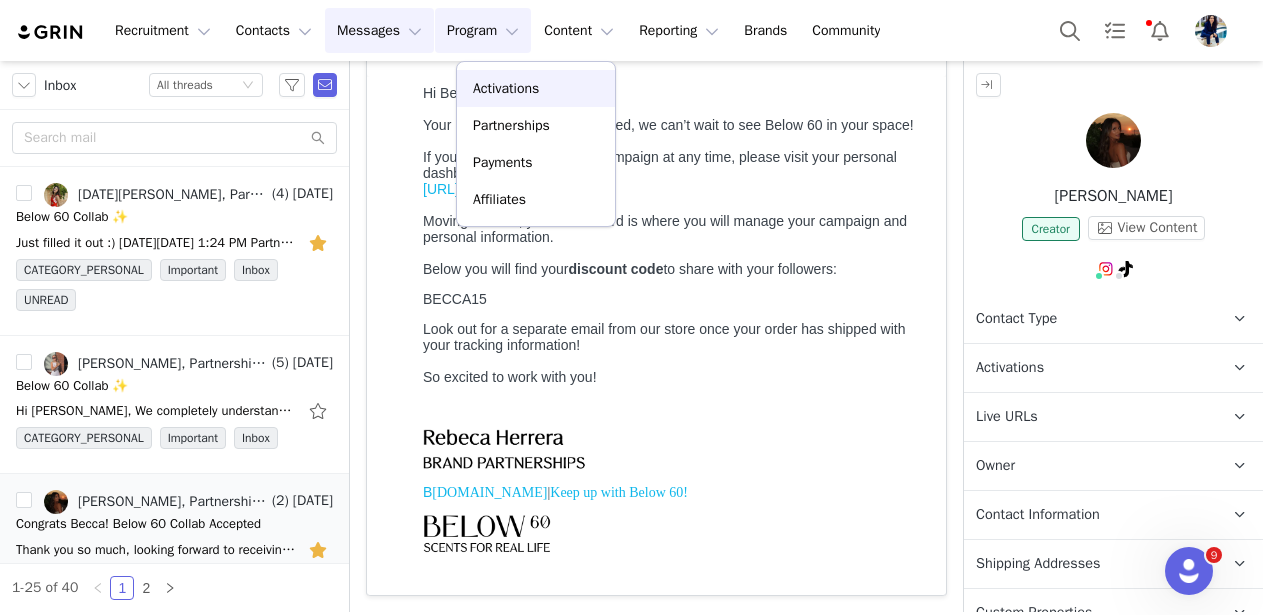 click on "Activations" at bounding box center (506, 88) 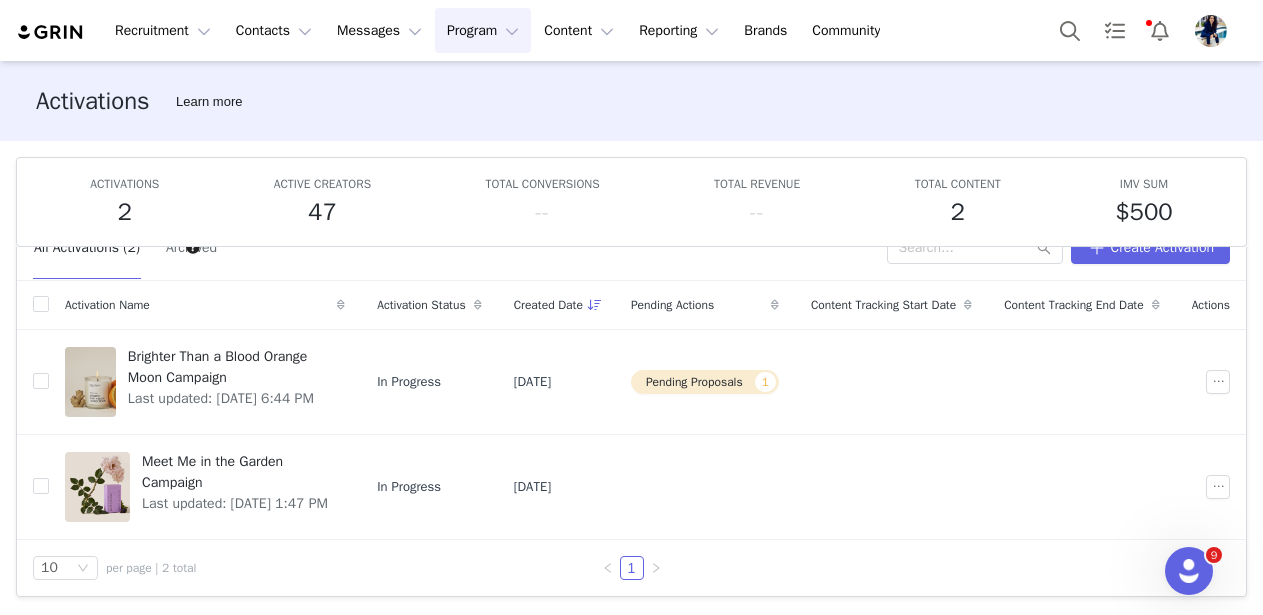 scroll, scrollTop: 0, scrollLeft: 0, axis: both 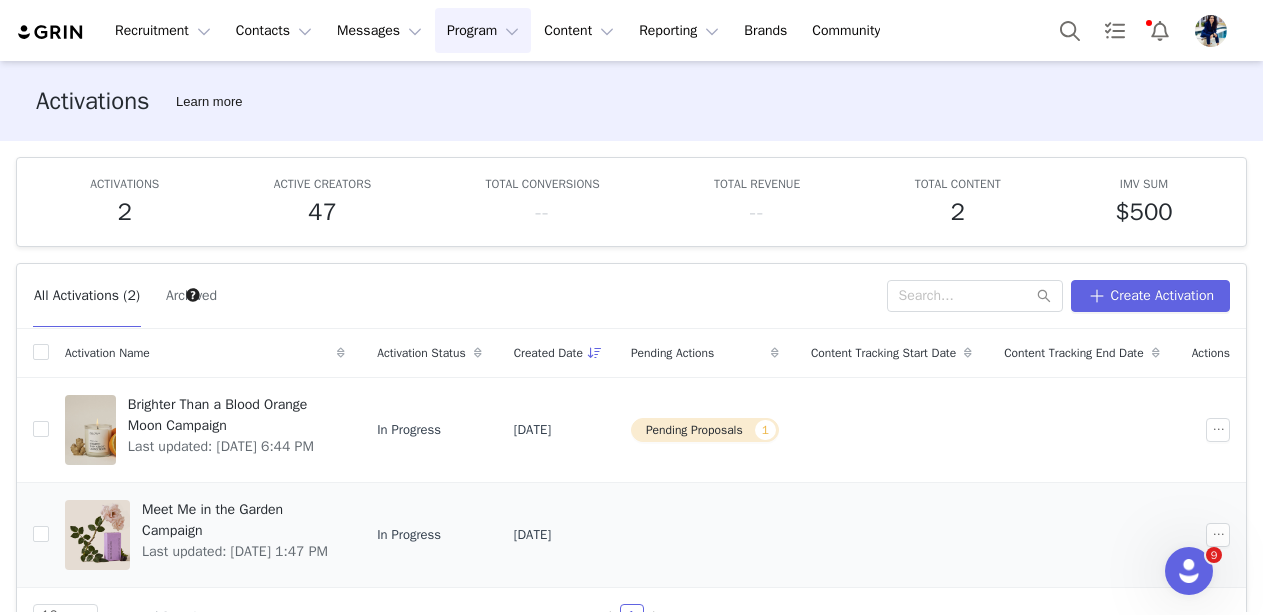 click on "Meet Me in the Garden Campaign" at bounding box center (237, 520) 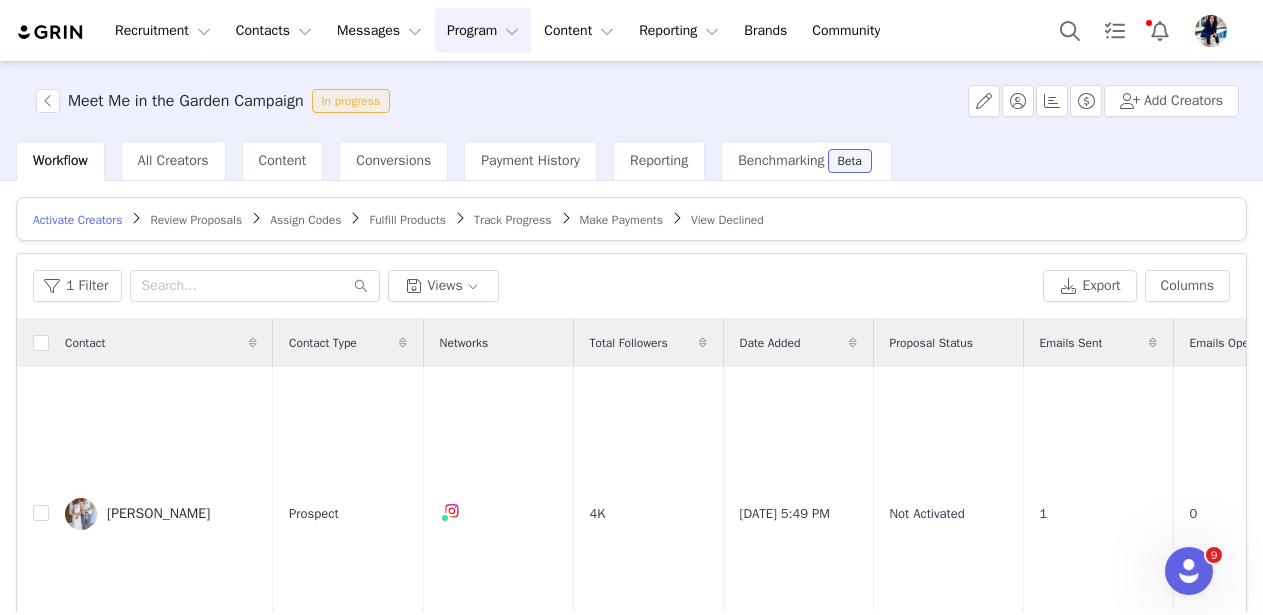 scroll, scrollTop: 70, scrollLeft: 0, axis: vertical 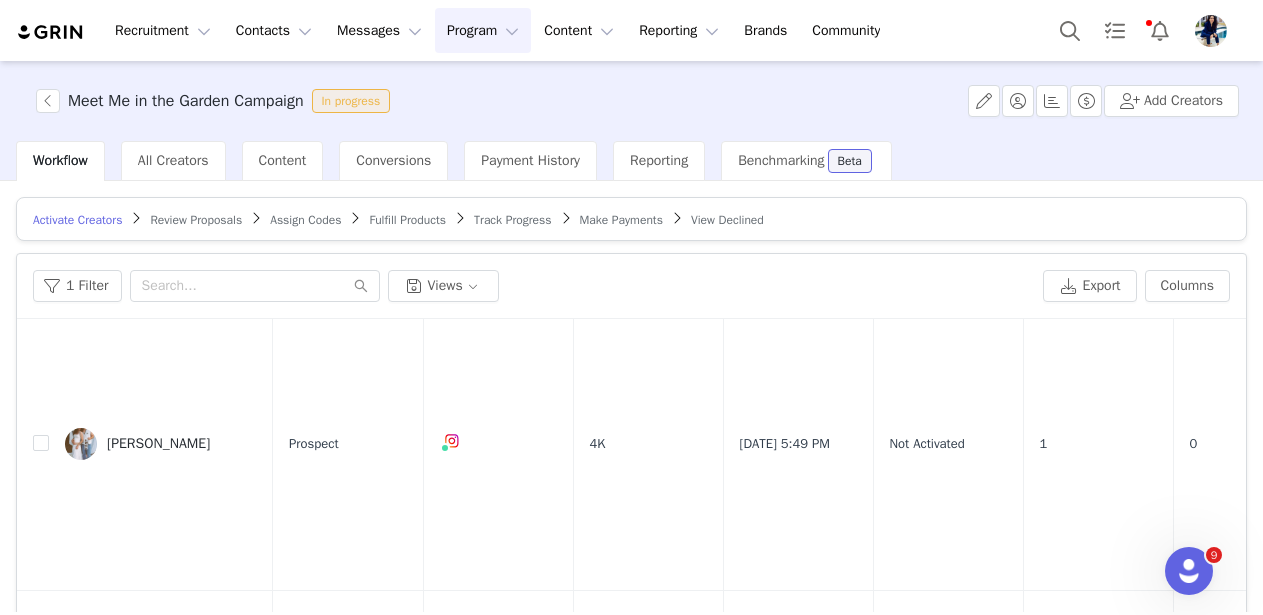 click on "Review Proposals" at bounding box center [196, 220] 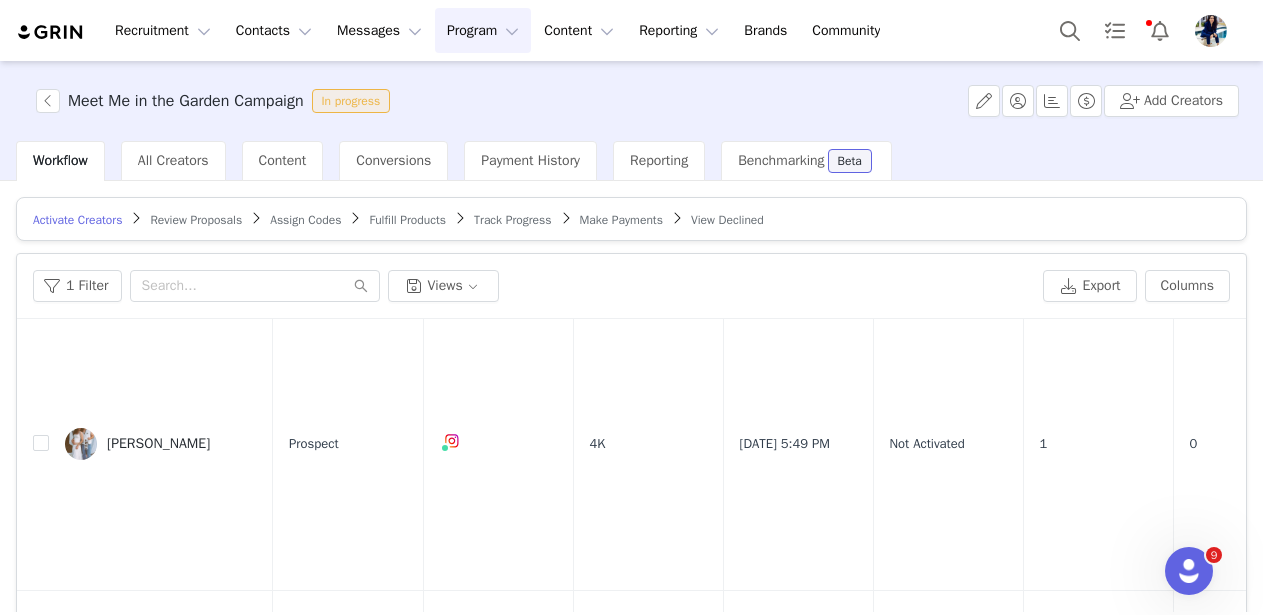 click on "Review Proposals" at bounding box center [196, 220] 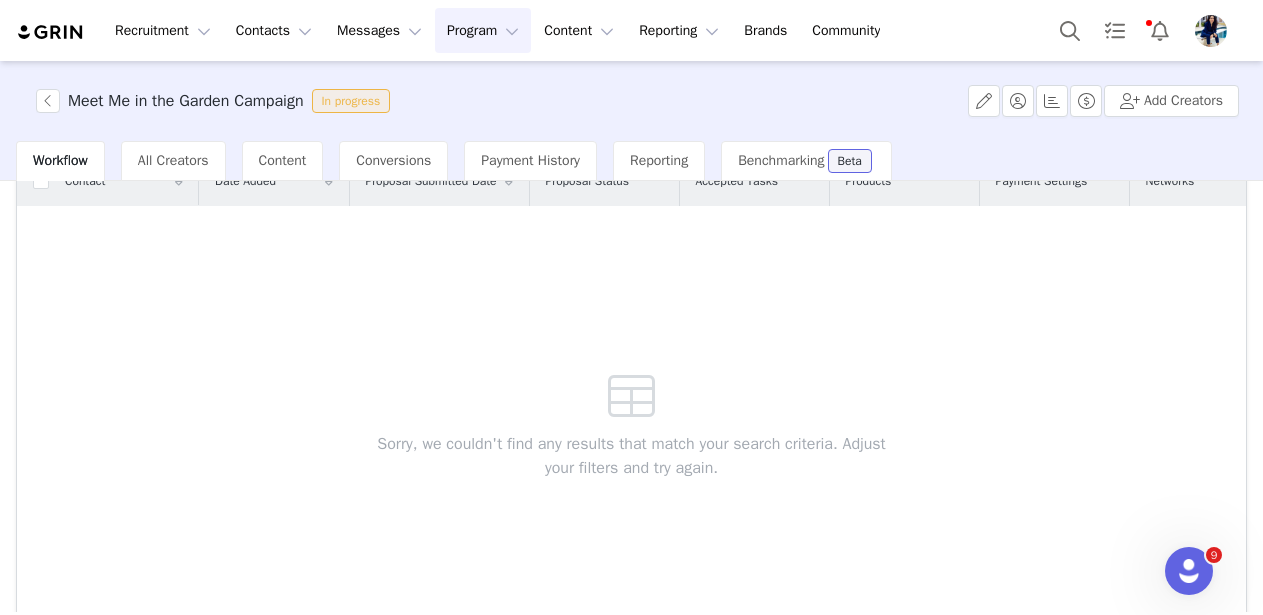 scroll, scrollTop: 0, scrollLeft: 0, axis: both 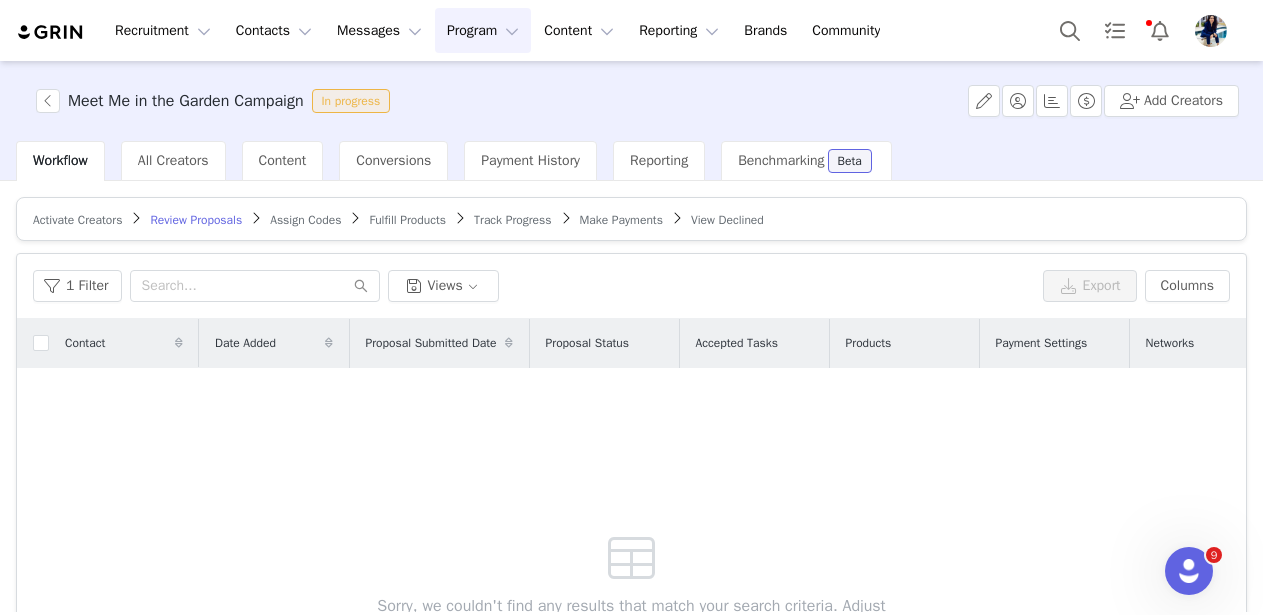 click on "Activate Creators" at bounding box center [77, 220] 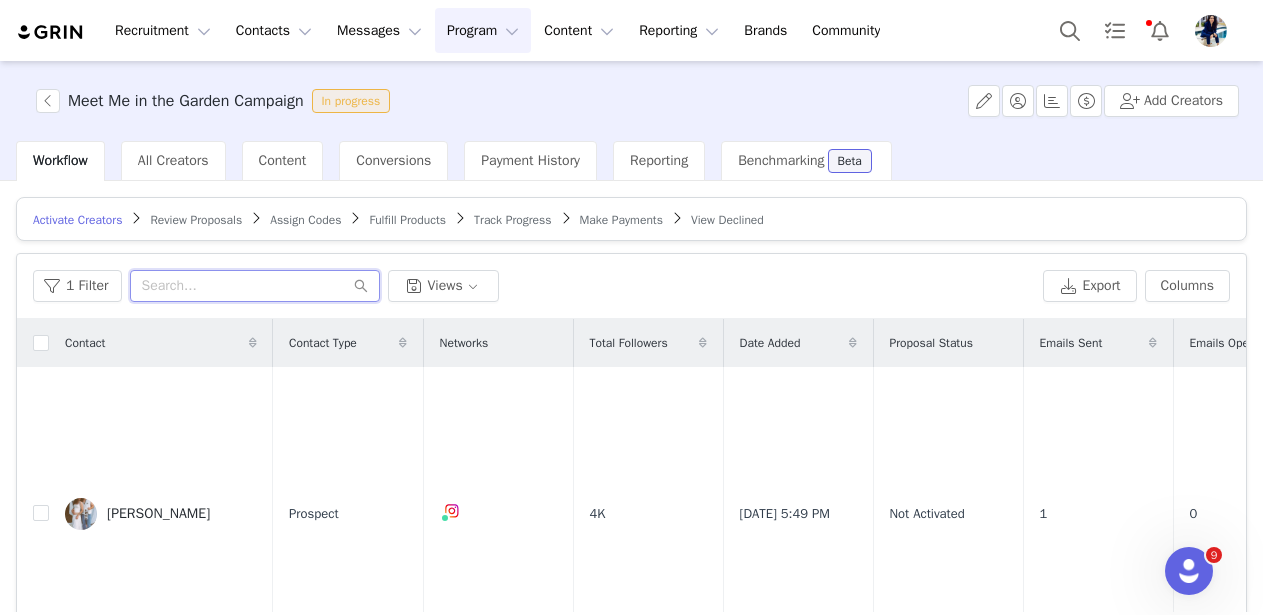 click at bounding box center (255, 286) 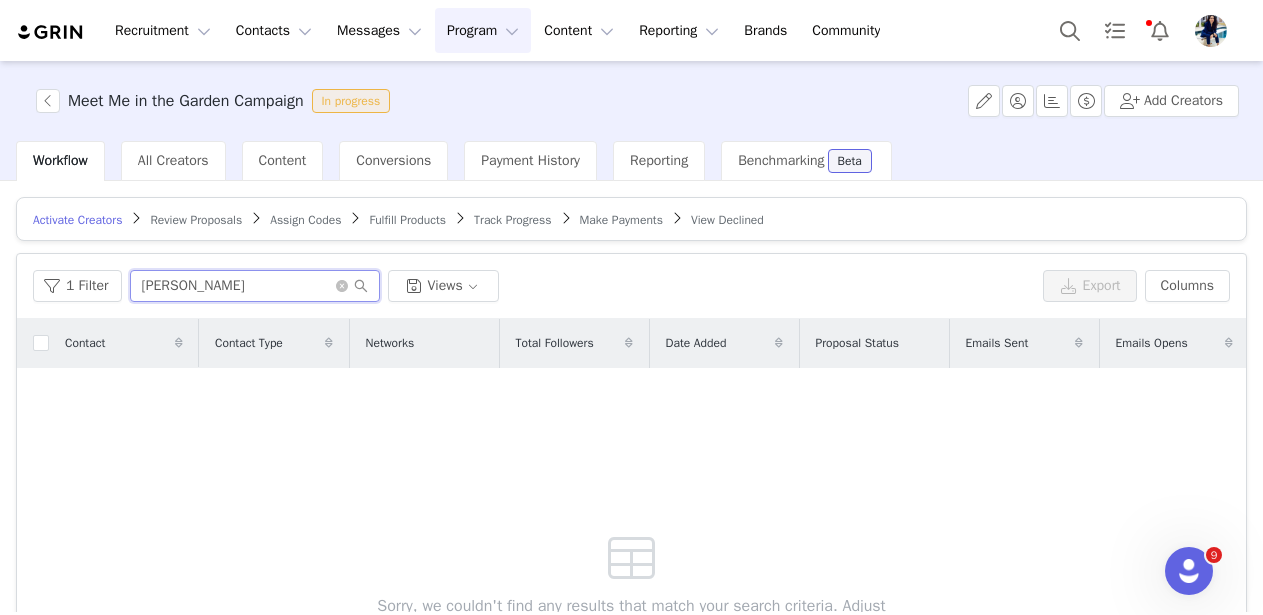 type on "[PERSON_NAME]" 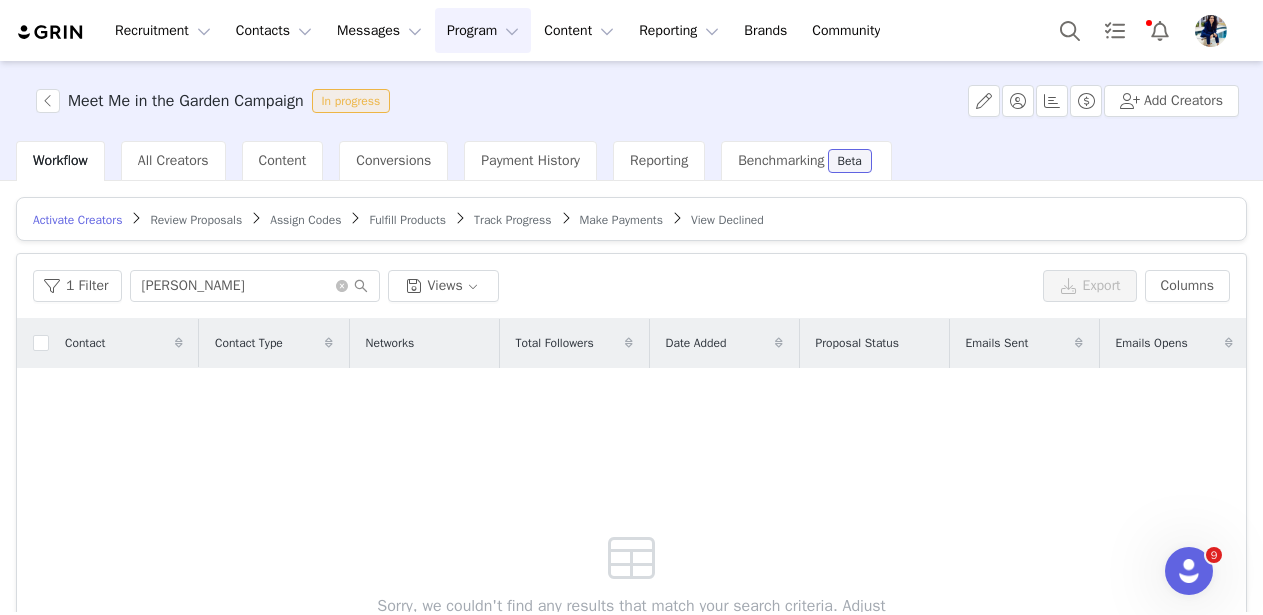 click on "Program Program" at bounding box center (483, 30) 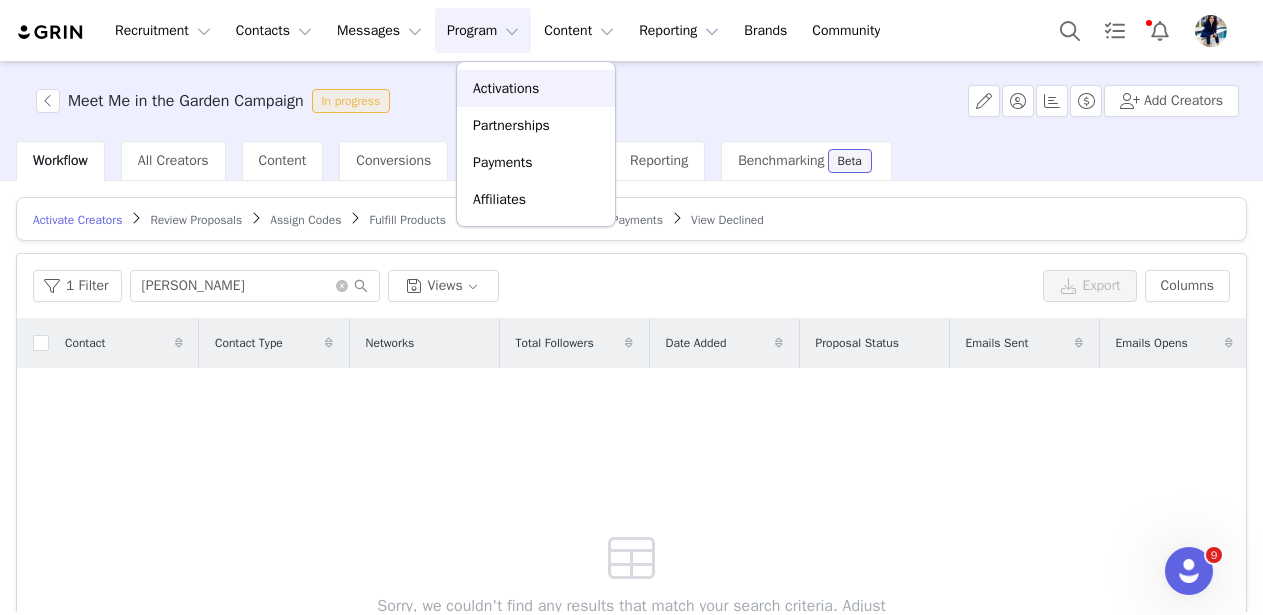 click on "Activations" at bounding box center [506, 88] 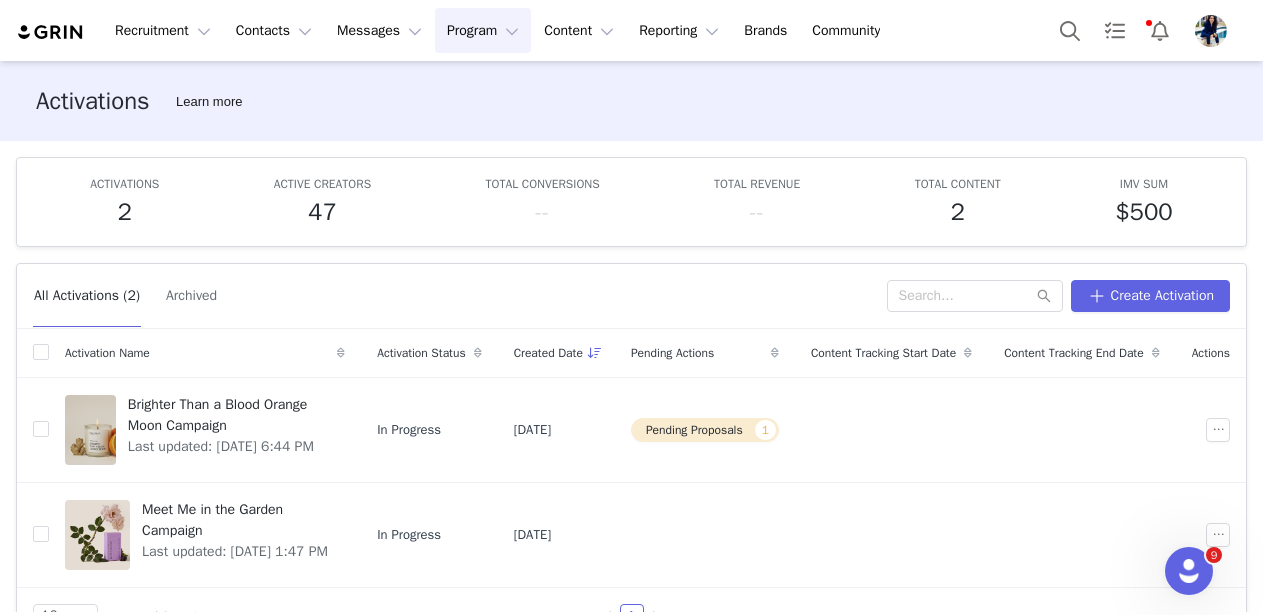click on "Program Program" at bounding box center (483, 30) 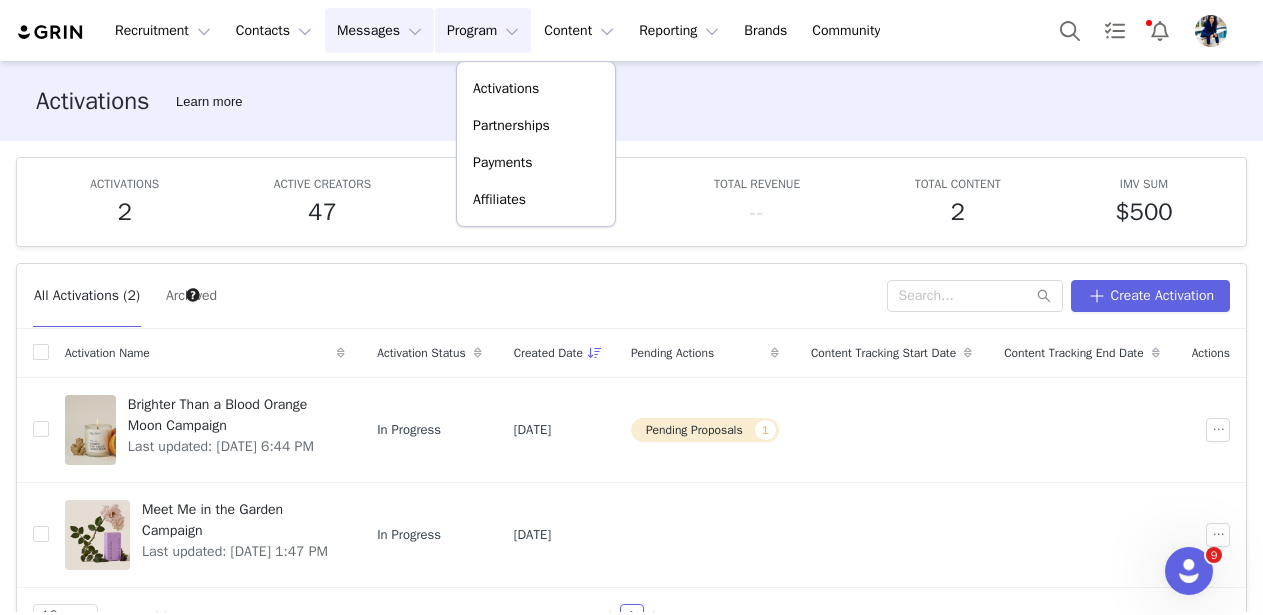 click on "Messages Messages" at bounding box center (379, 30) 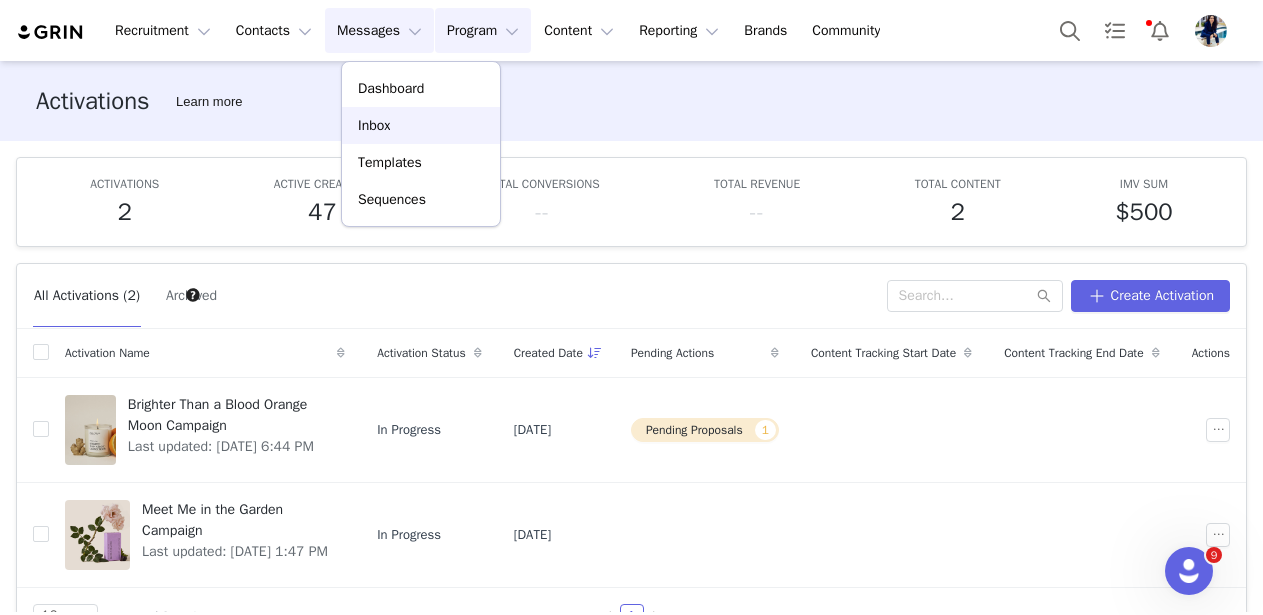 click on "Inbox" at bounding box center (421, 125) 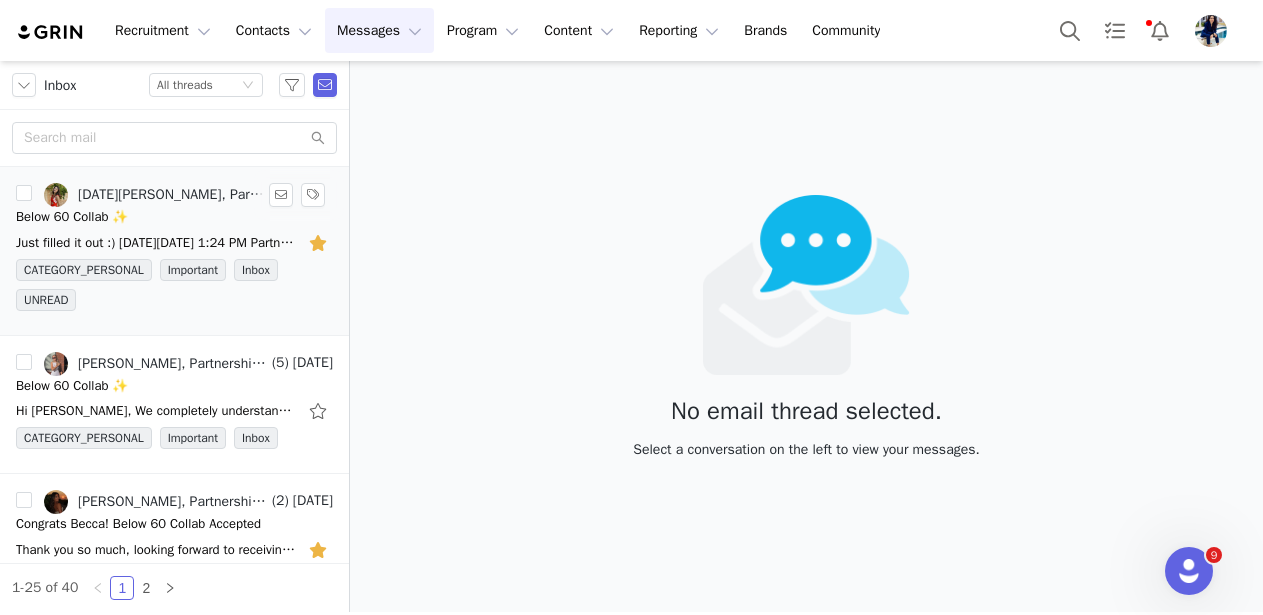 click on "[DATE][PERSON_NAME], Partnerships B60" at bounding box center (173, 195) 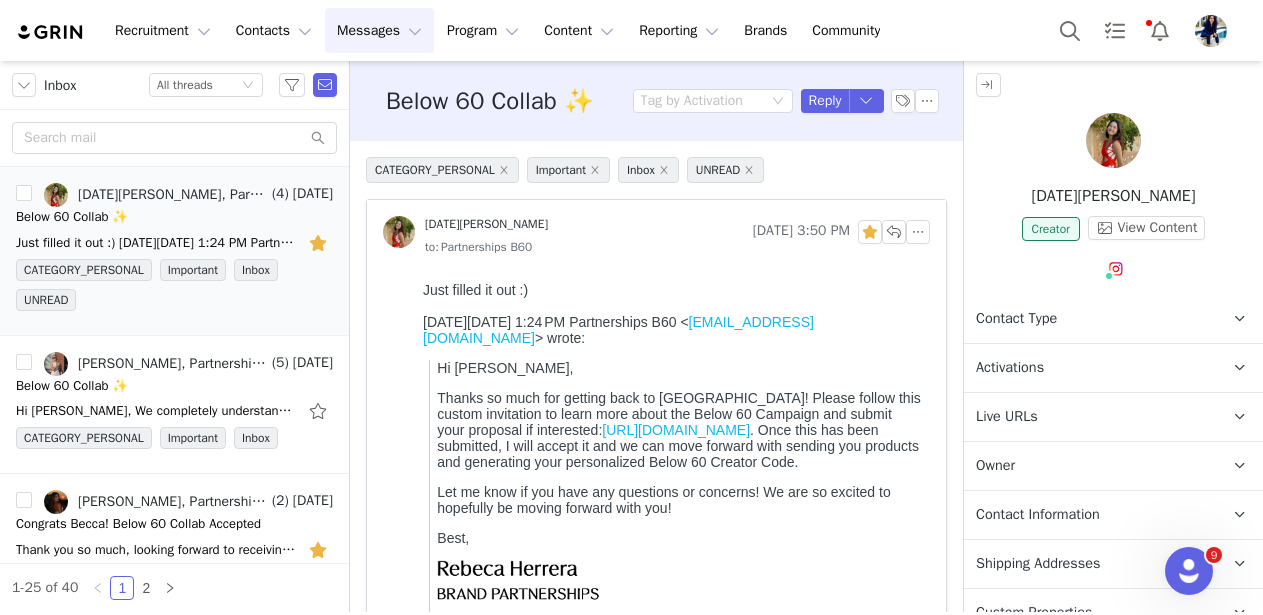 scroll, scrollTop: 0, scrollLeft: 0, axis: both 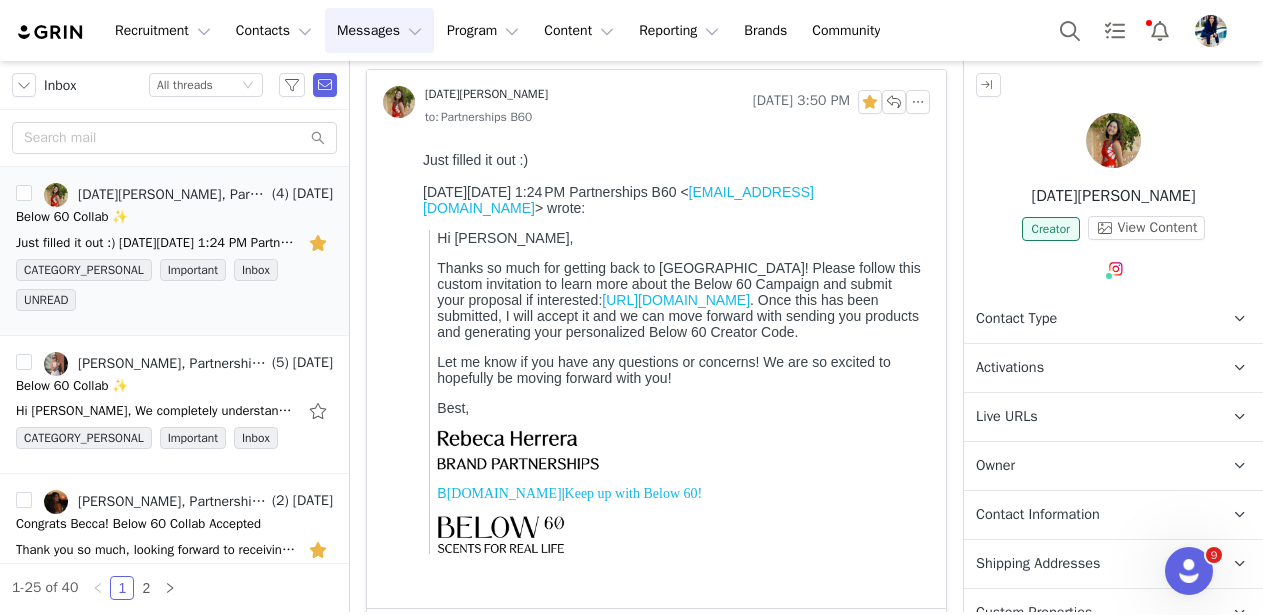 click on "[URL][DOMAIN_NAME]" at bounding box center (676, 300) 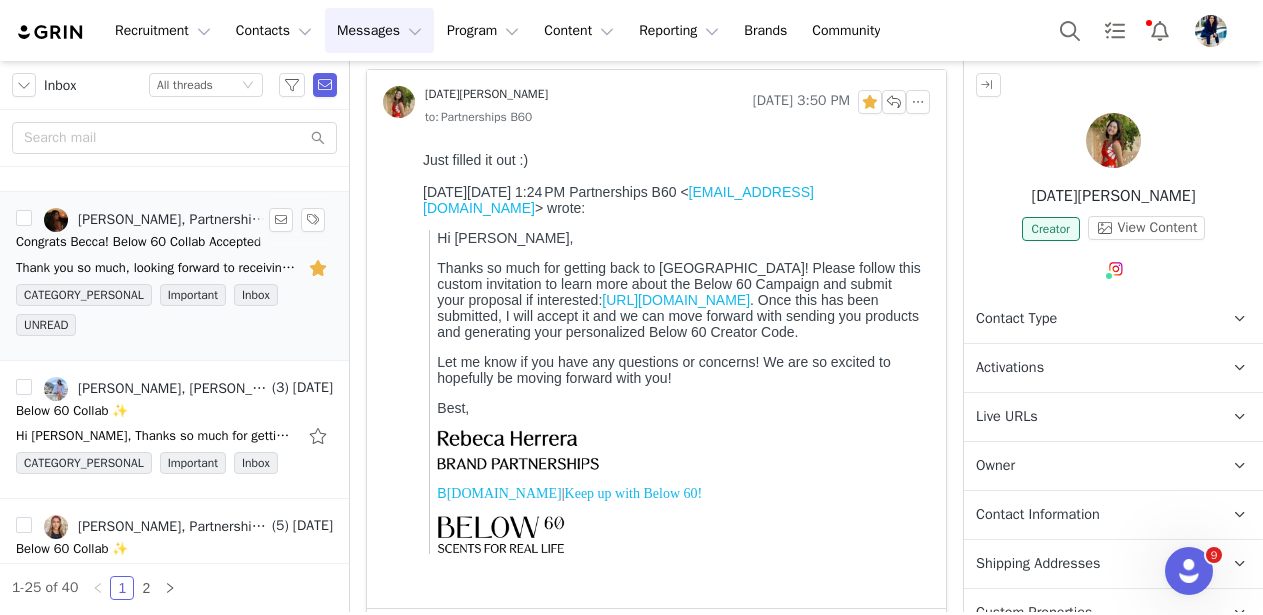 scroll, scrollTop: 317, scrollLeft: 0, axis: vertical 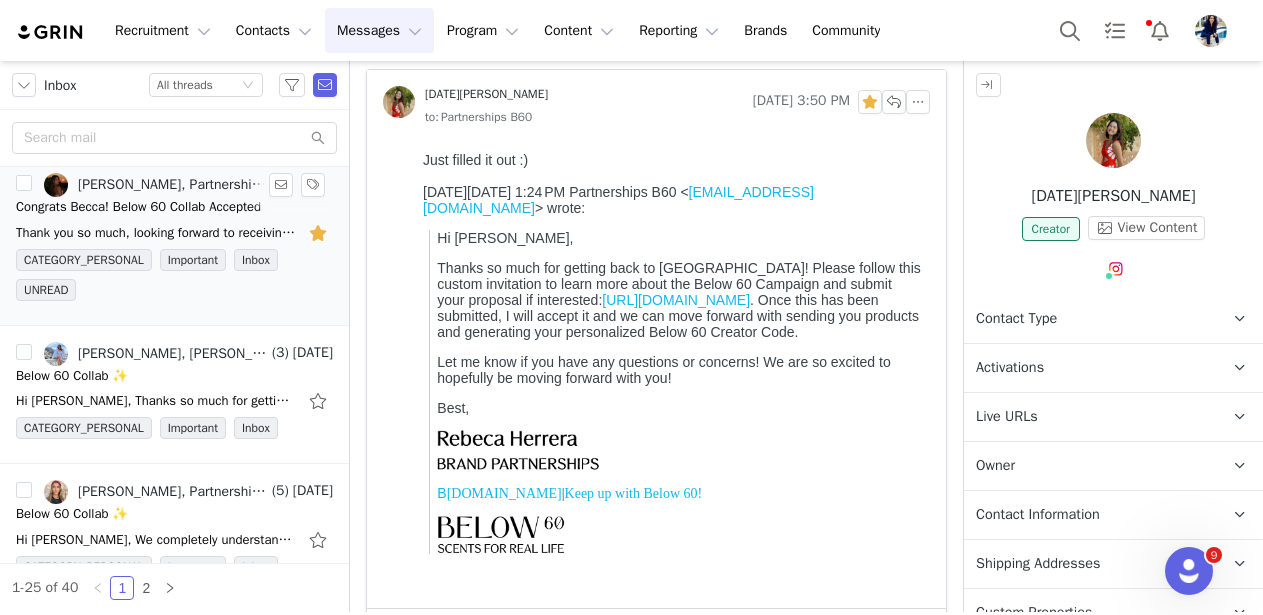 click on "Thank you so much, looking forward to receiving your products and working with you! Best regards, [PERSON_NAME] [PERSON_NAME] Interior Design [URL][DOMAIN_NAME] [DATE][DATE]" at bounding box center [174, 233] 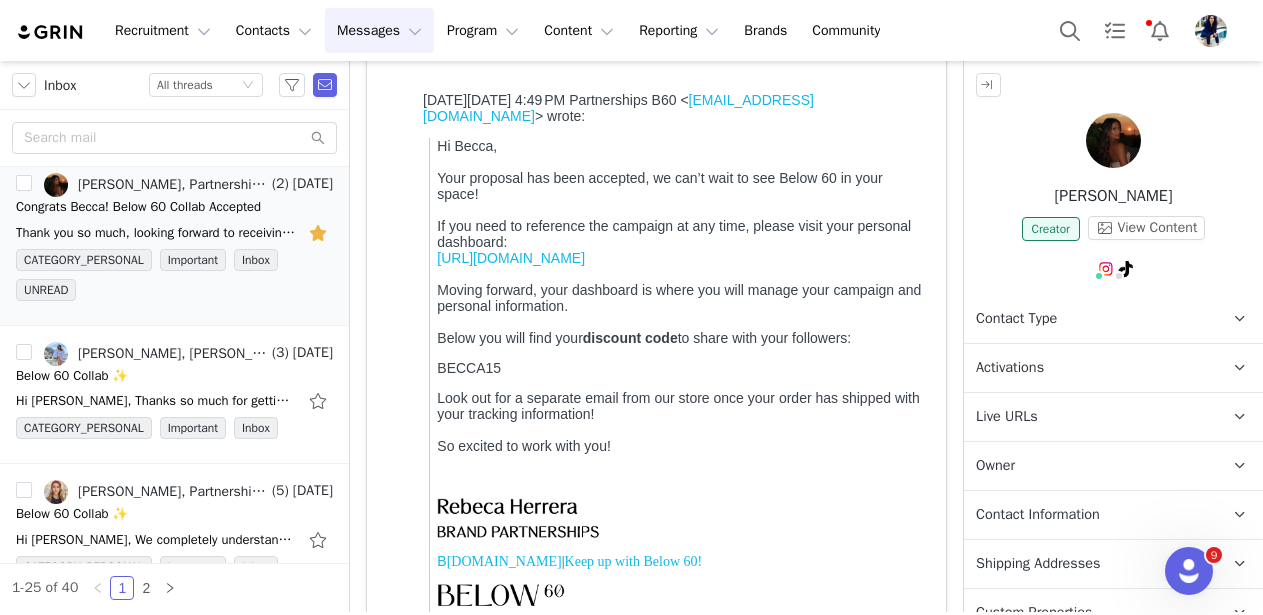 scroll, scrollTop: 603, scrollLeft: 0, axis: vertical 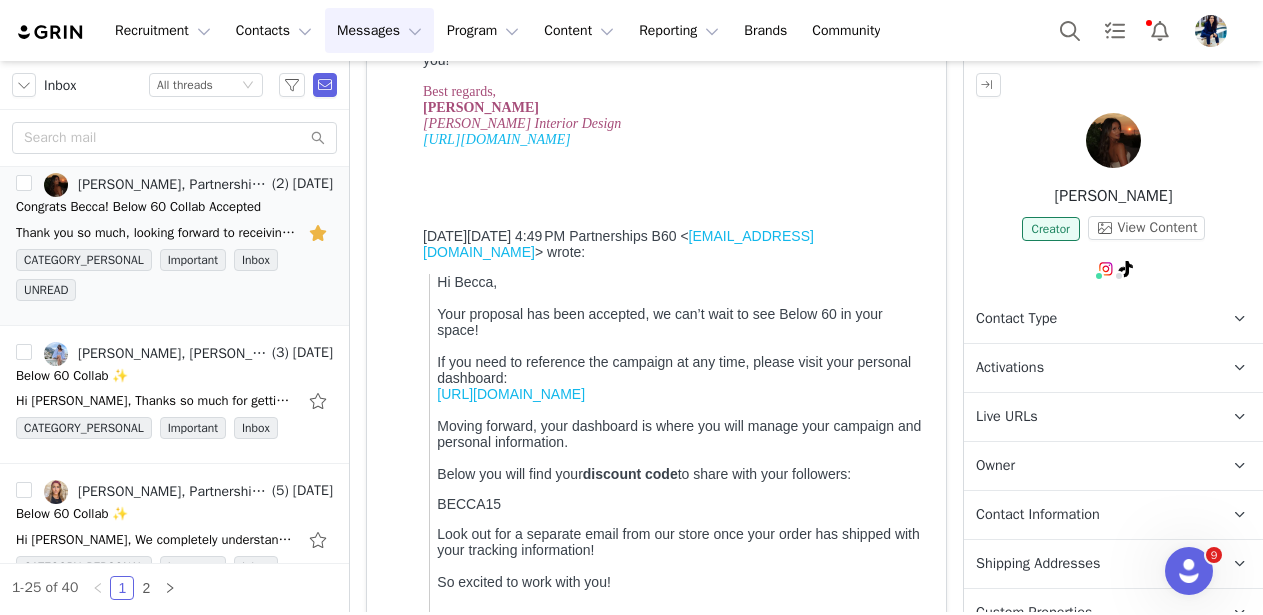 click on "[URL][DOMAIN_NAME]" at bounding box center [511, 394] 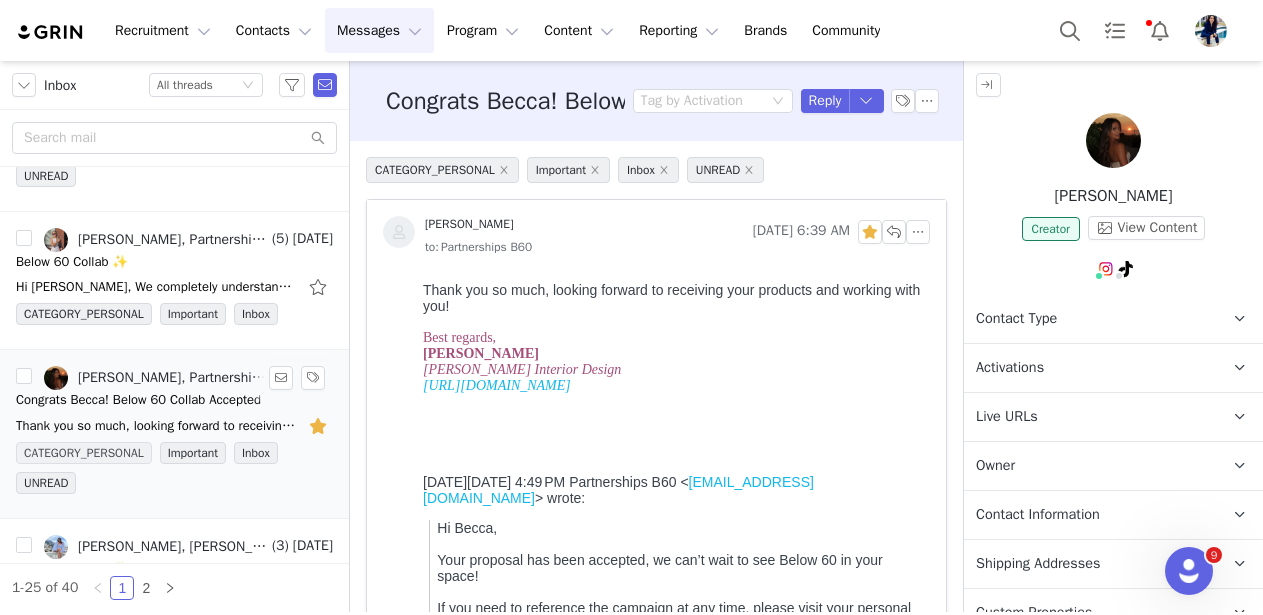 scroll, scrollTop: 0, scrollLeft: 0, axis: both 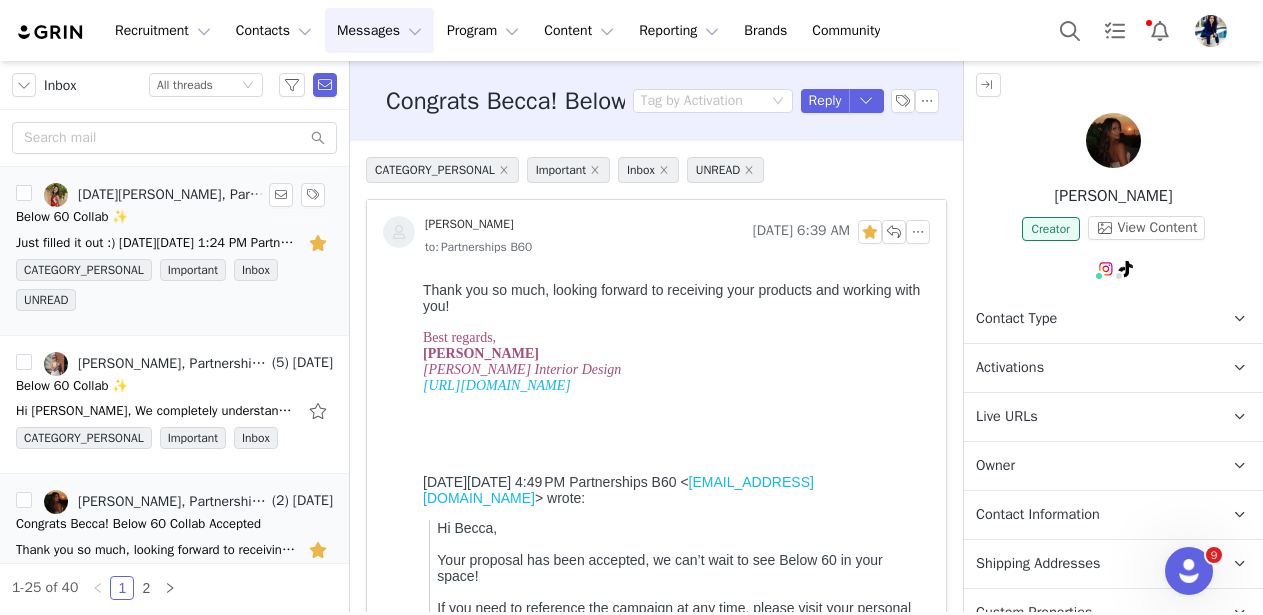 click on "[DATE][PERSON_NAME], Partnerships B60" at bounding box center (173, 195) 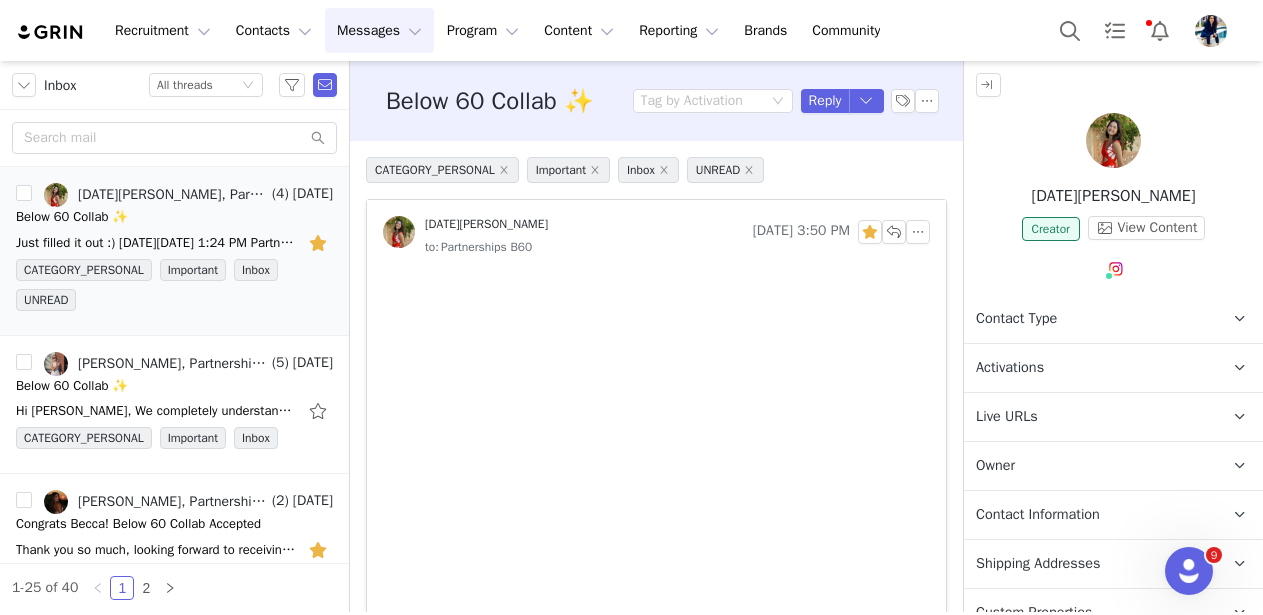 scroll, scrollTop: 45, scrollLeft: 0, axis: vertical 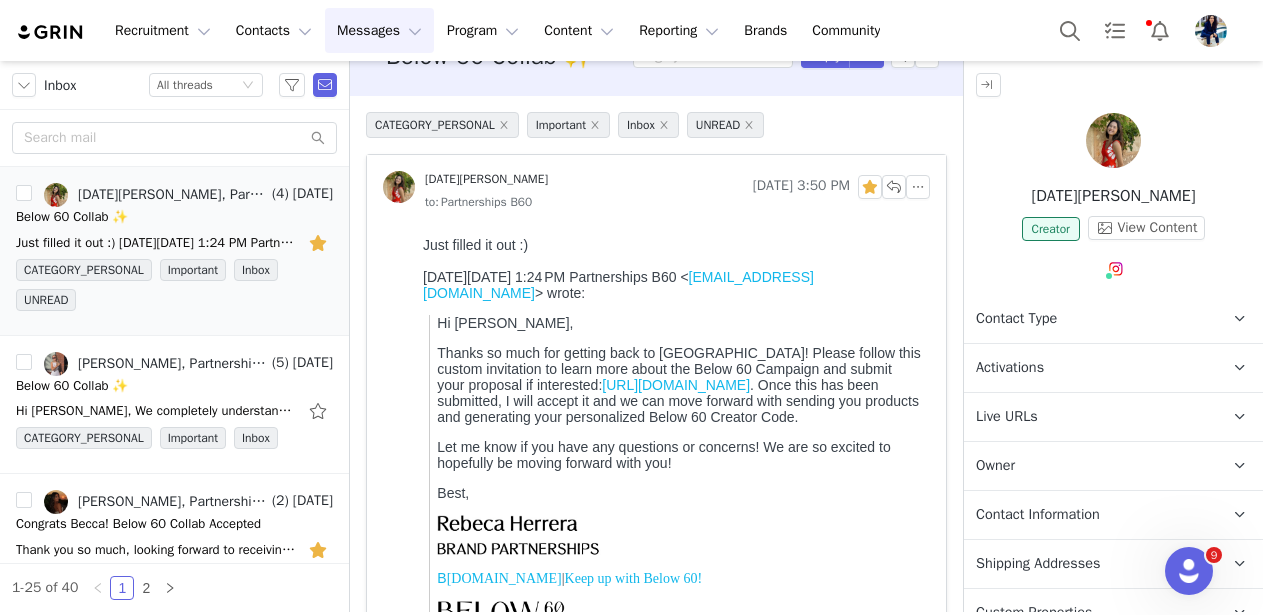 click on "[URL][DOMAIN_NAME]" at bounding box center [676, 385] 